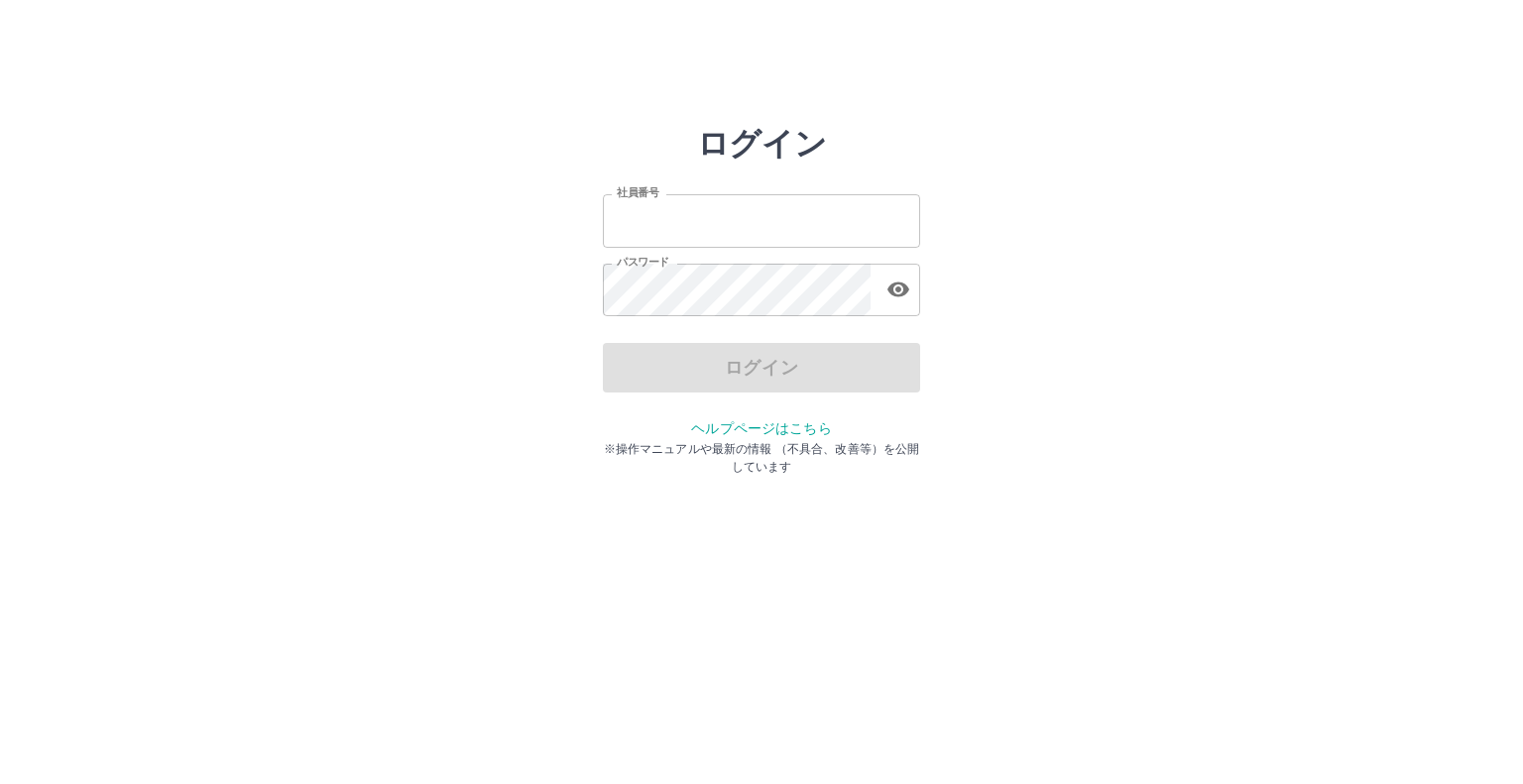 scroll, scrollTop: 0, scrollLeft: 0, axis: both 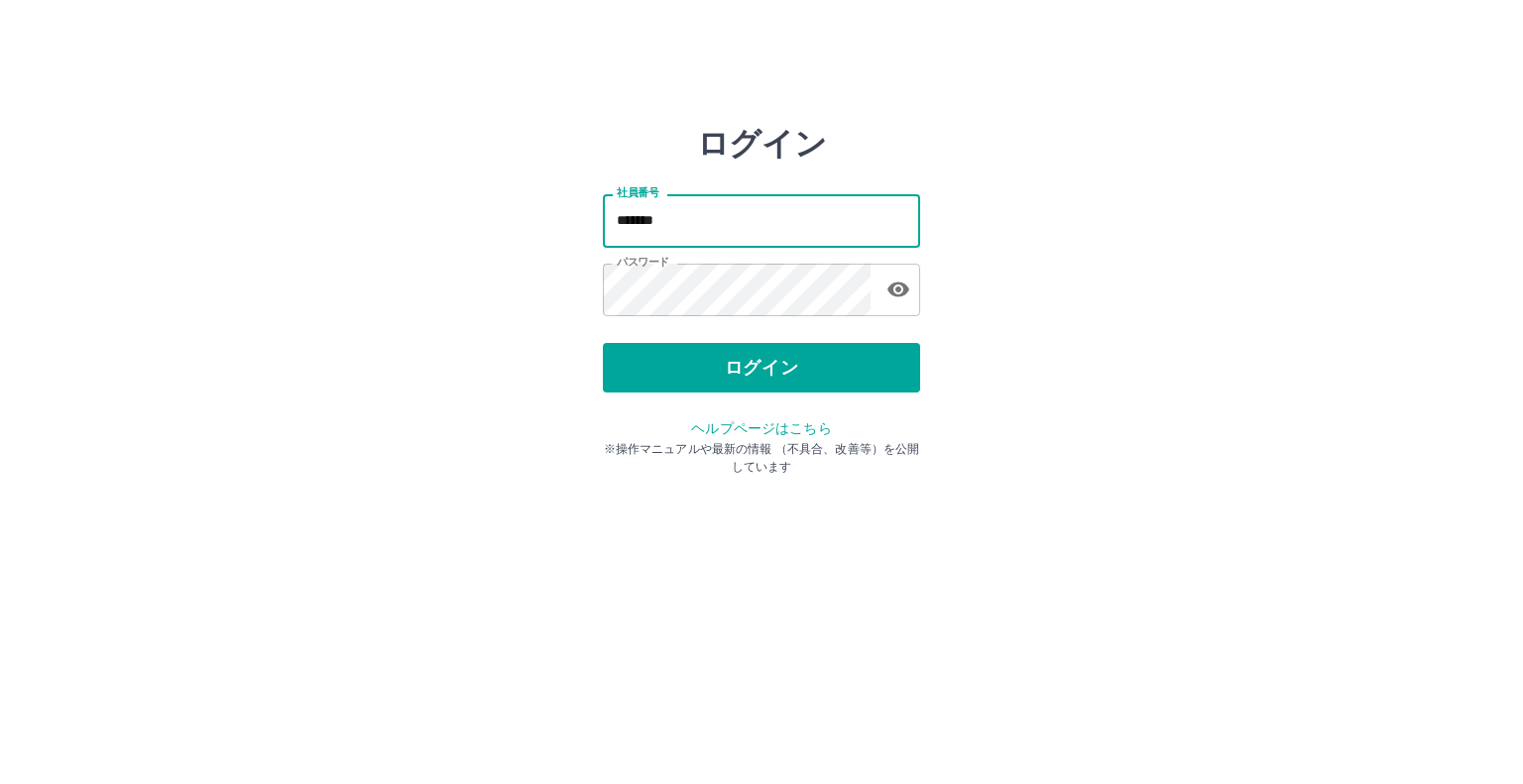click on "*******" at bounding box center [762, 220] 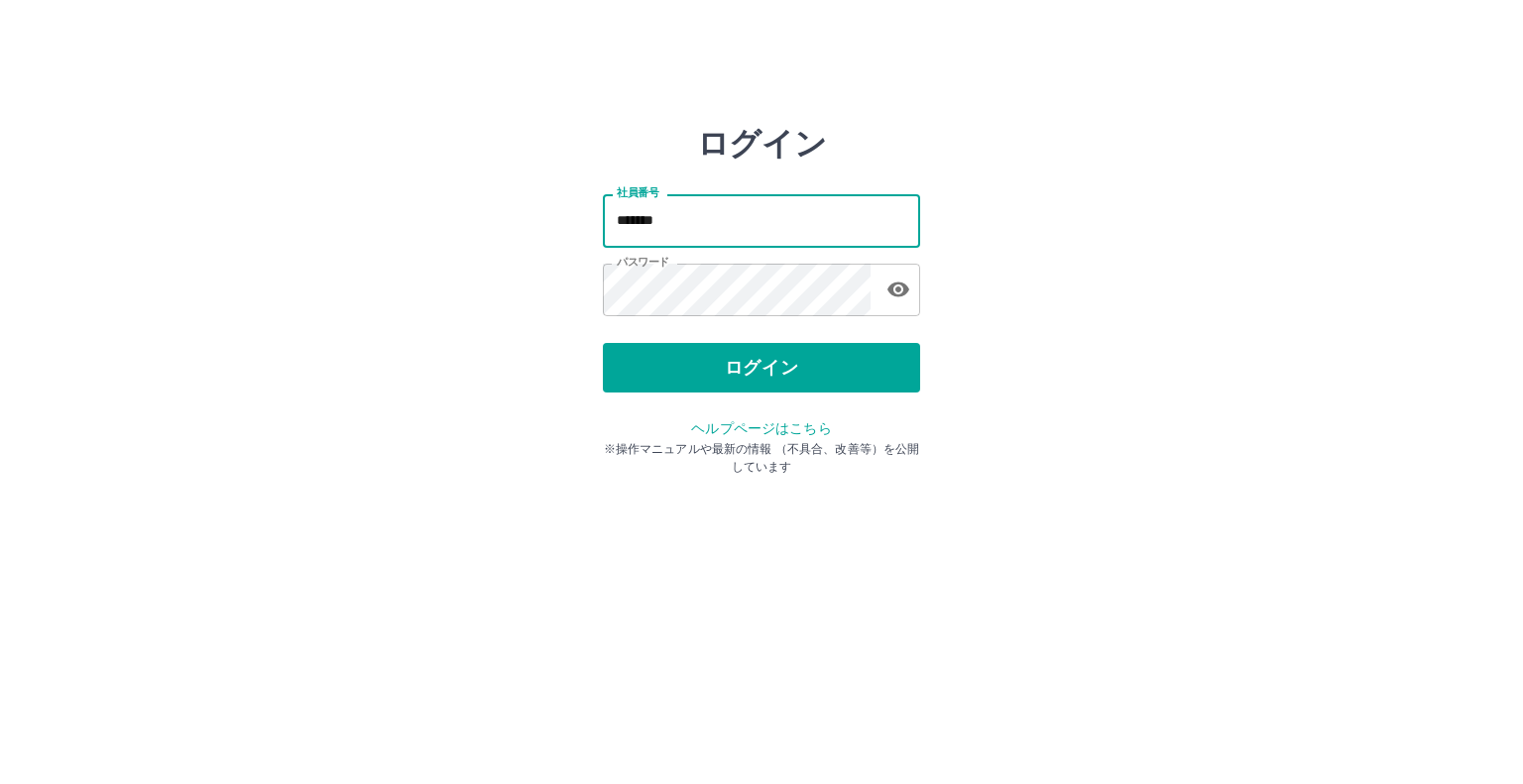 type on "*******" 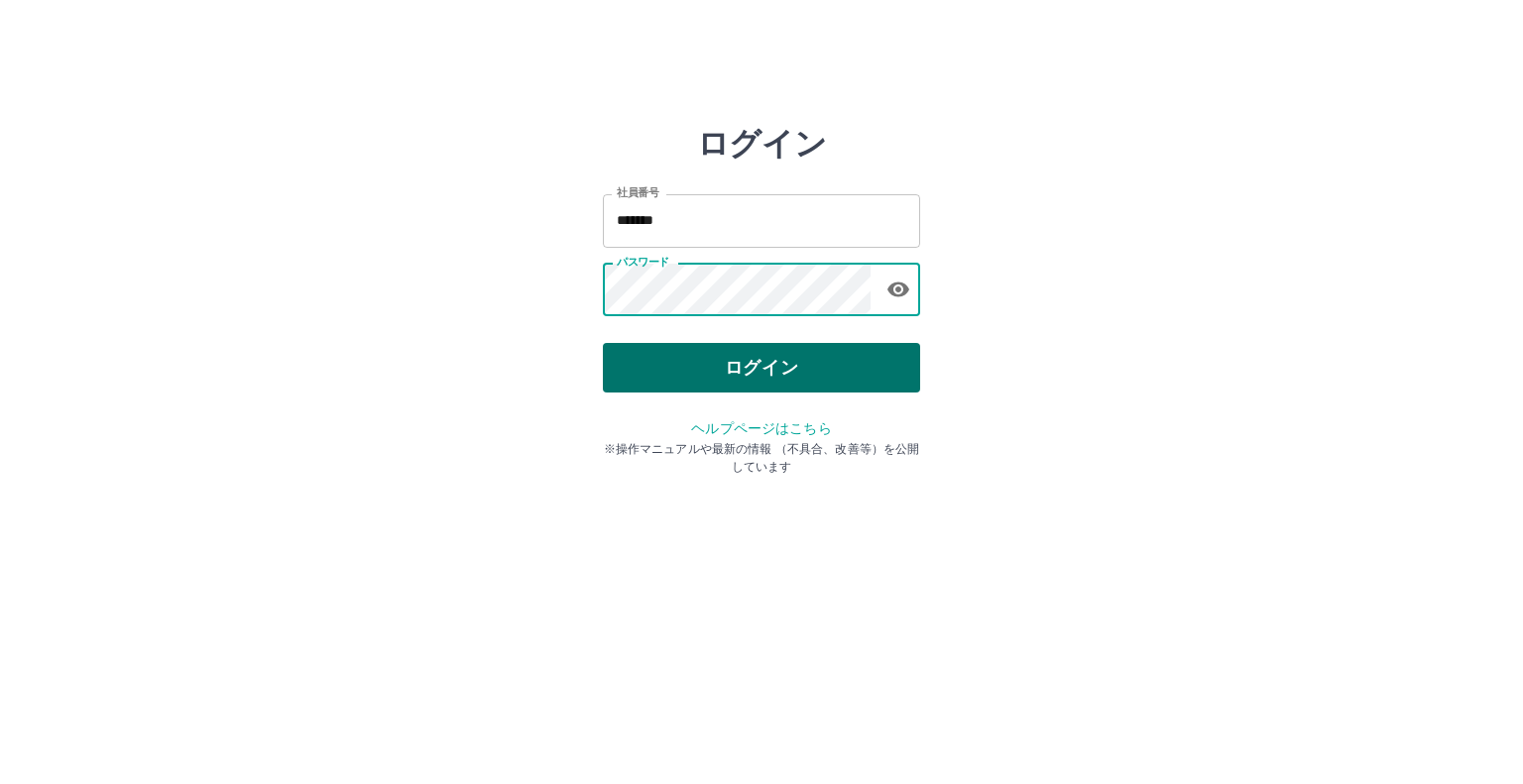 click on "ログイン" at bounding box center (762, 368) 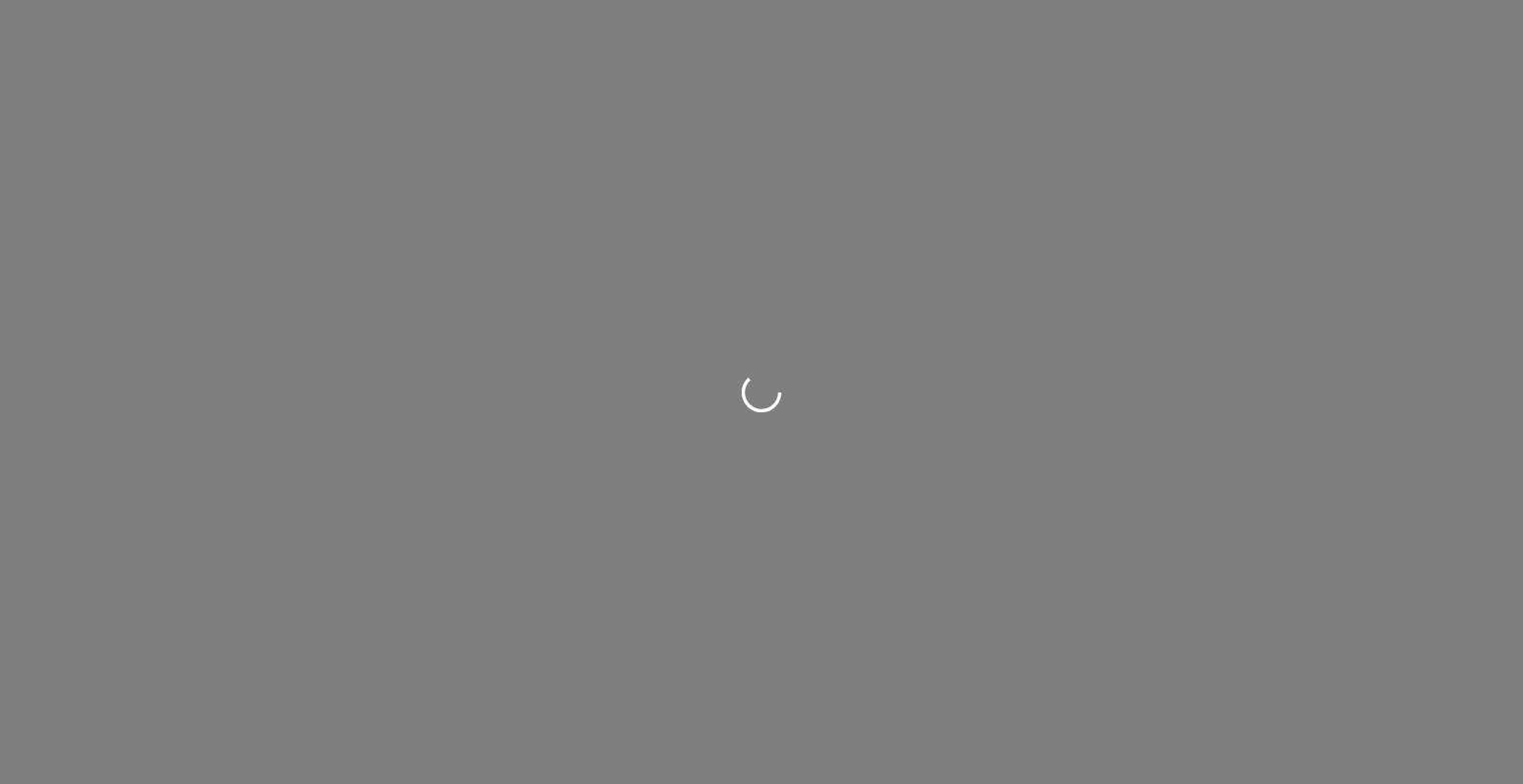 scroll, scrollTop: 0, scrollLeft: 0, axis: both 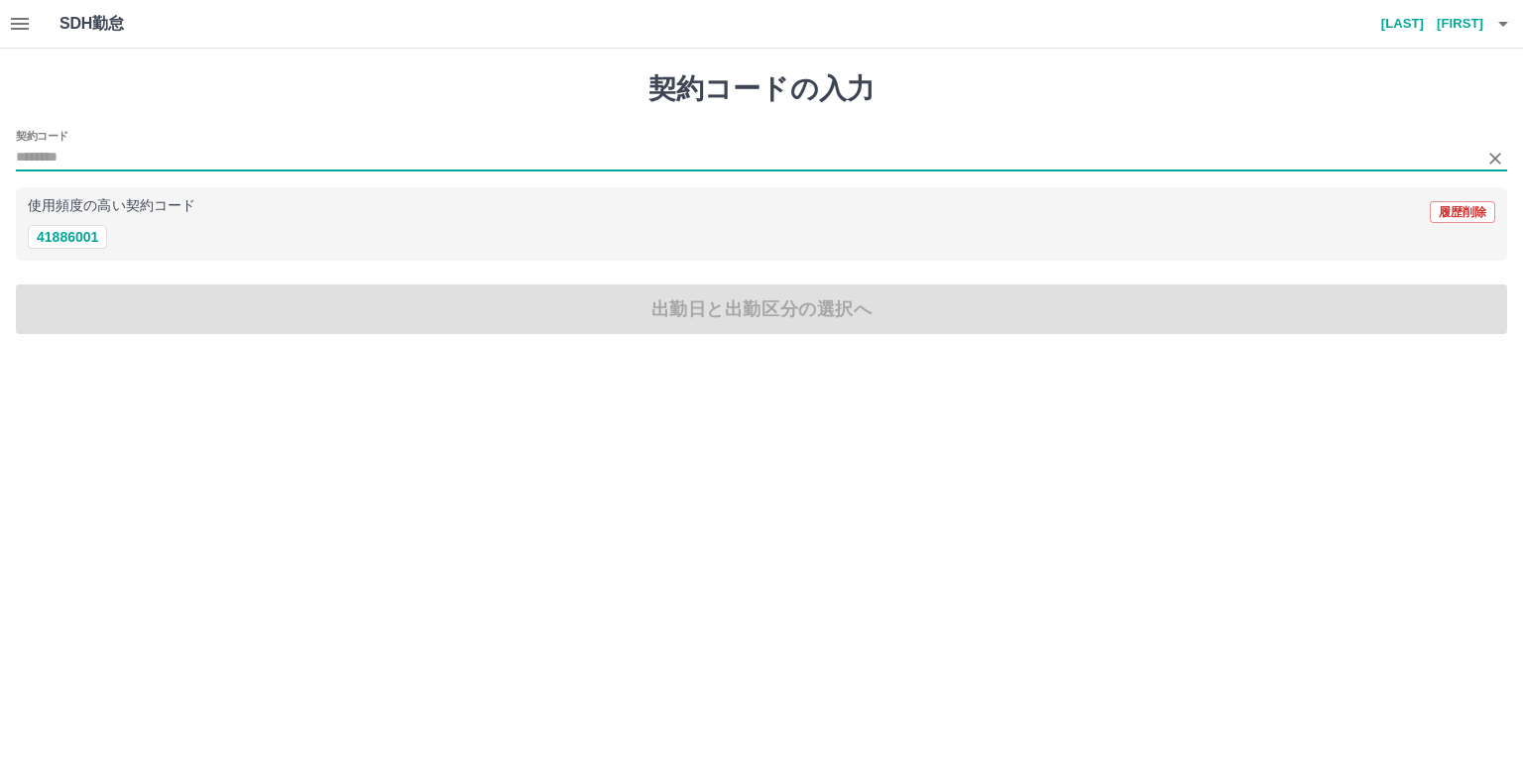 click on "契約コード" at bounding box center (747, 158) 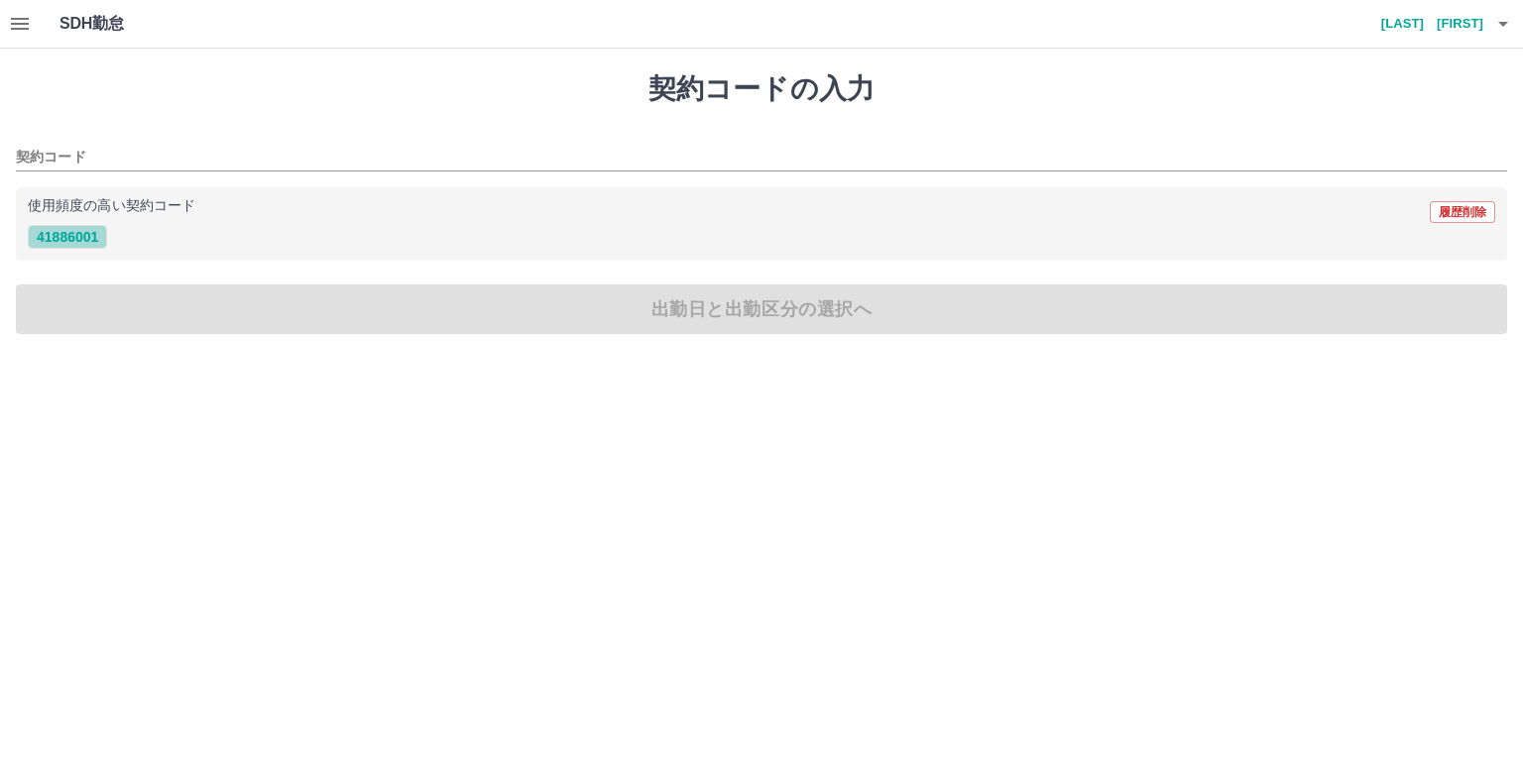 click on "41886001" at bounding box center [67, 237] 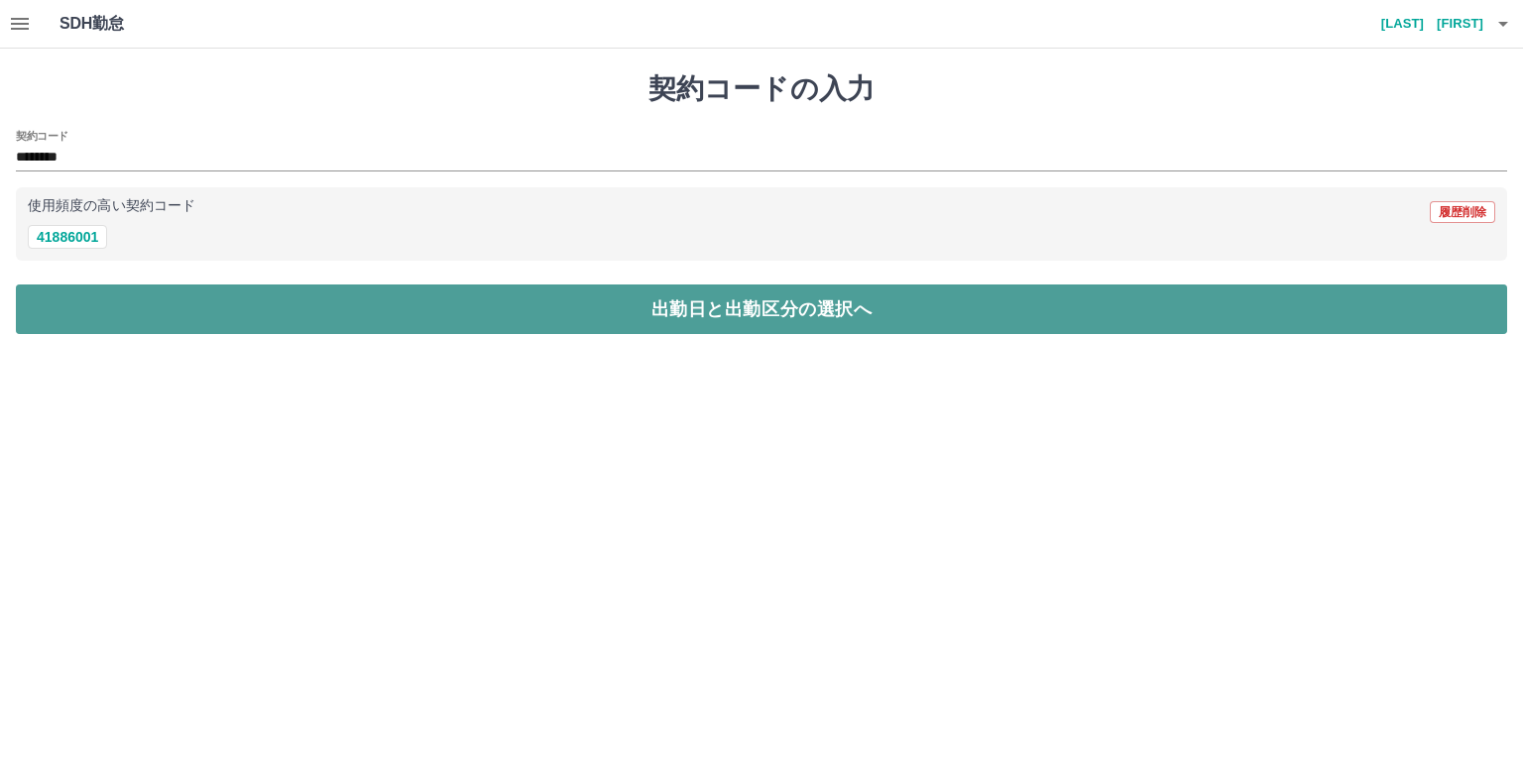 click on "出勤日と出勤区分の選択へ" at bounding box center (762, 309) 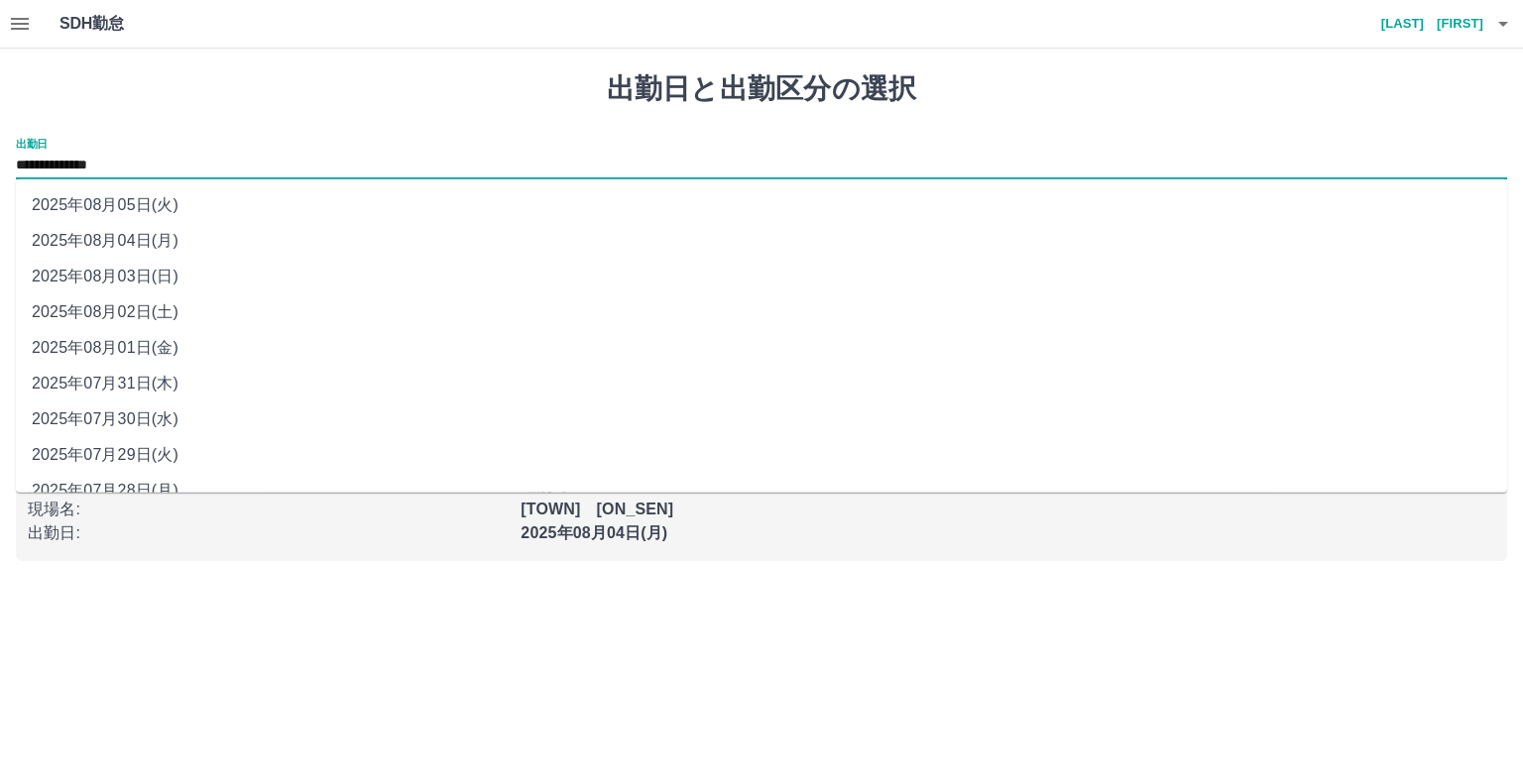 click on "**********" at bounding box center (762, 166) 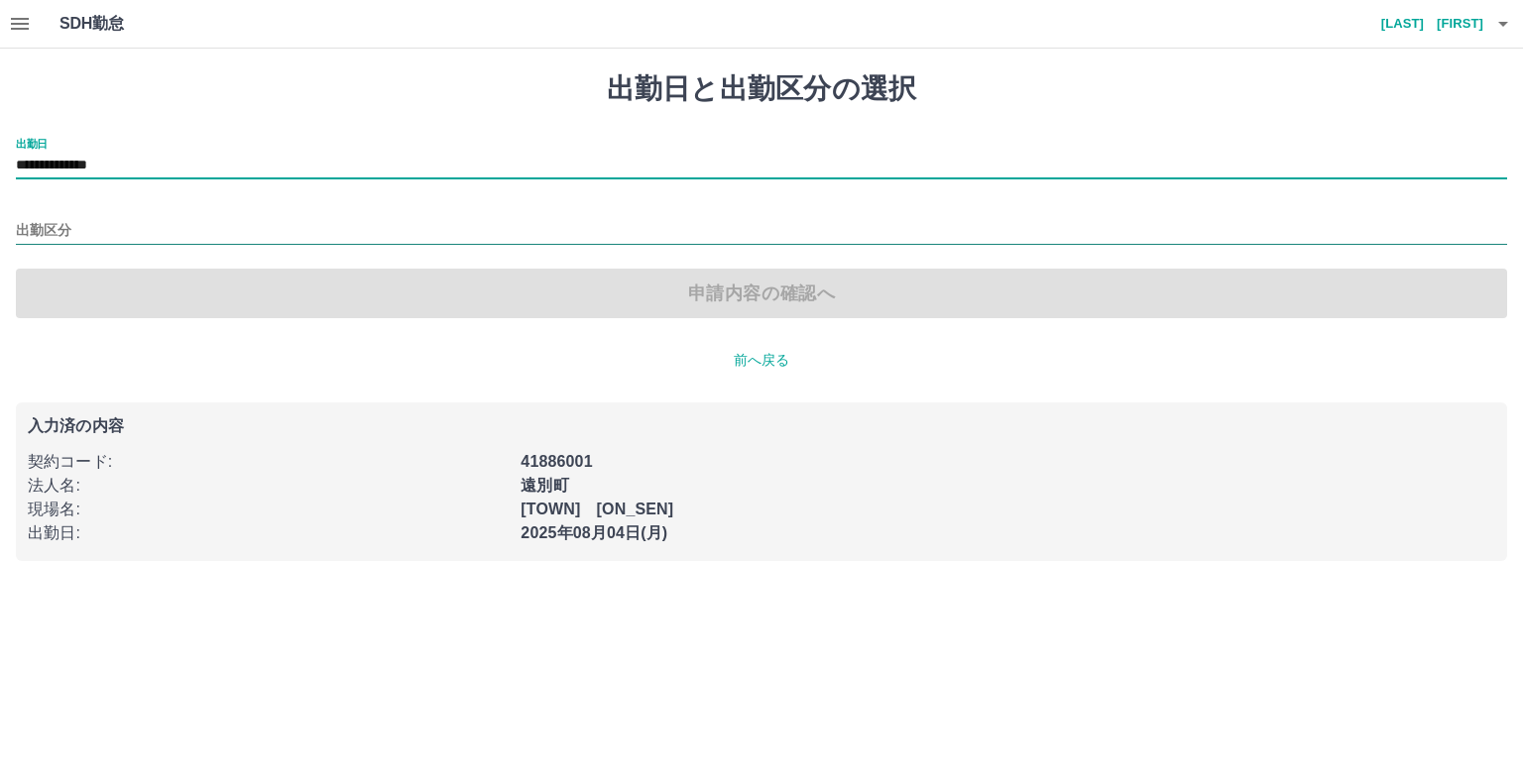 click on "出勤区分" at bounding box center (762, 231) 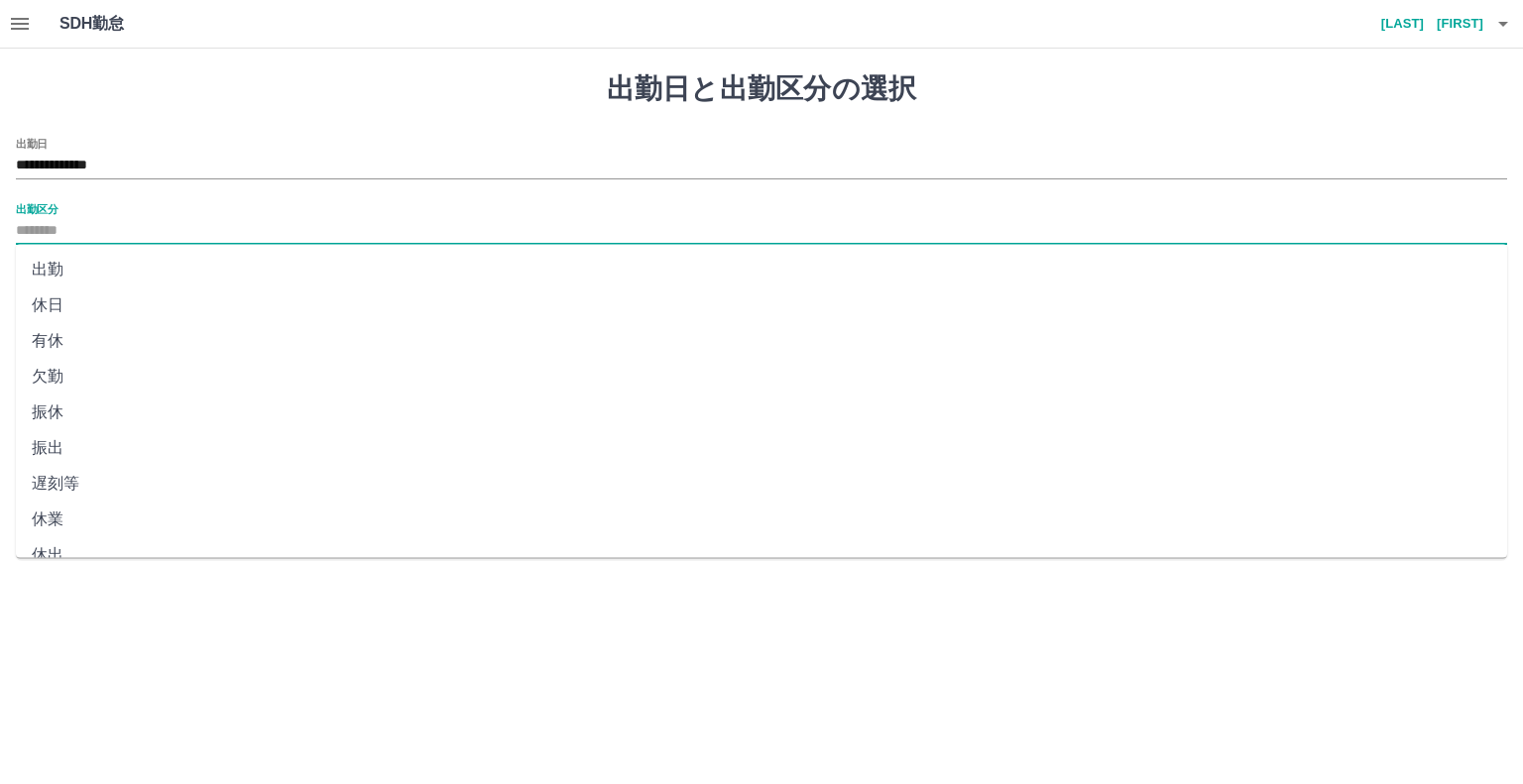 click on "出勤" at bounding box center [762, 270] 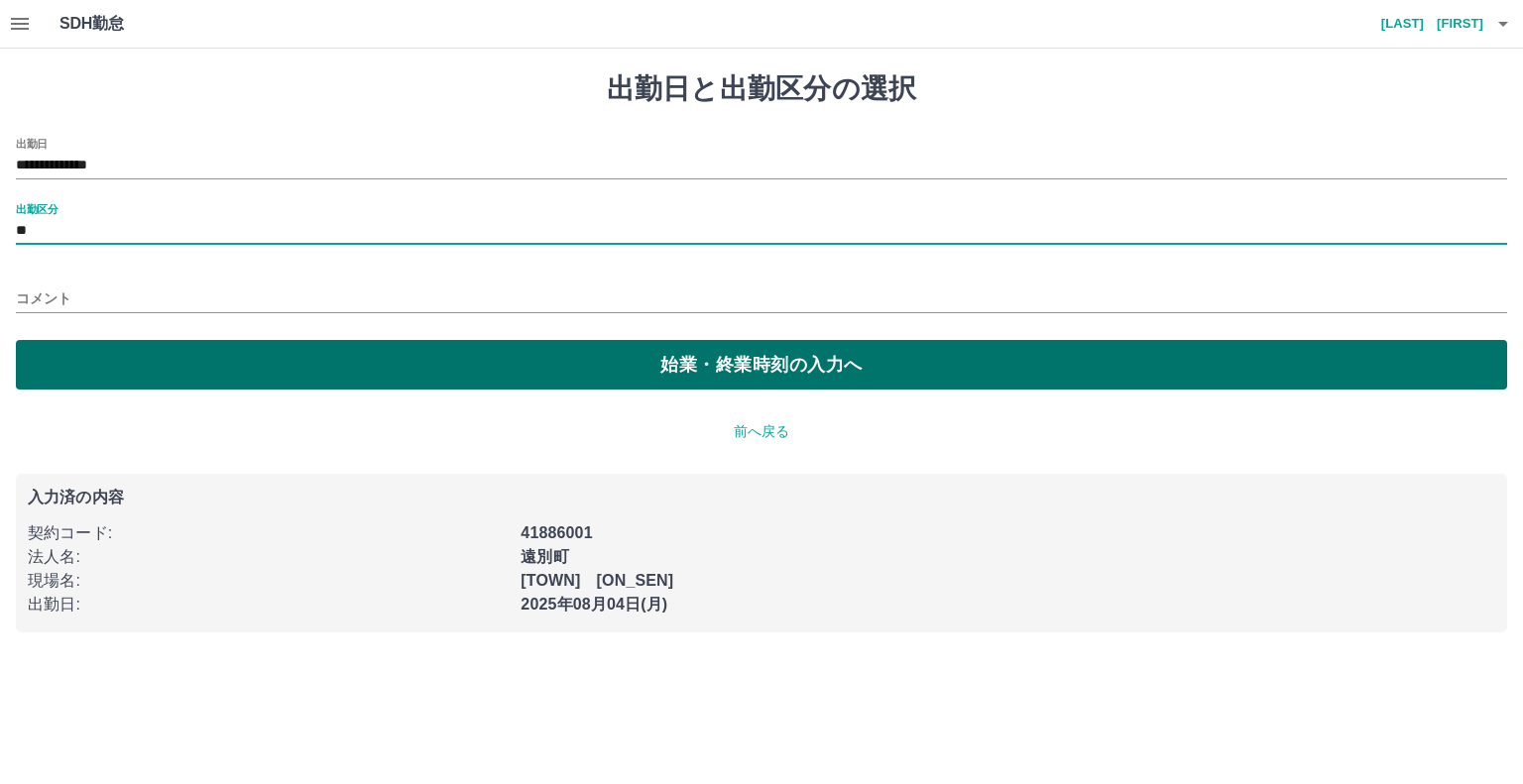 click on "始業・終業時刻の入力へ" at bounding box center [762, 365] 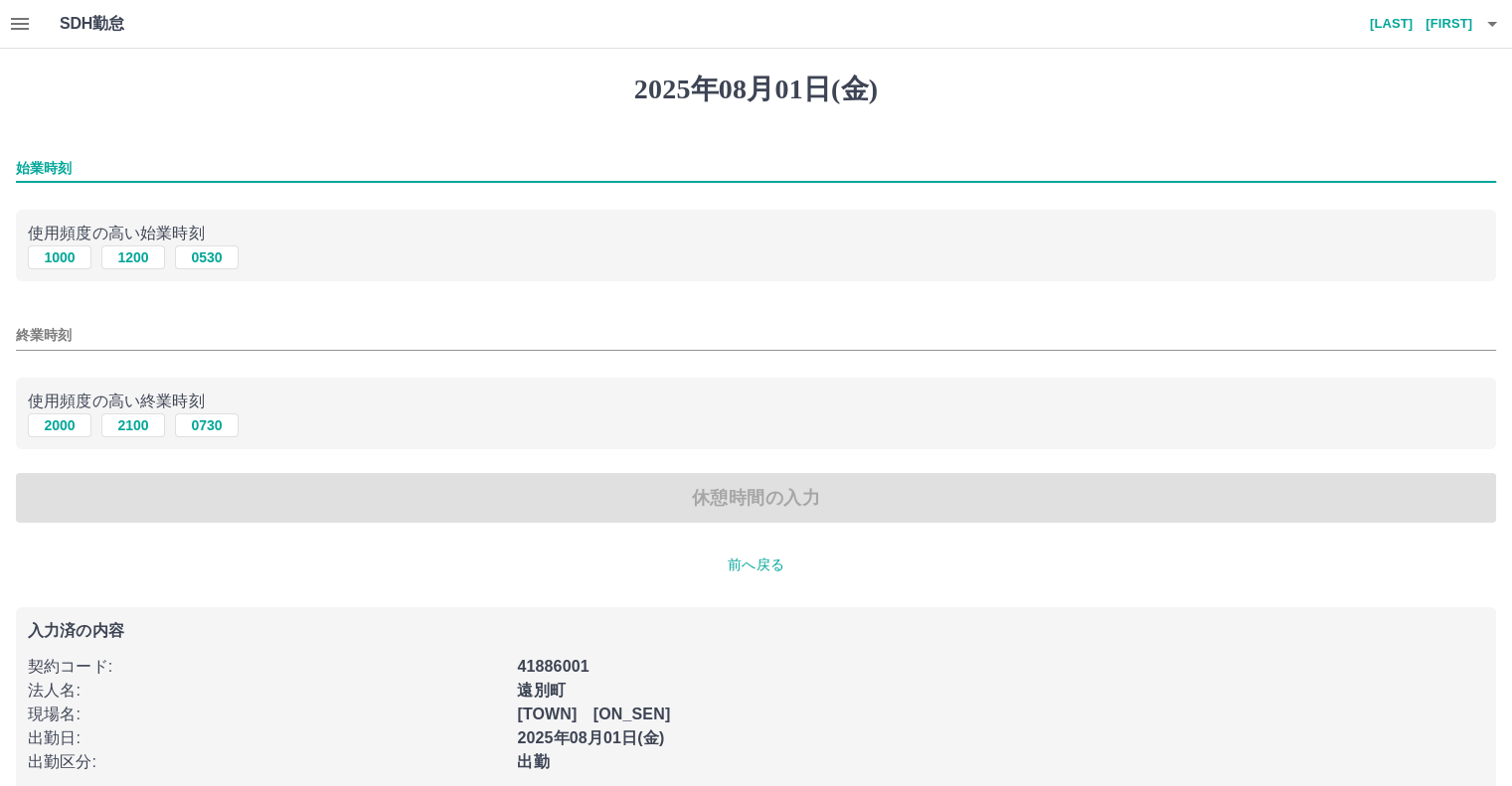 click on "始業時刻" at bounding box center (756, 168) 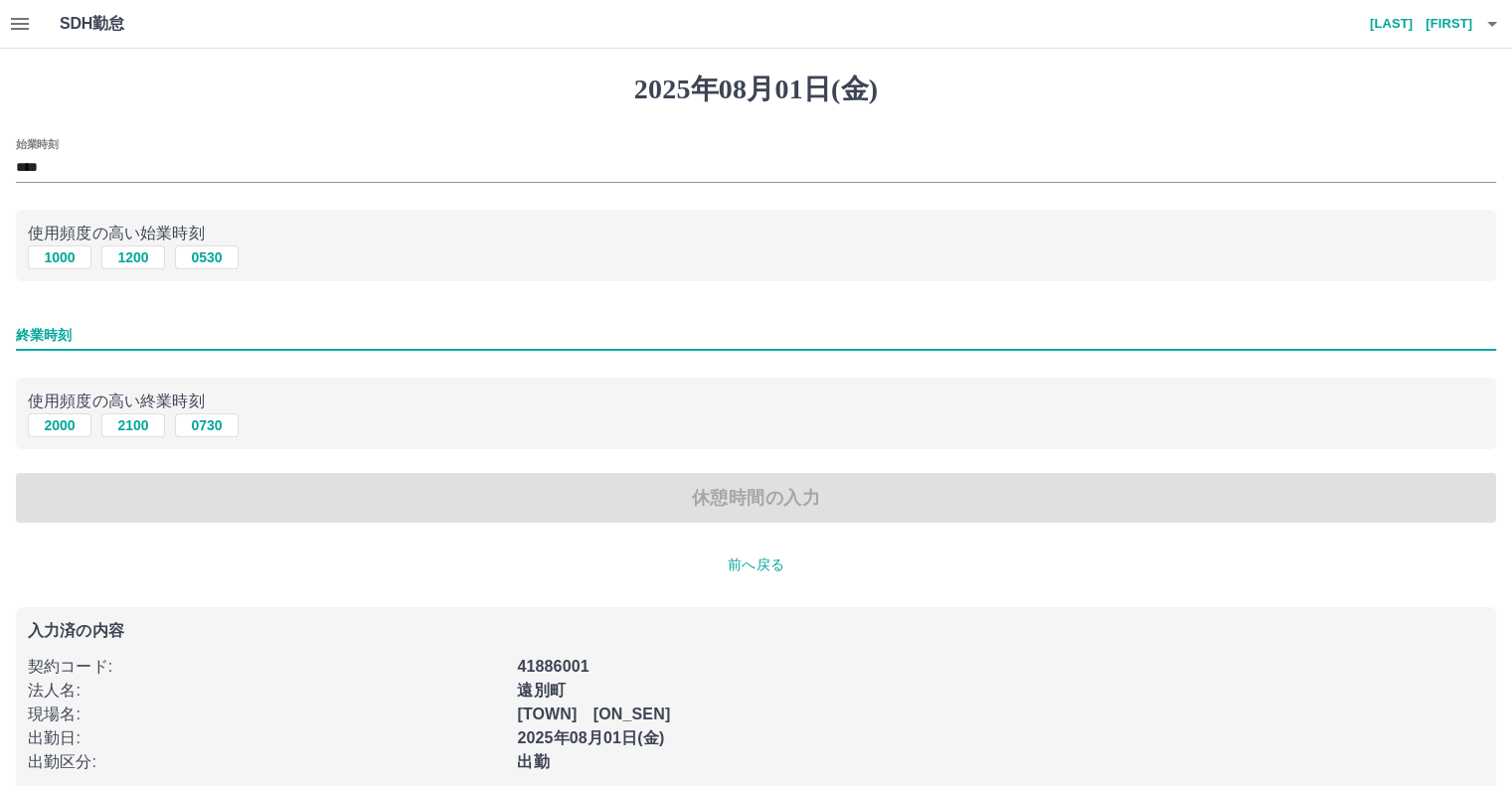 click on "終業時刻" at bounding box center (756, 335) 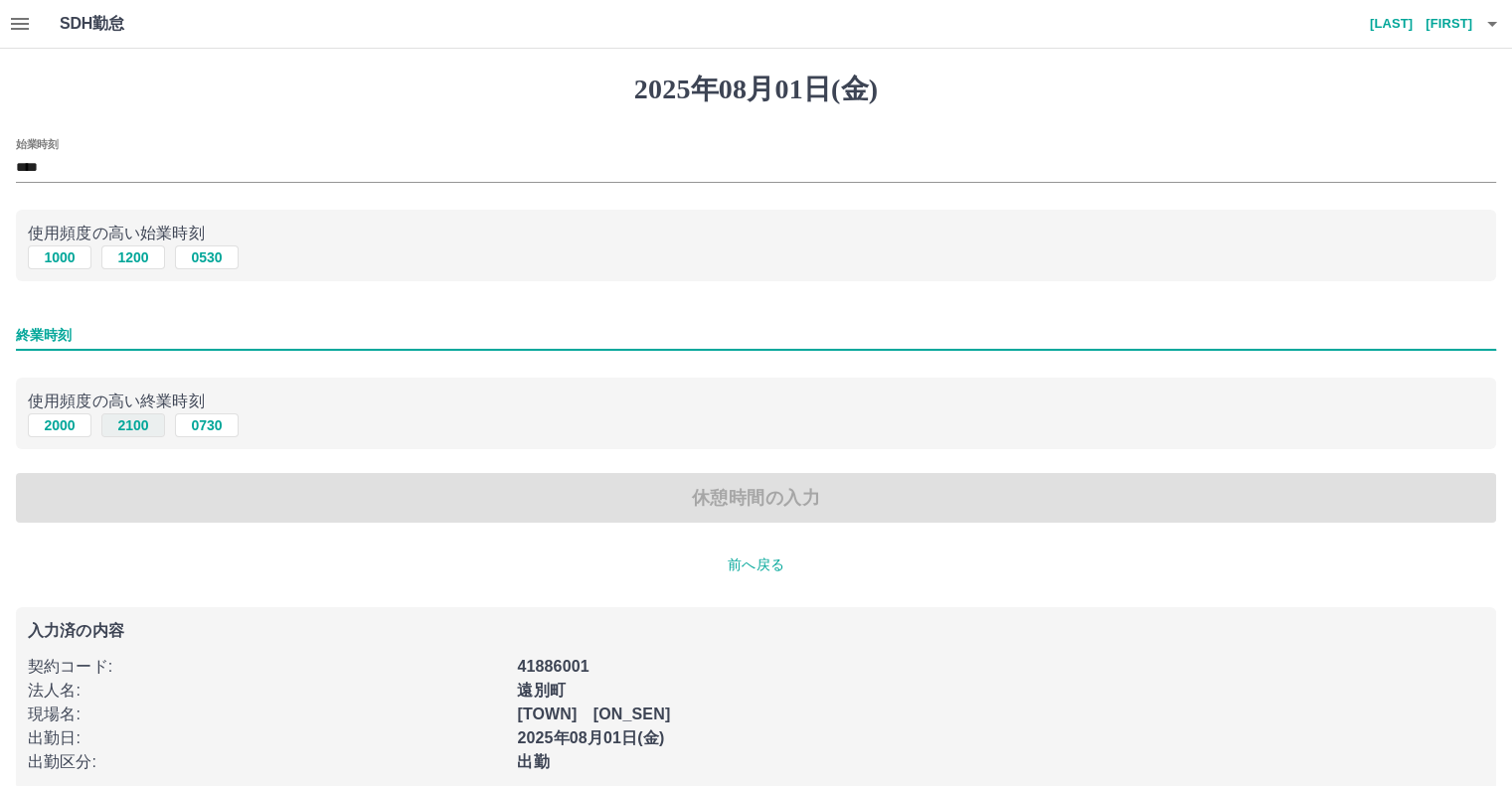 type on "****" 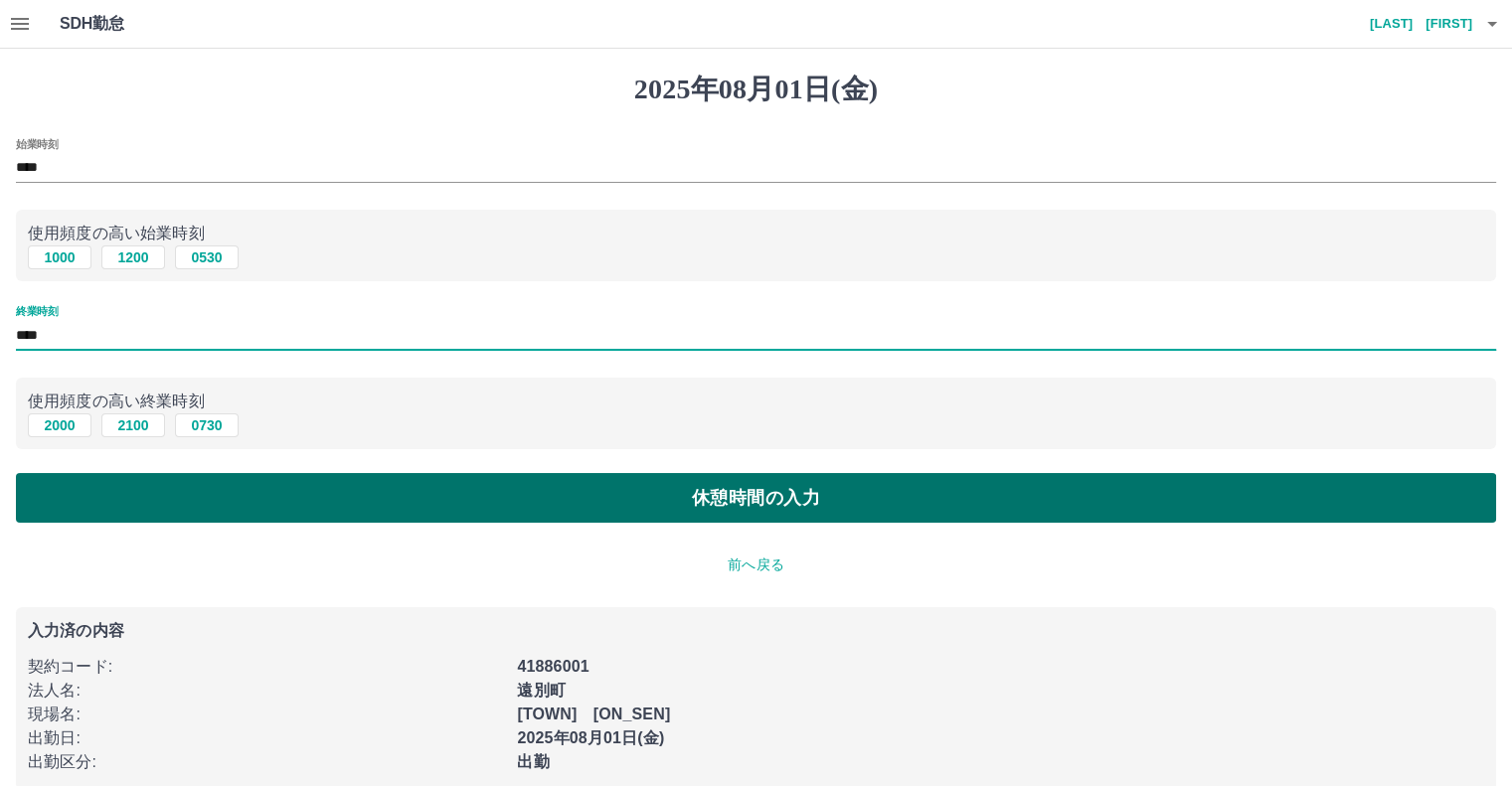 click on "休憩時間の入力" at bounding box center (756, 498) 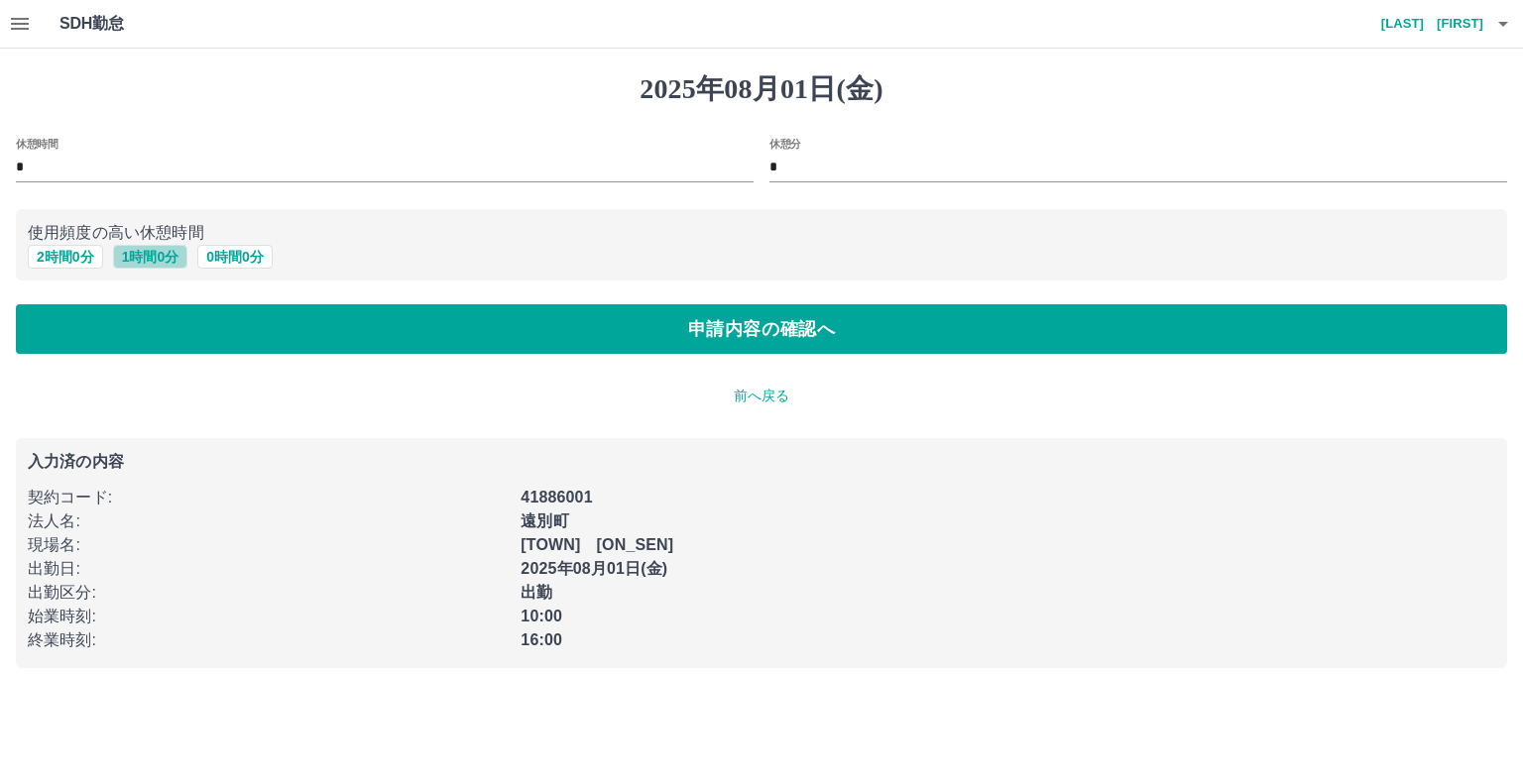 click on "1 時間 0 分" at bounding box center (151, 257) 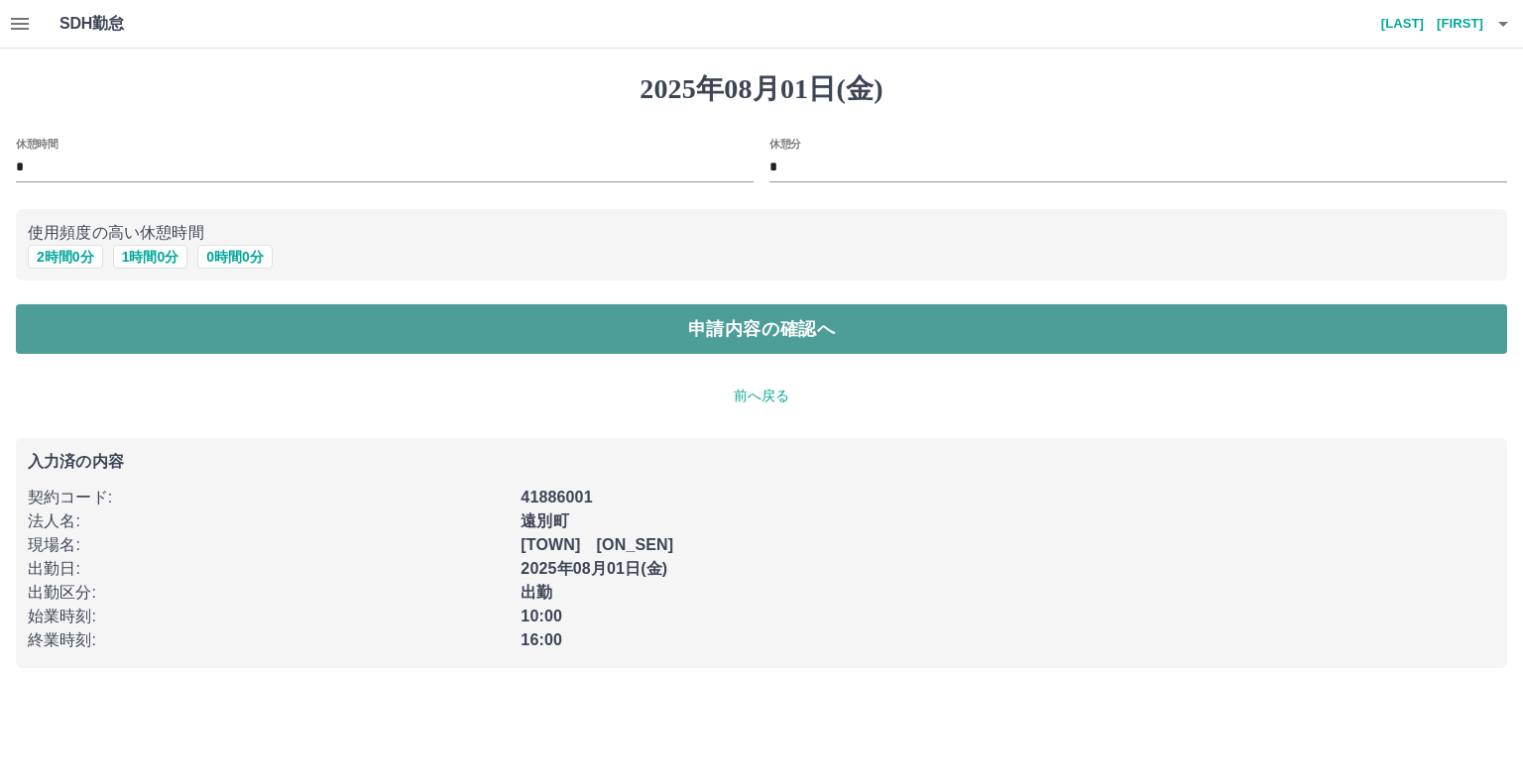 click on "申請内容の確認へ" at bounding box center [762, 329] 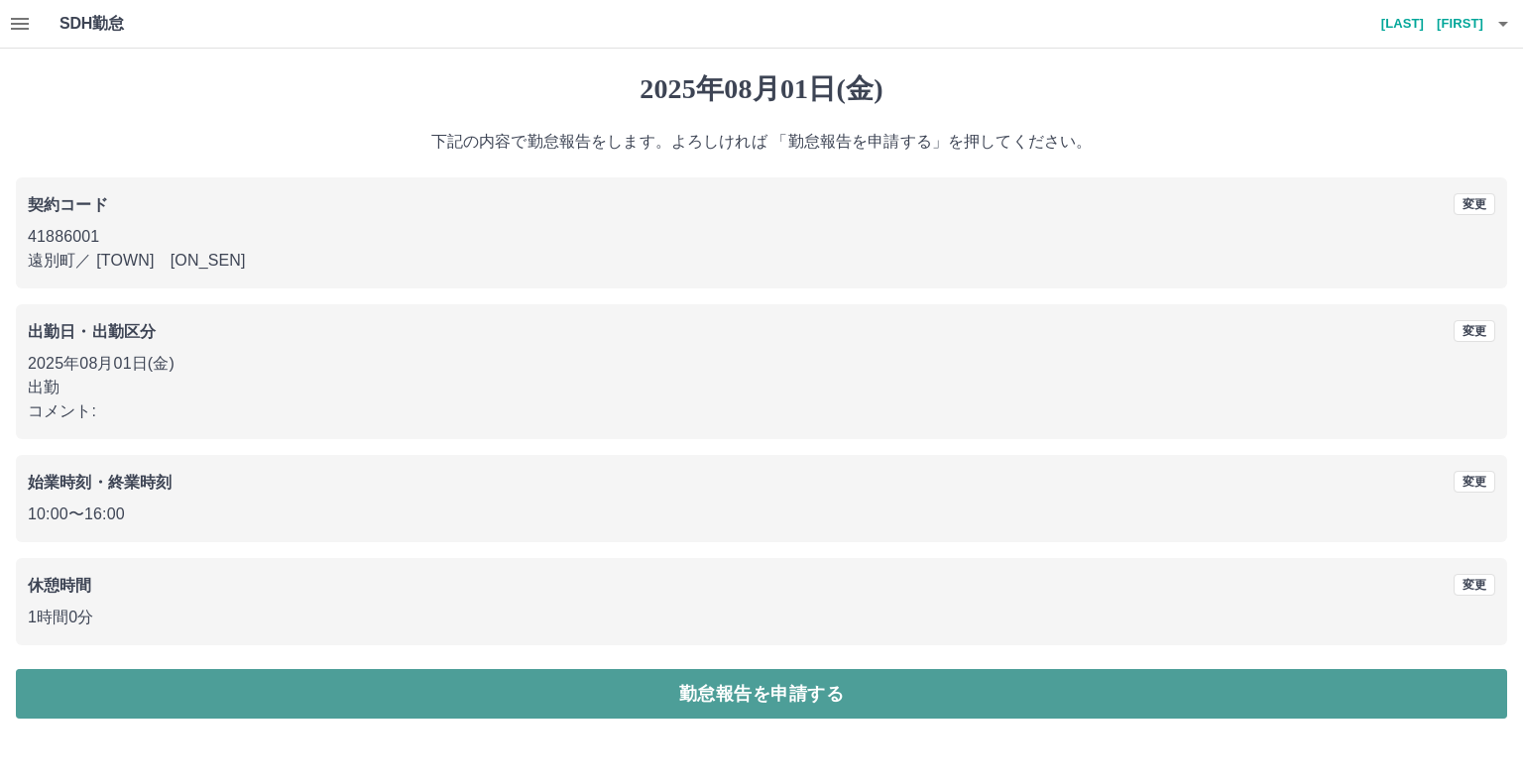 click on "勤怠報告を申請する" at bounding box center (762, 694) 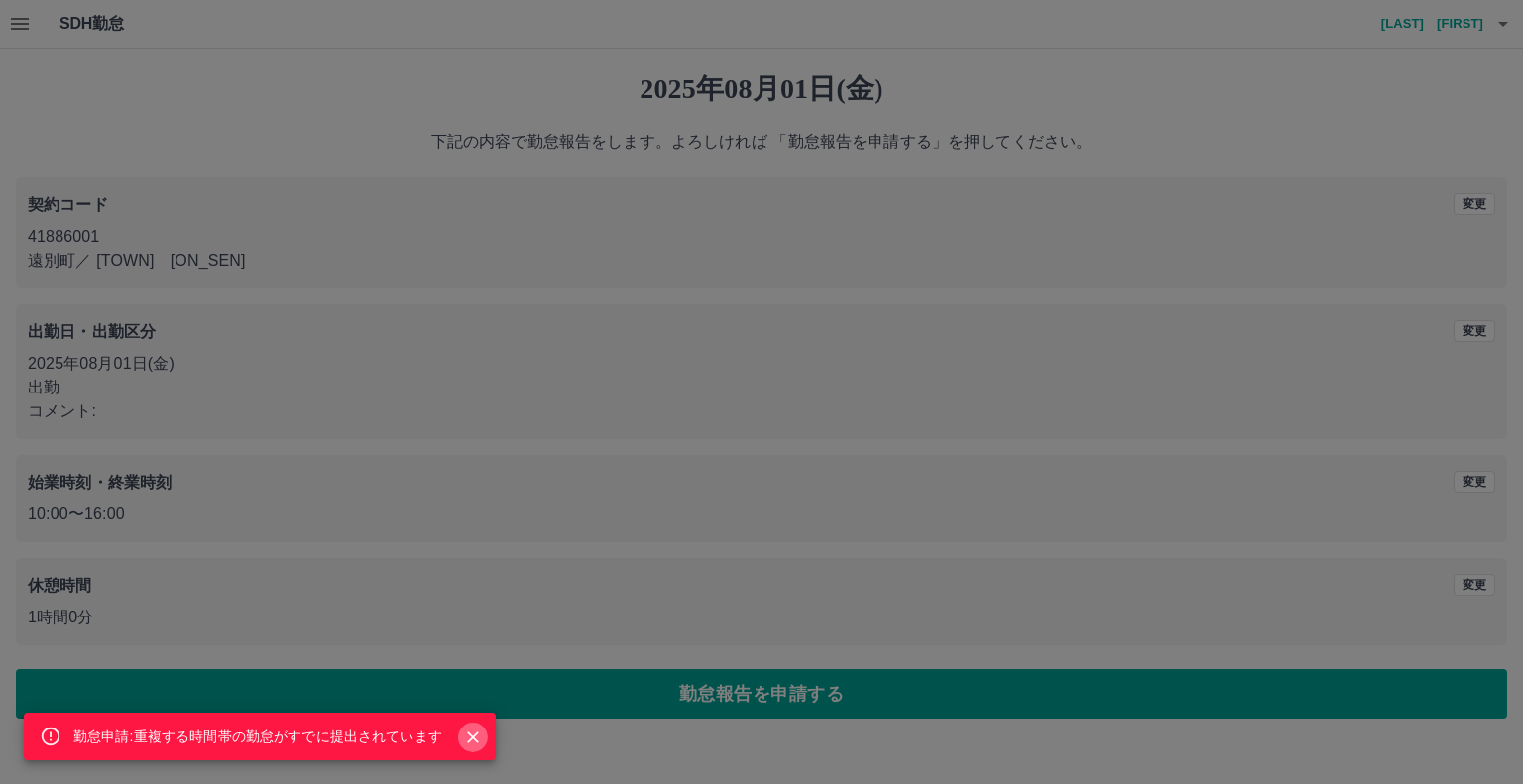 click 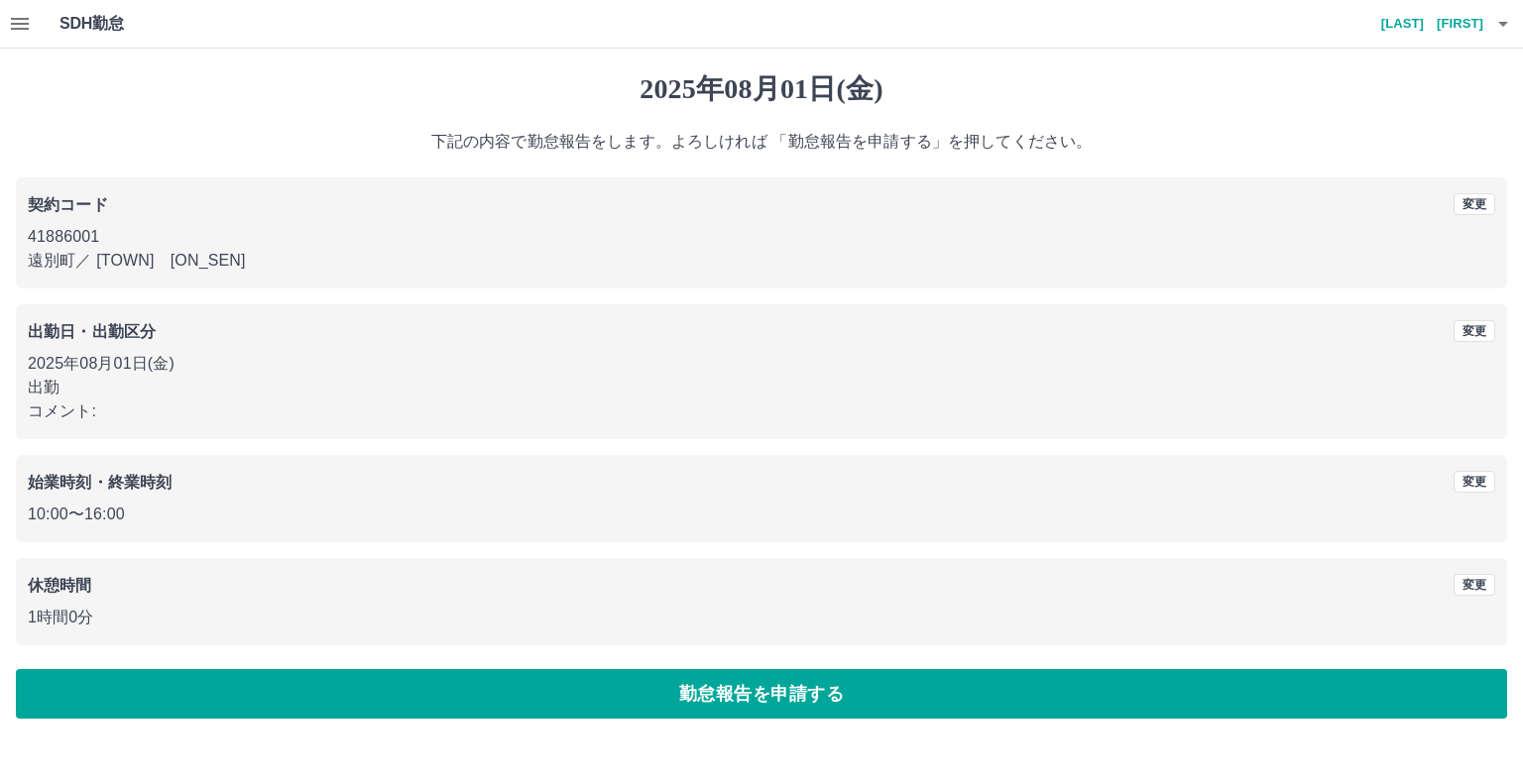 click 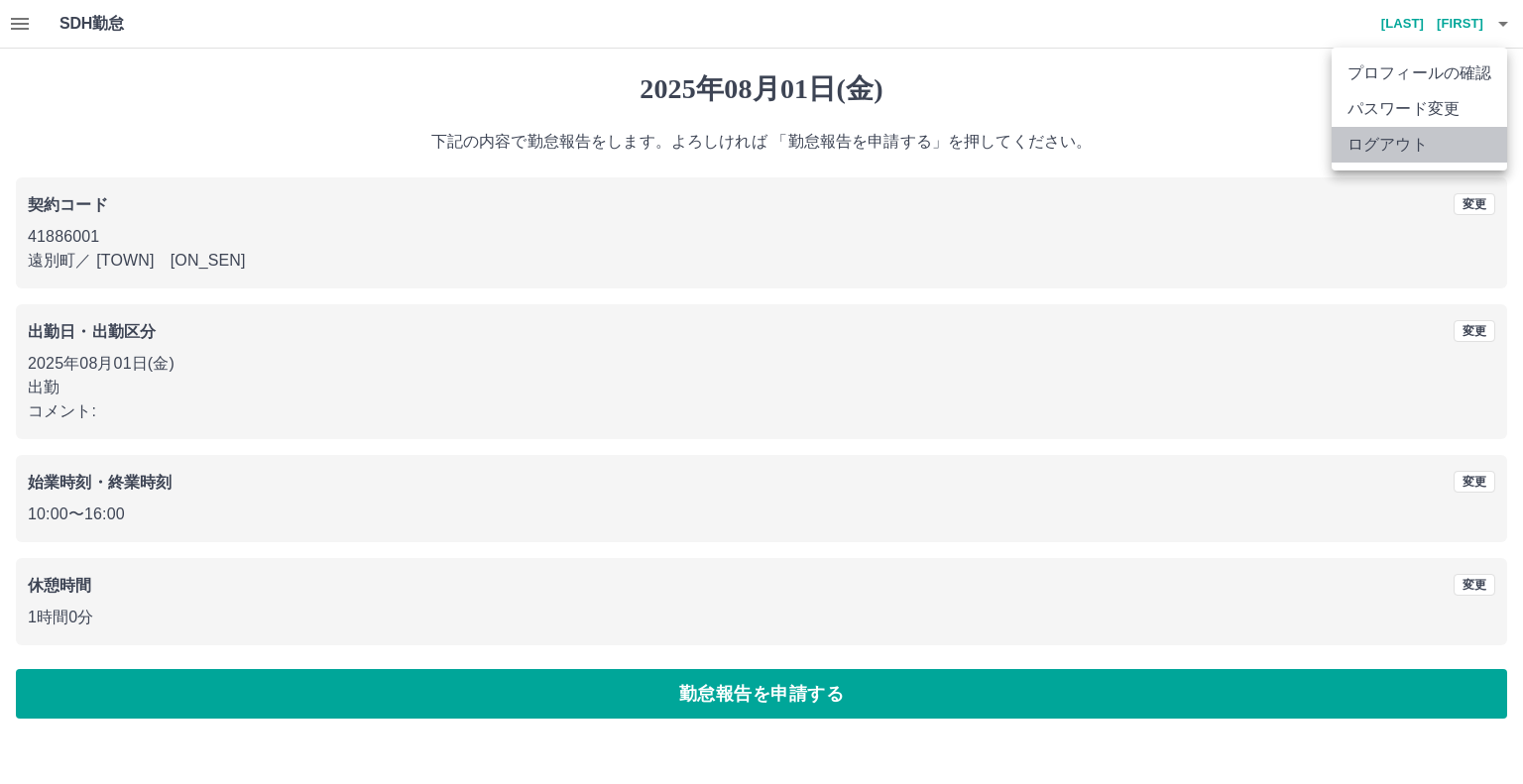 click on "ログアウト" at bounding box center (1419, 145) 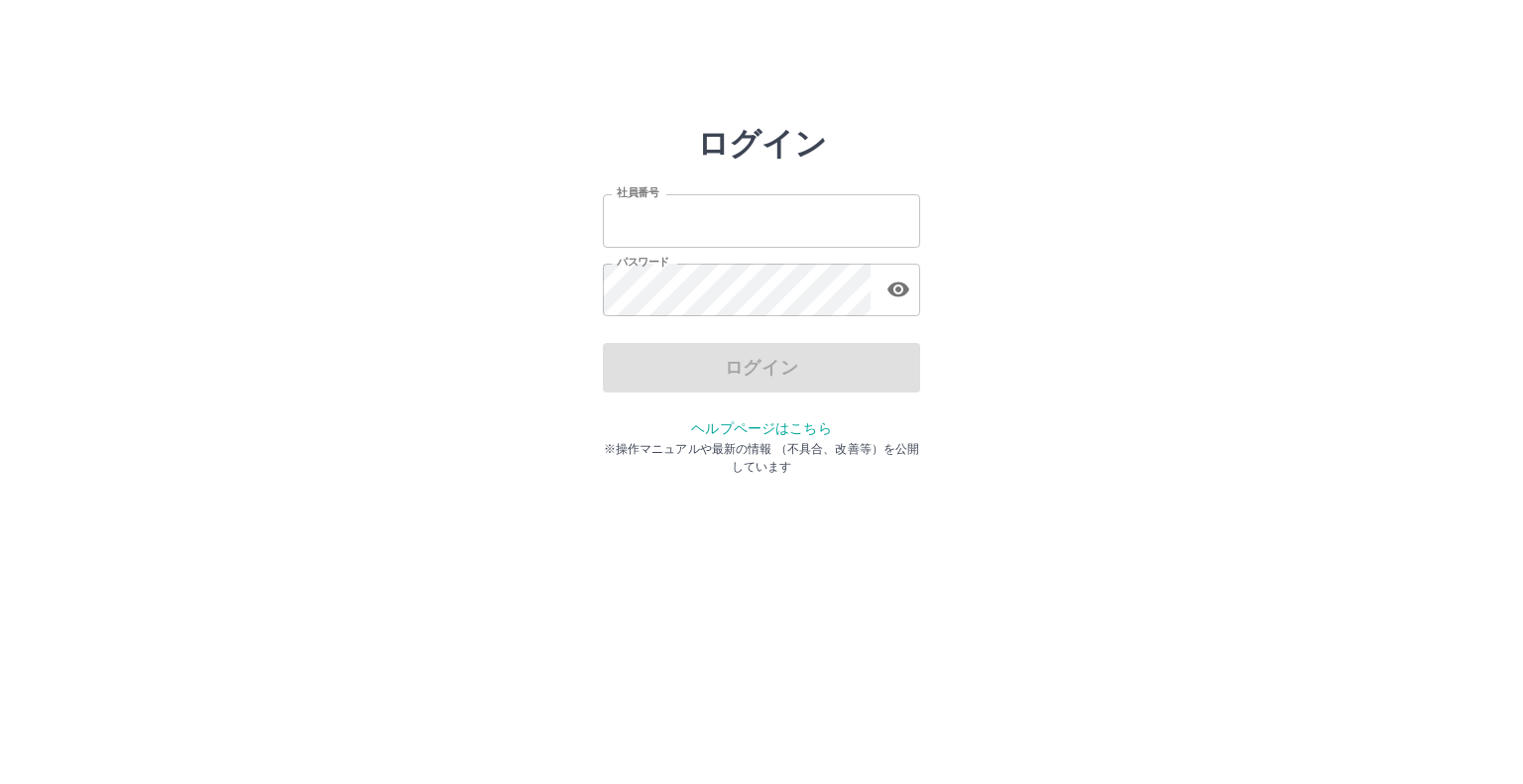 scroll, scrollTop: 0, scrollLeft: 0, axis: both 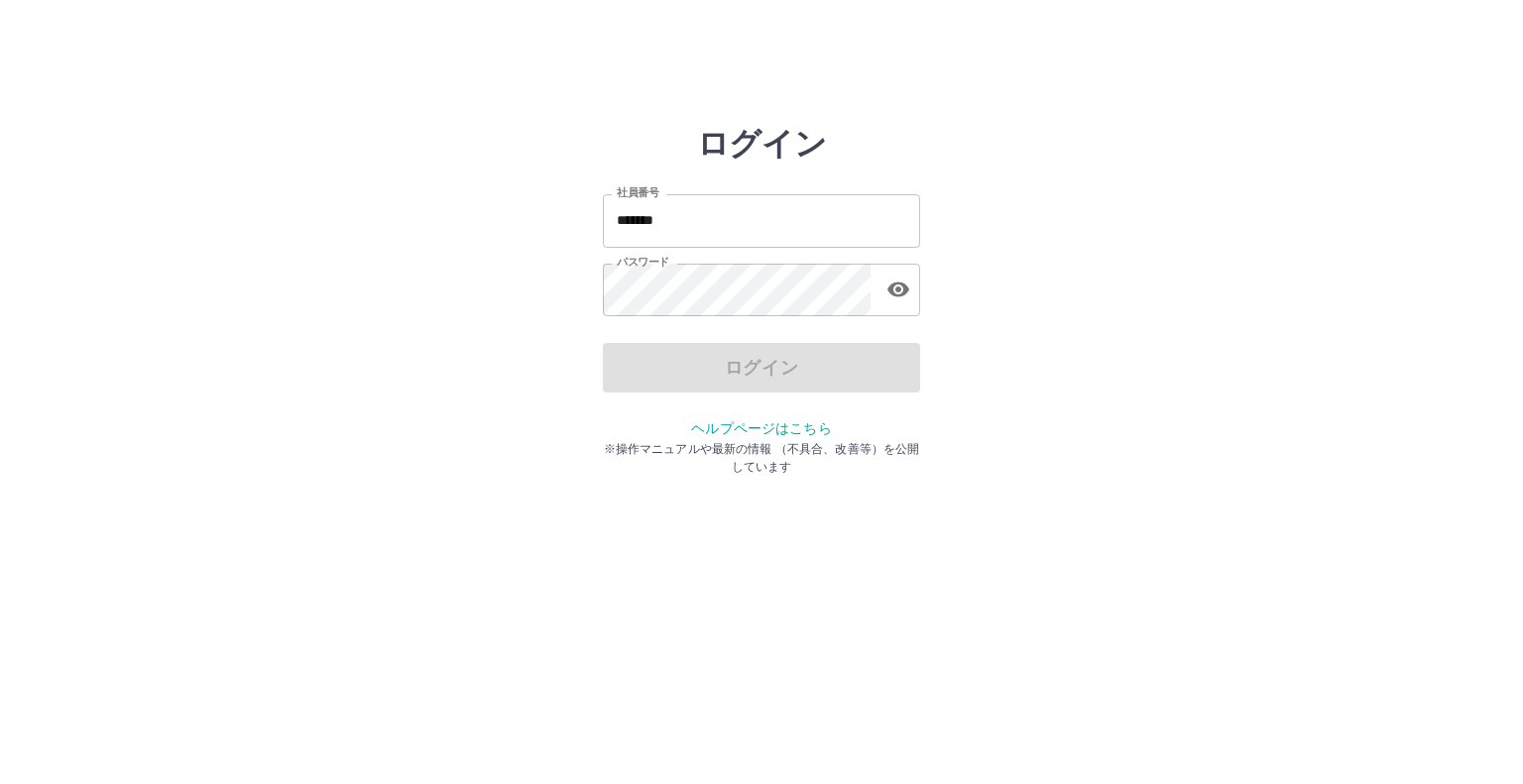 click on "*******" at bounding box center [762, 220] 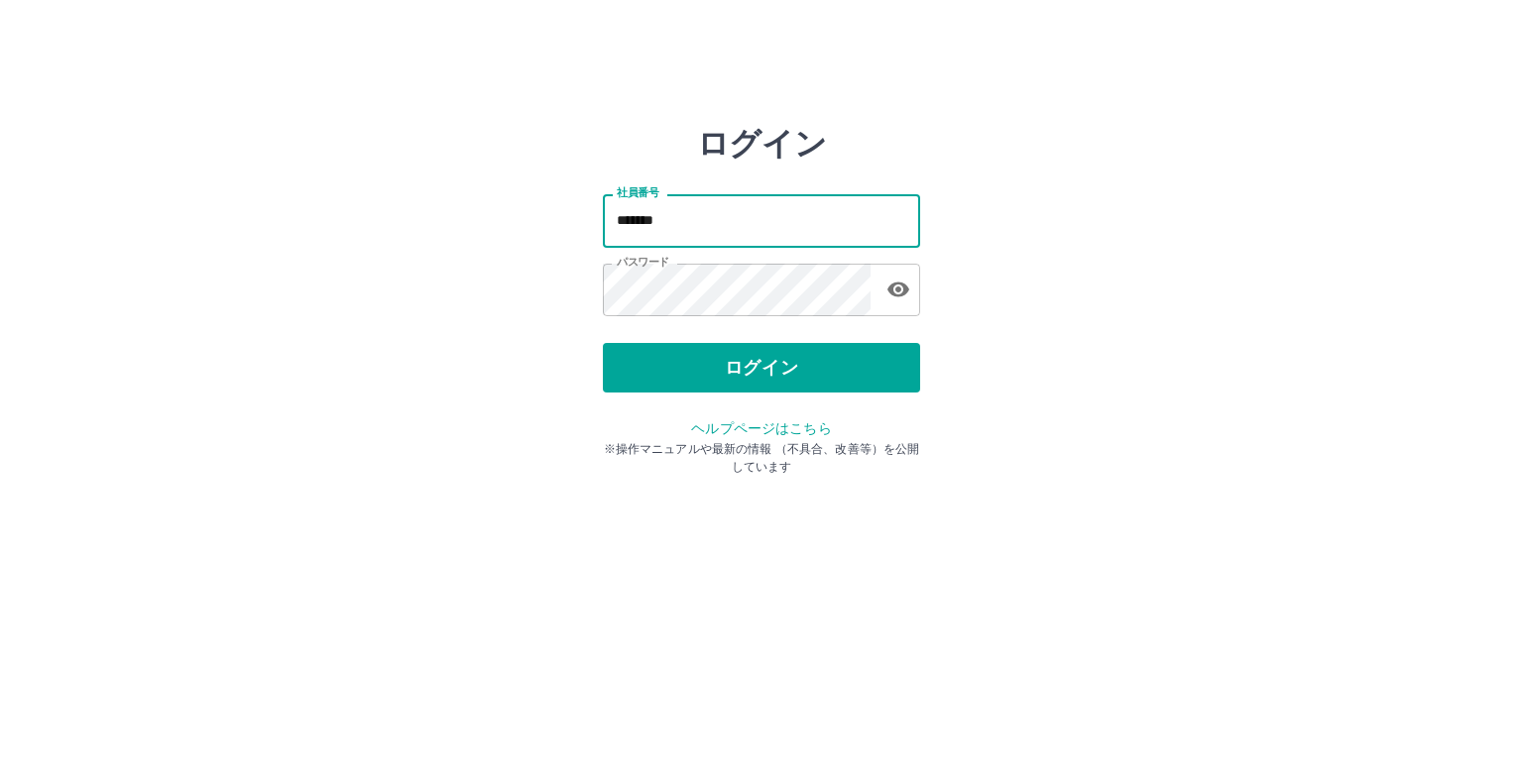 type on "*******" 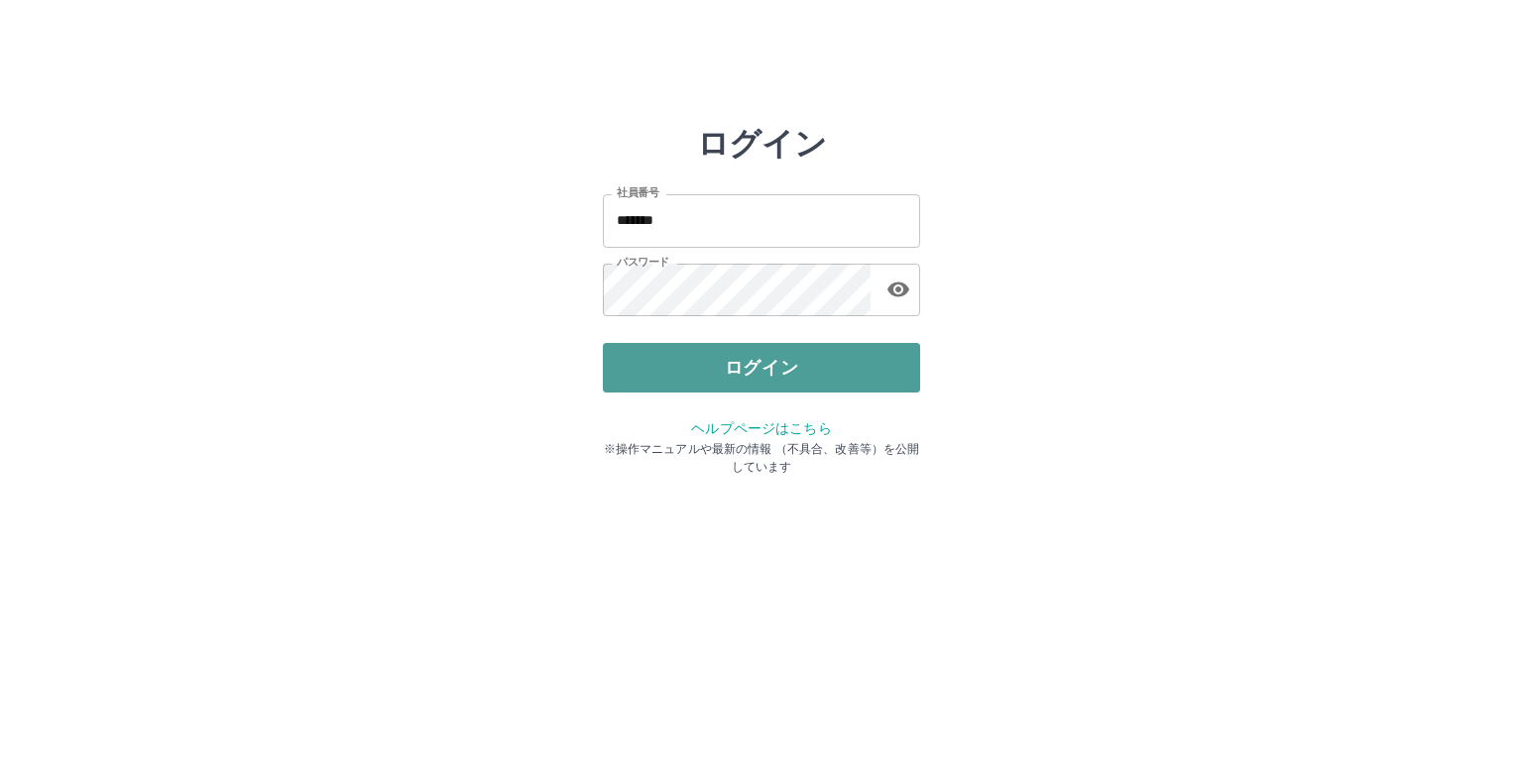 click on "ログイン" at bounding box center (762, 368) 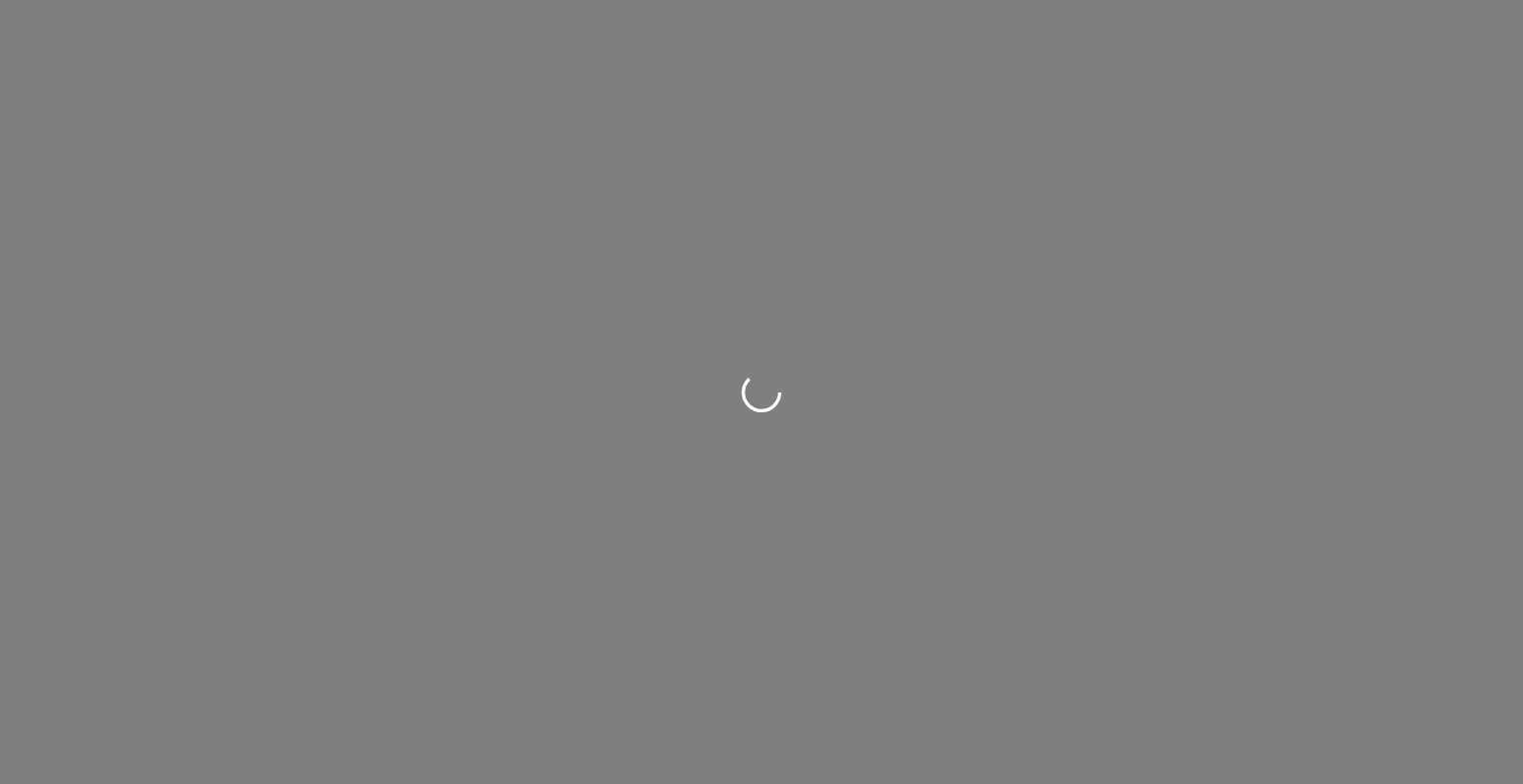 scroll, scrollTop: 0, scrollLeft: 0, axis: both 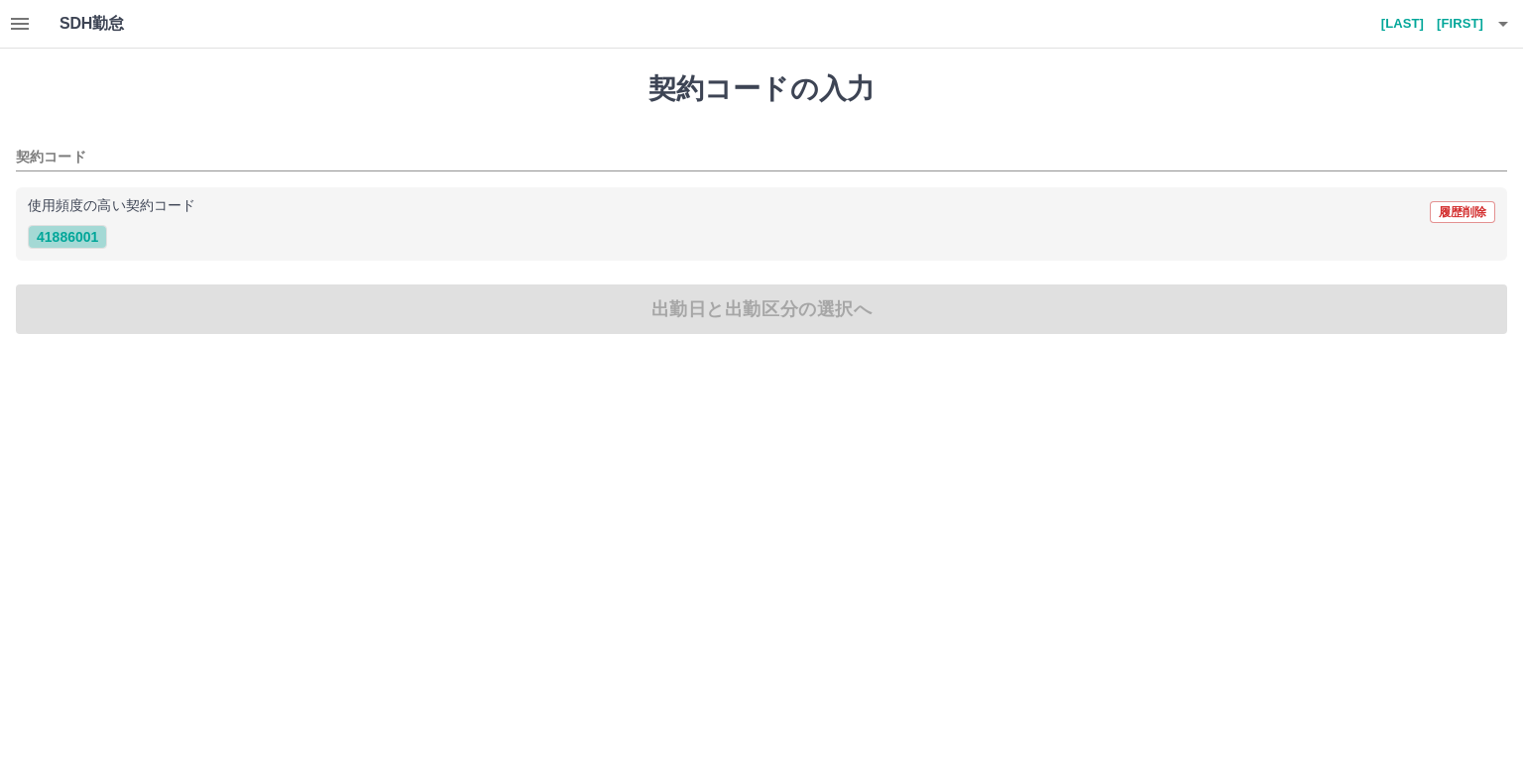 click on "41886001" at bounding box center [67, 237] 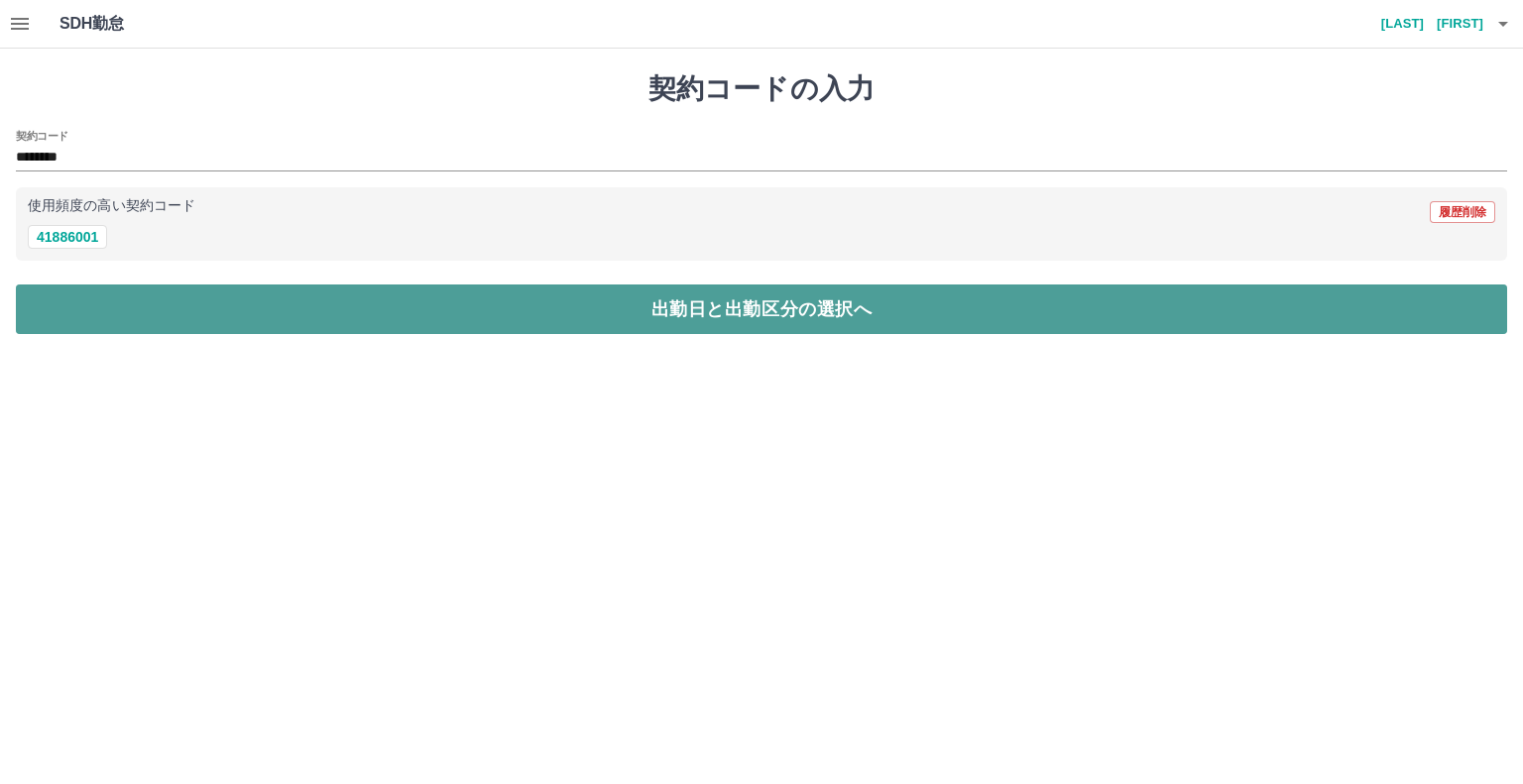 click on "出勤日と出勤区分の選択へ" at bounding box center [762, 309] 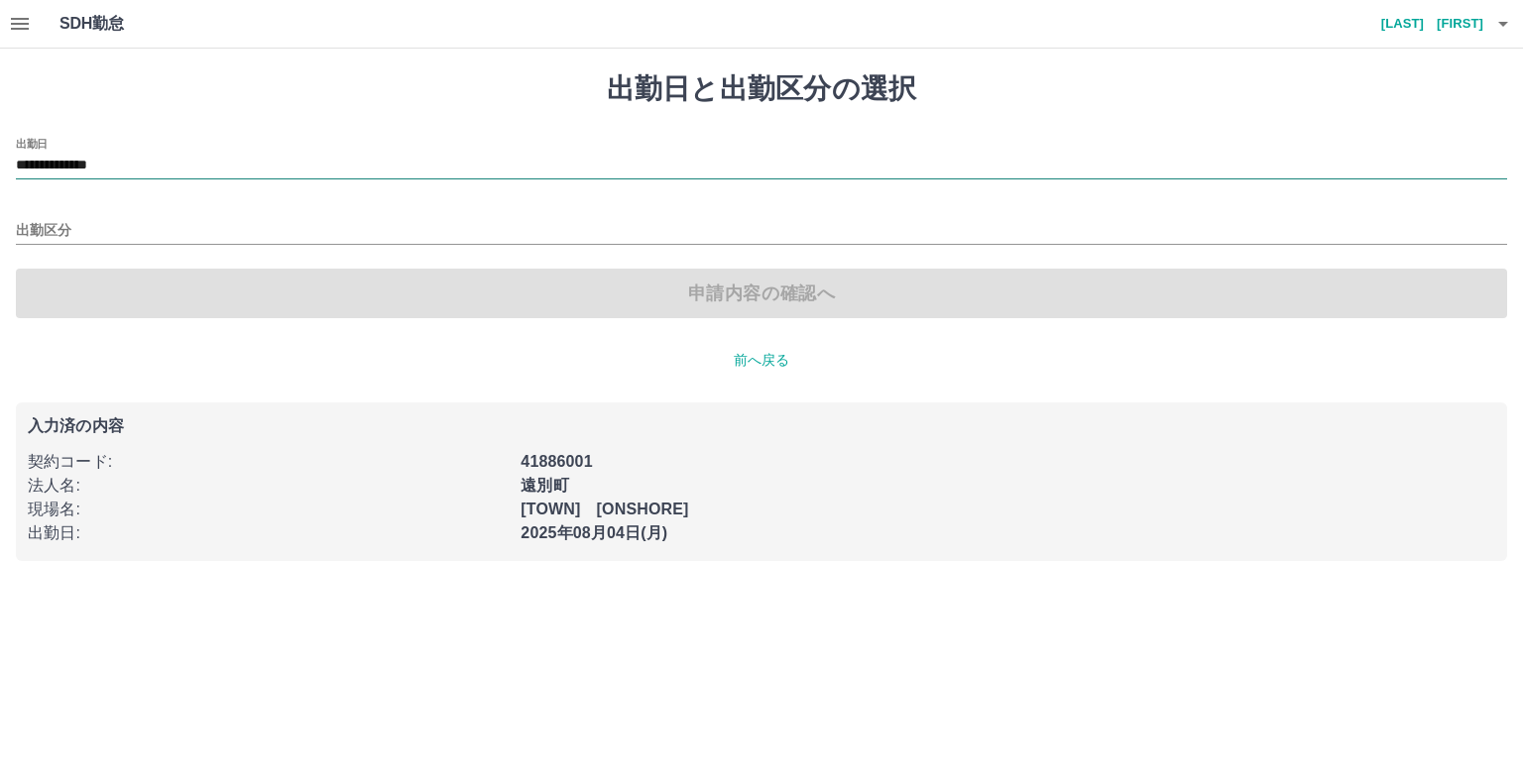 click on "**********" at bounding box center [762, 166] 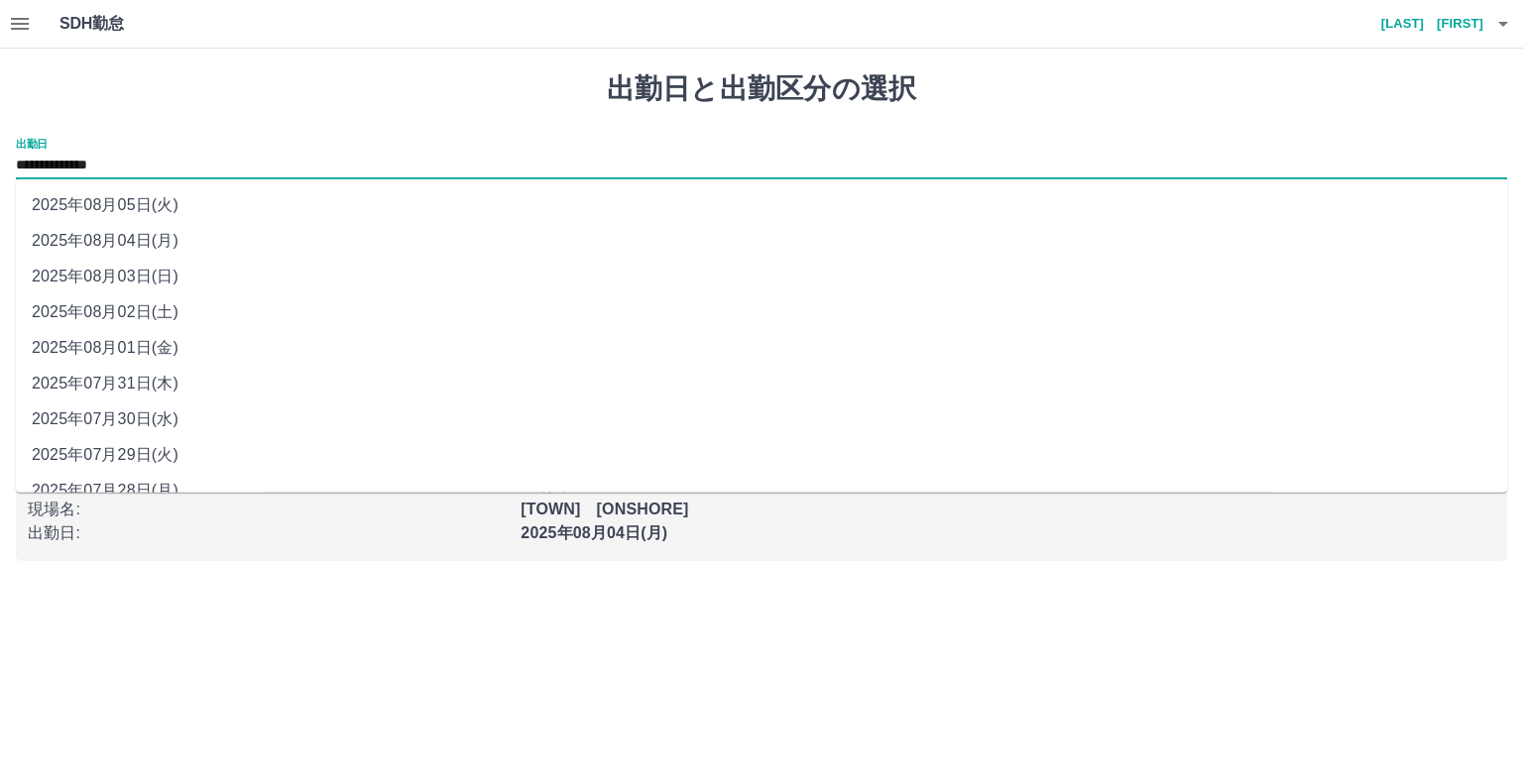click on "2025年08月01日(金)" at bounding box center (762, 348) 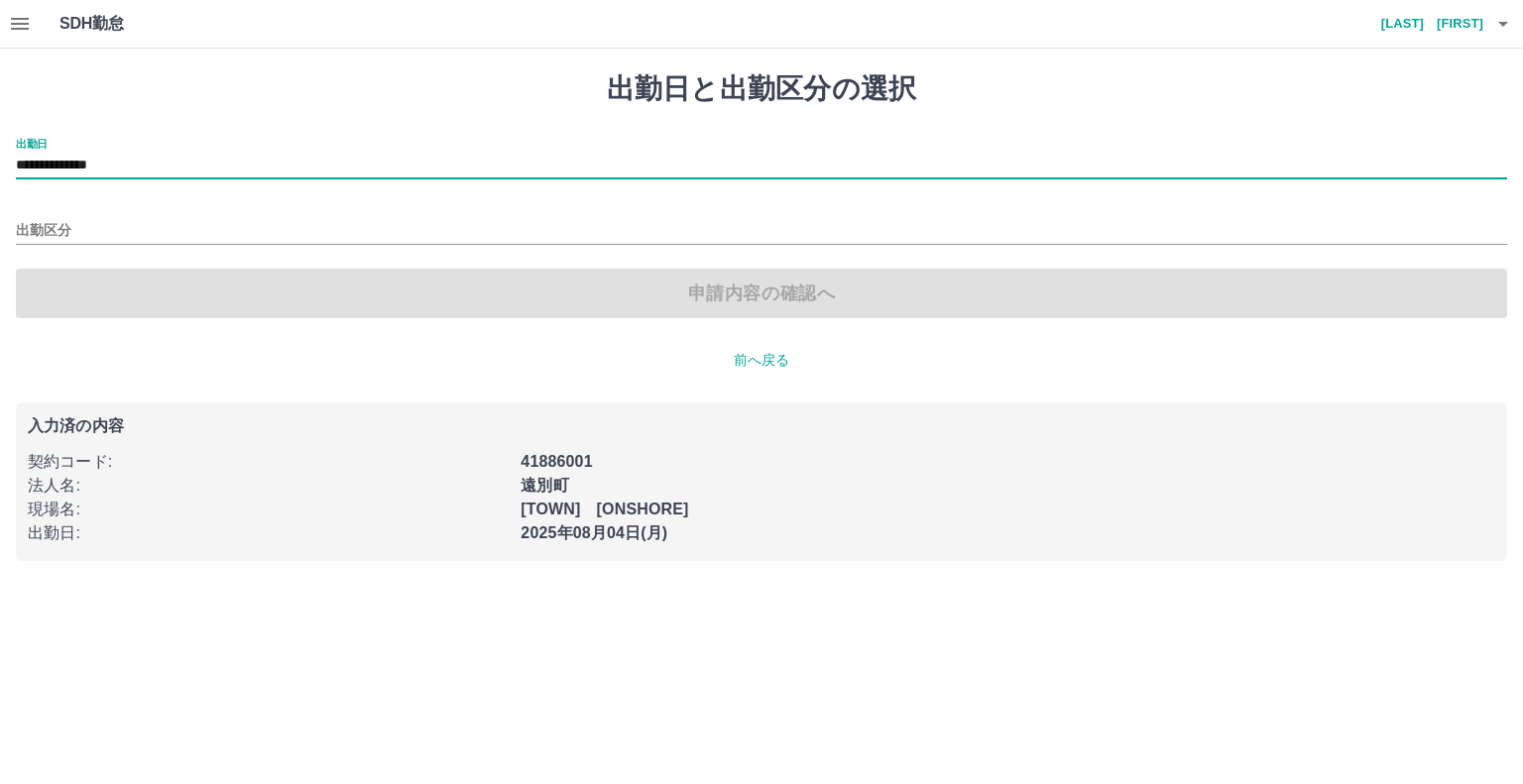 click on "出勤区分" at bounding box center [762, 224] 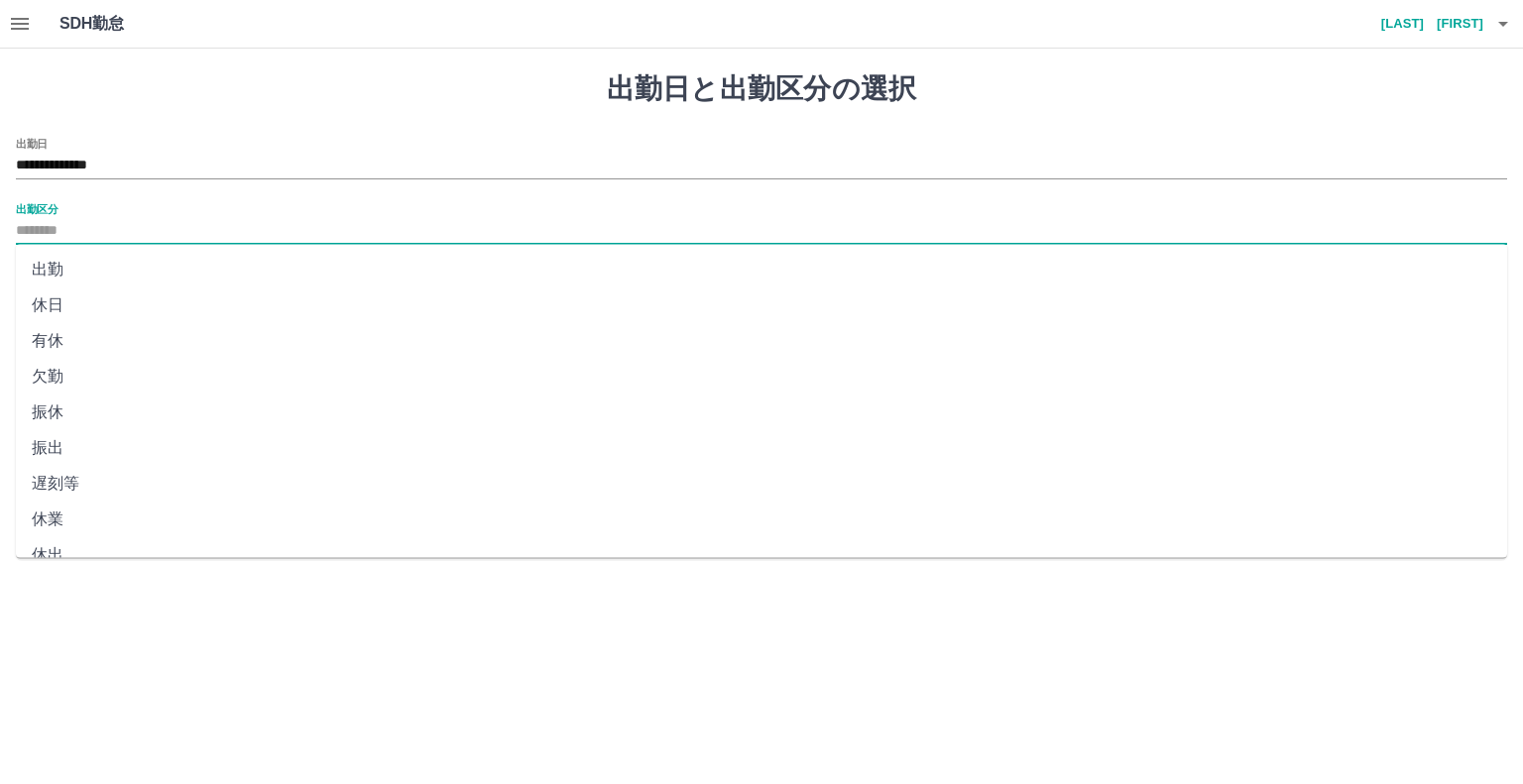 click on "出勤区分" at bounding box center (762, 231) 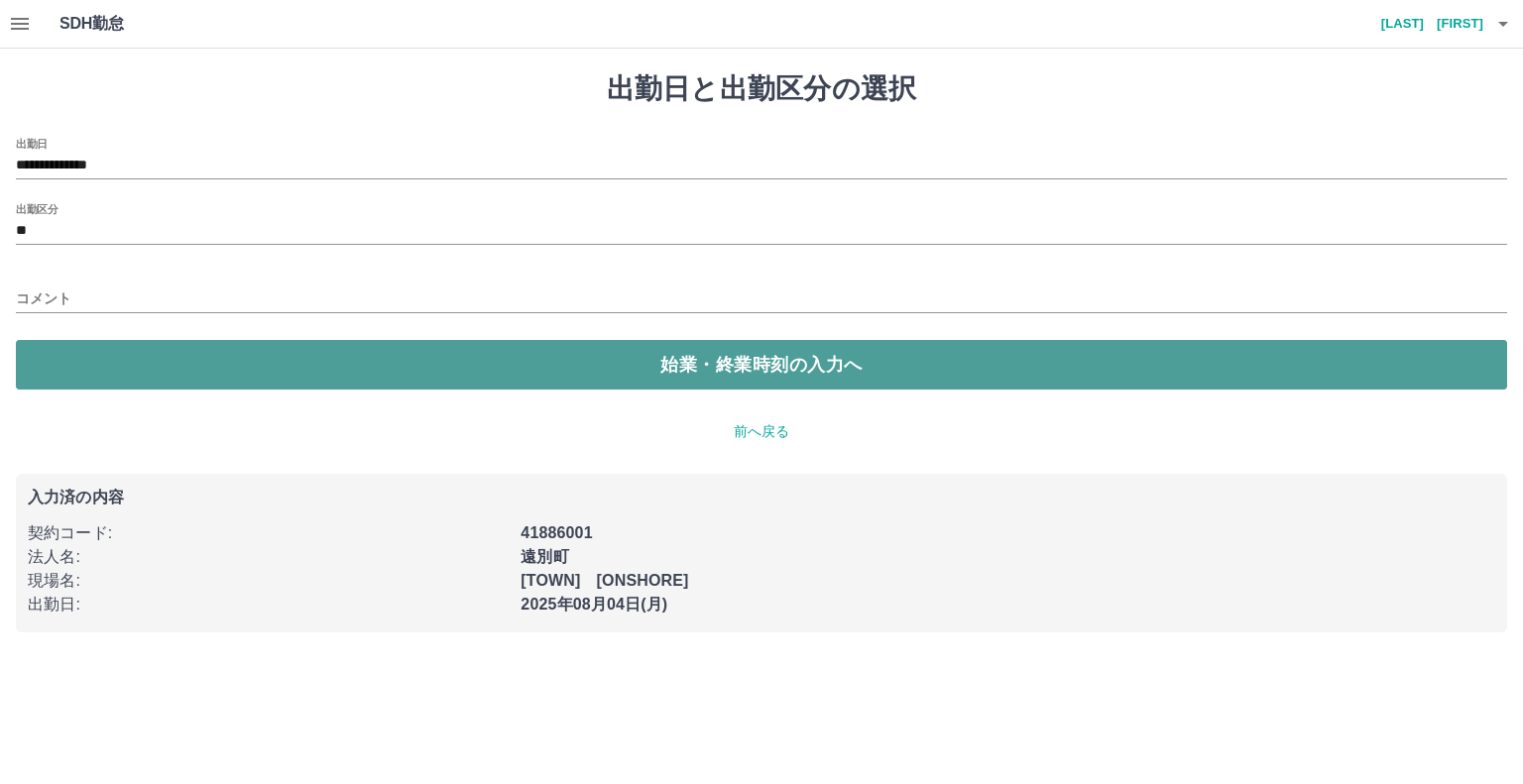 click on "始業・終業時刻の入力へ" at bounding box center (762, 365) 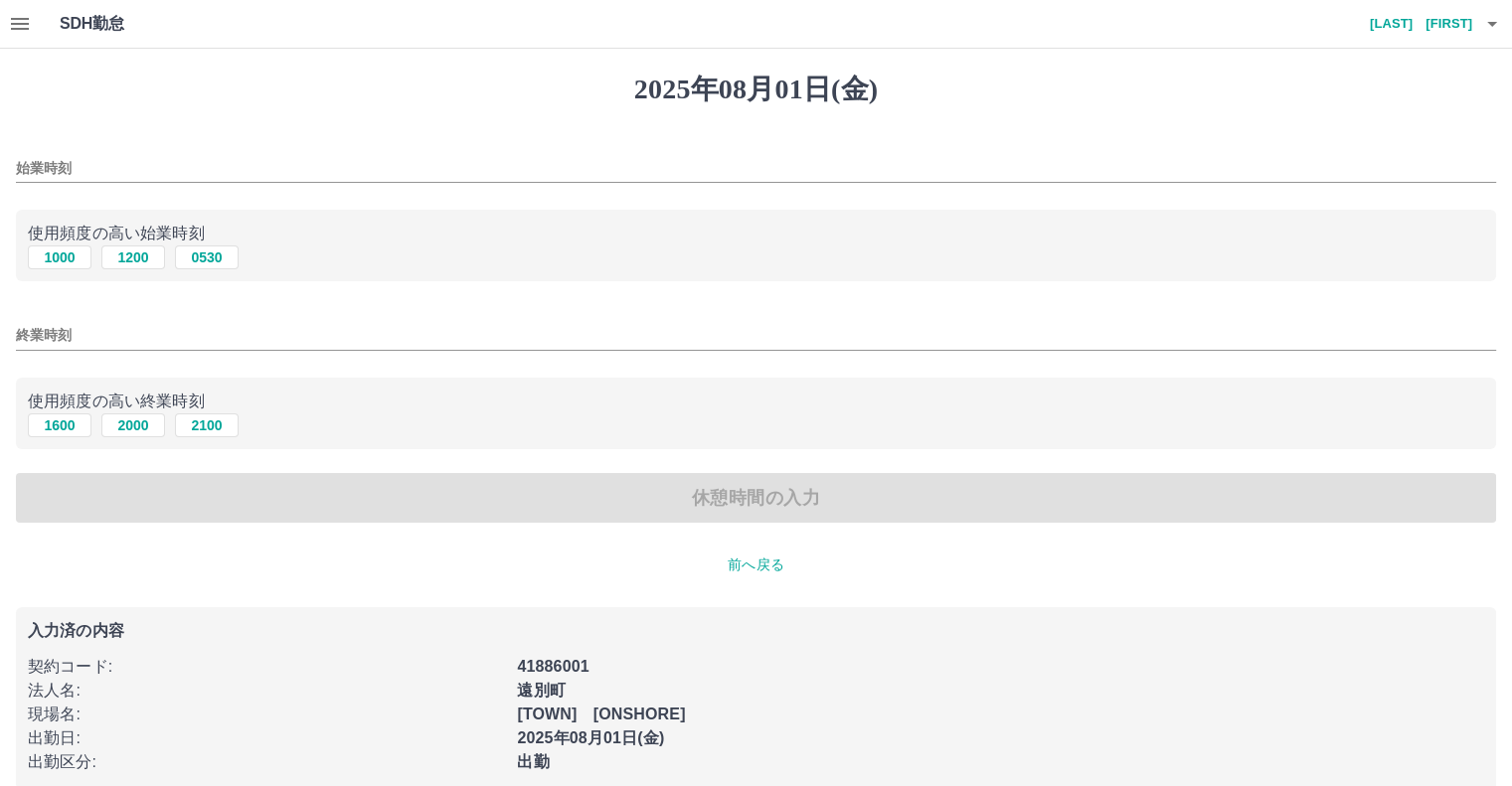 click on "始業時刻" at bounding box center (756, 168) 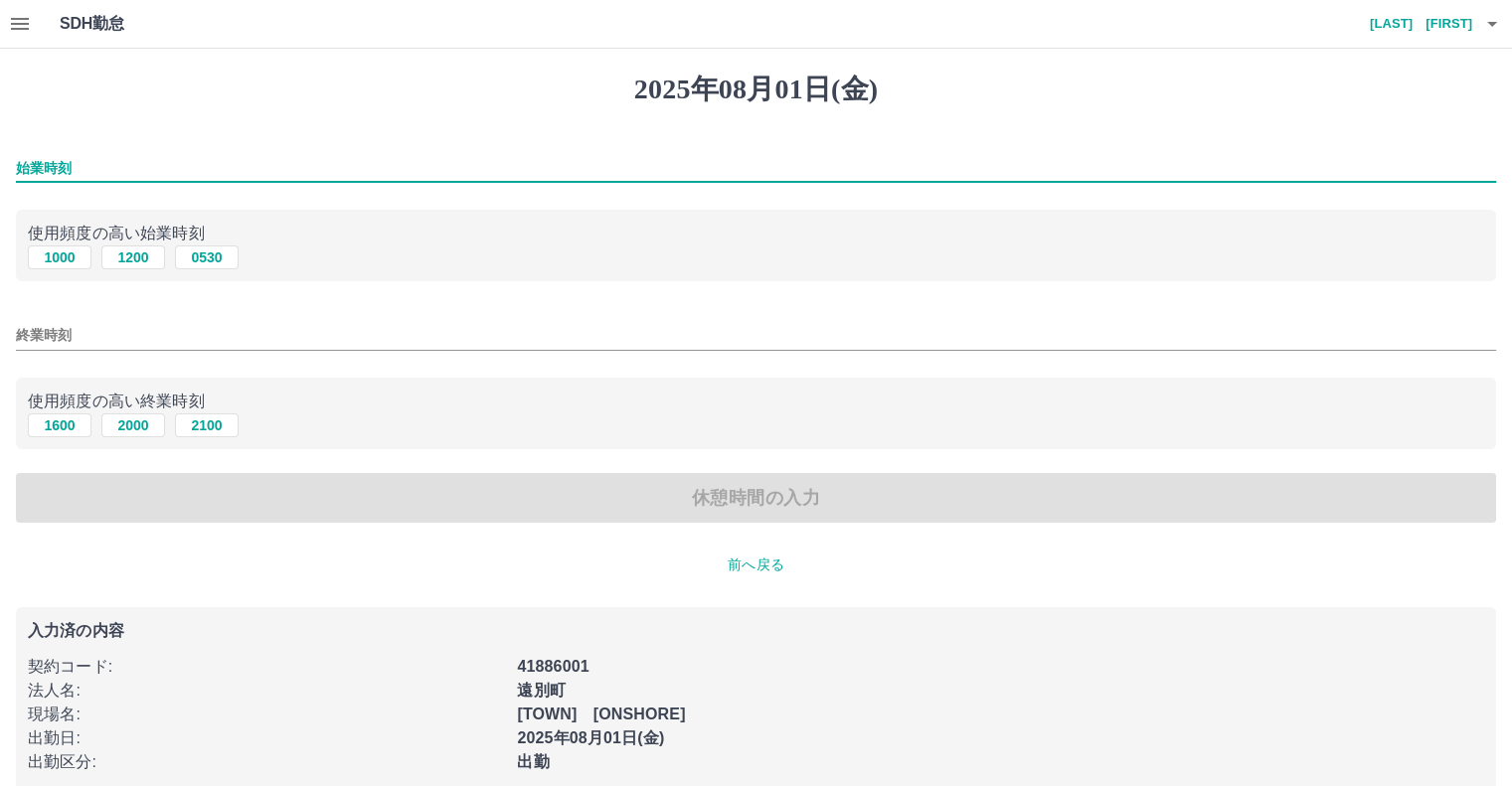 type on "****" 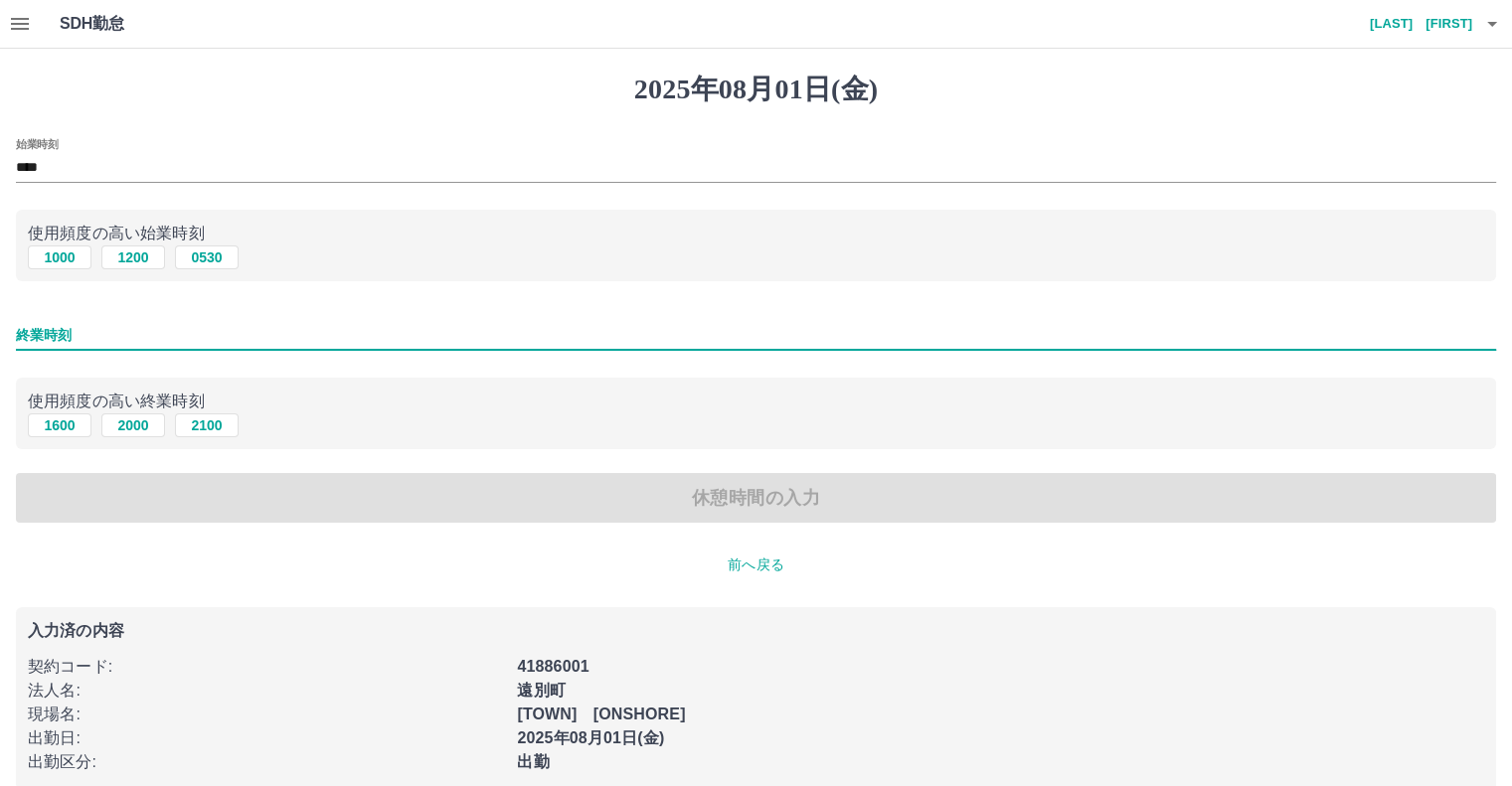 click on "終業時刻" at bounding box center (756, 335) 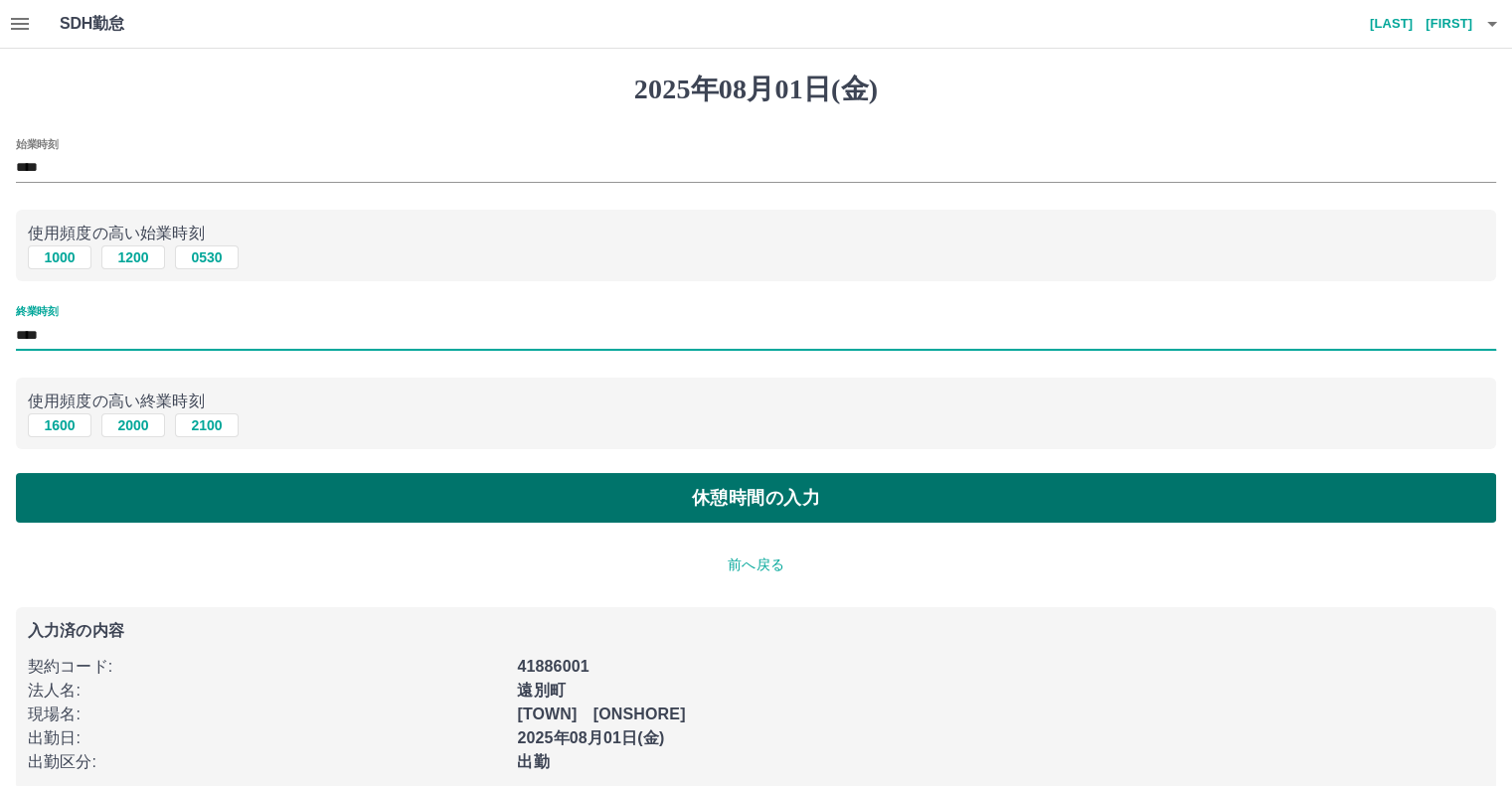 click on "休憩時間の入力" at bounding box center [756, 498] 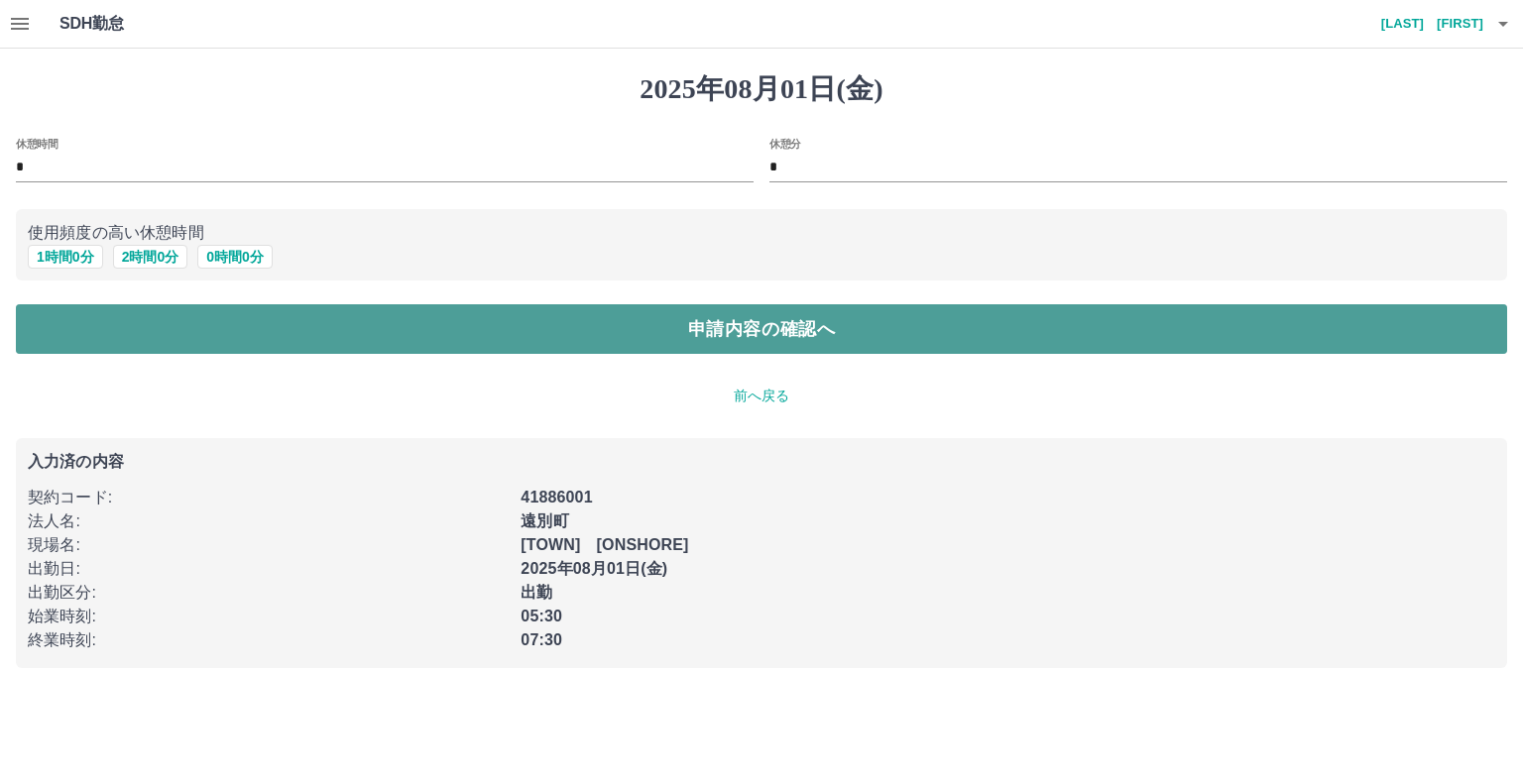 click on "申請内容の確認へ" at bounding box center (762, 329) 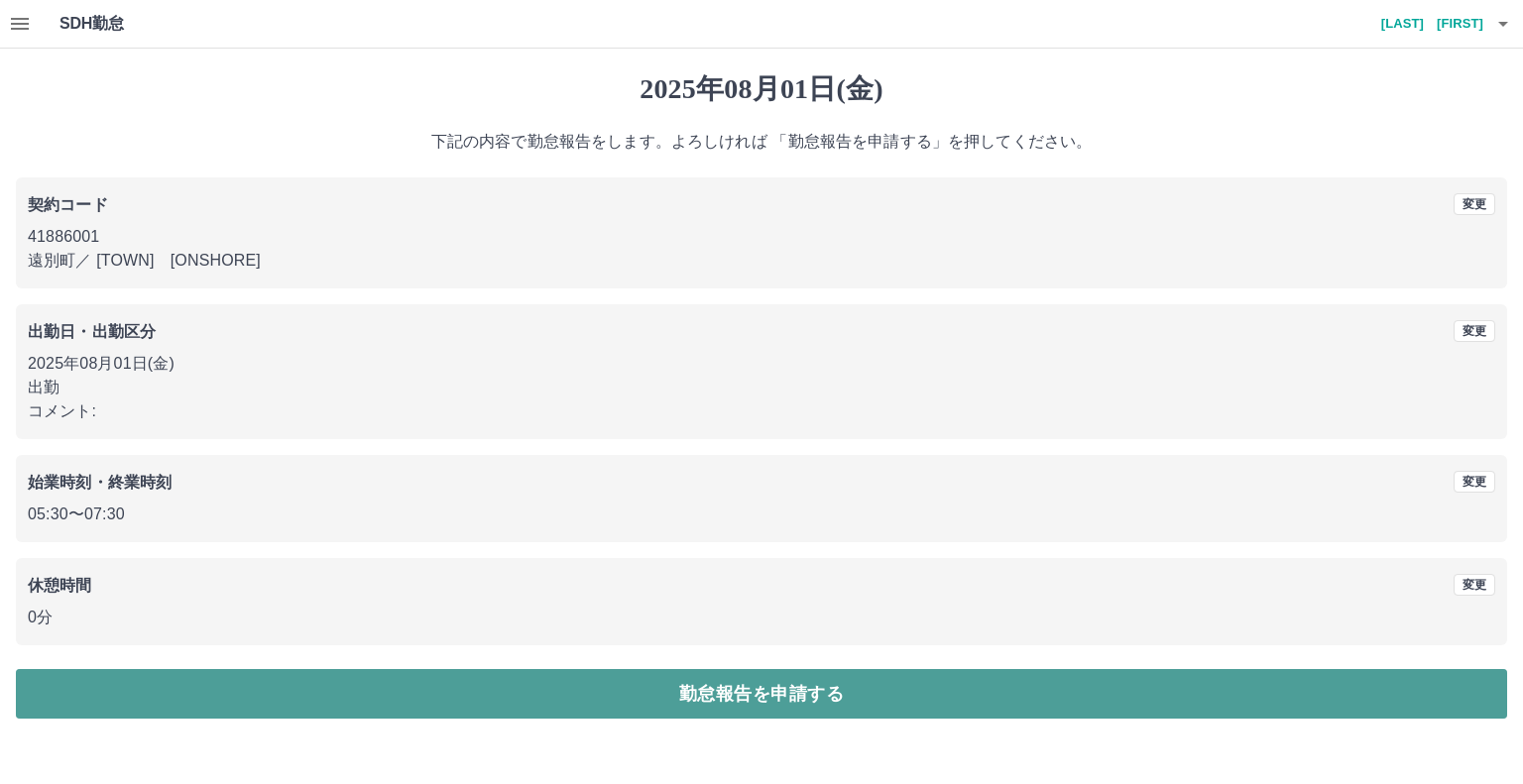 click on "勤怠報告を申請する" at bounding box center [762, 694] 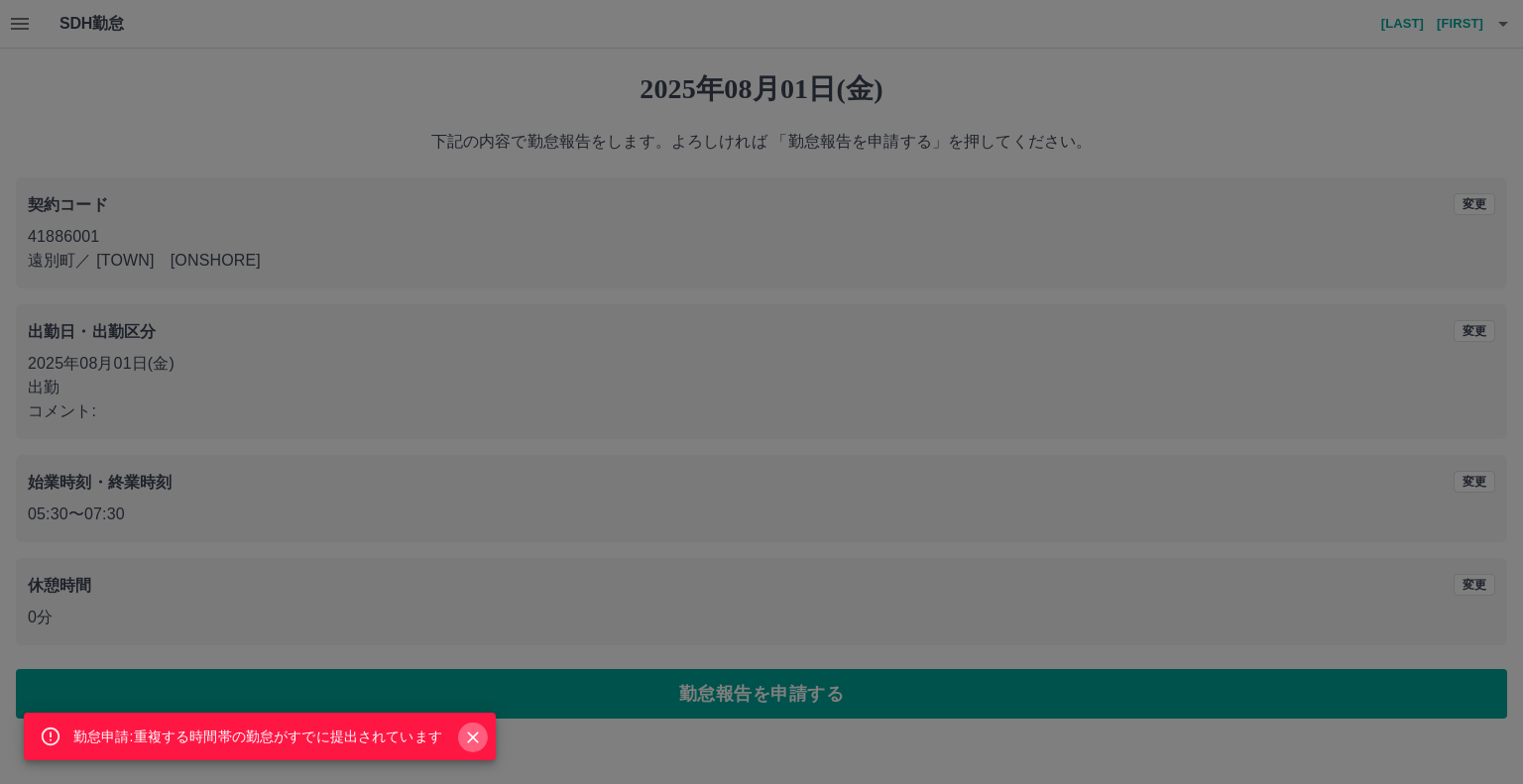 click 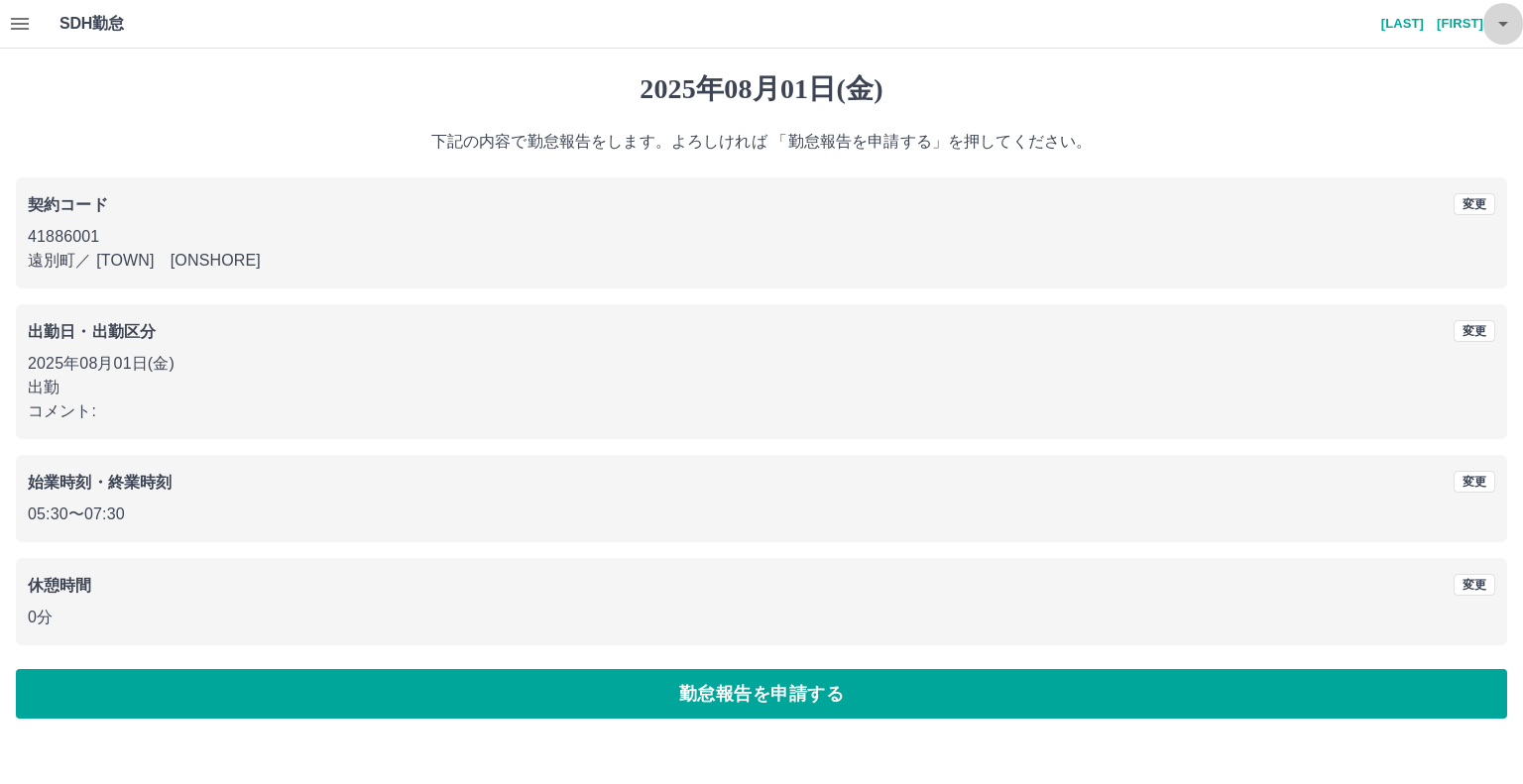 click 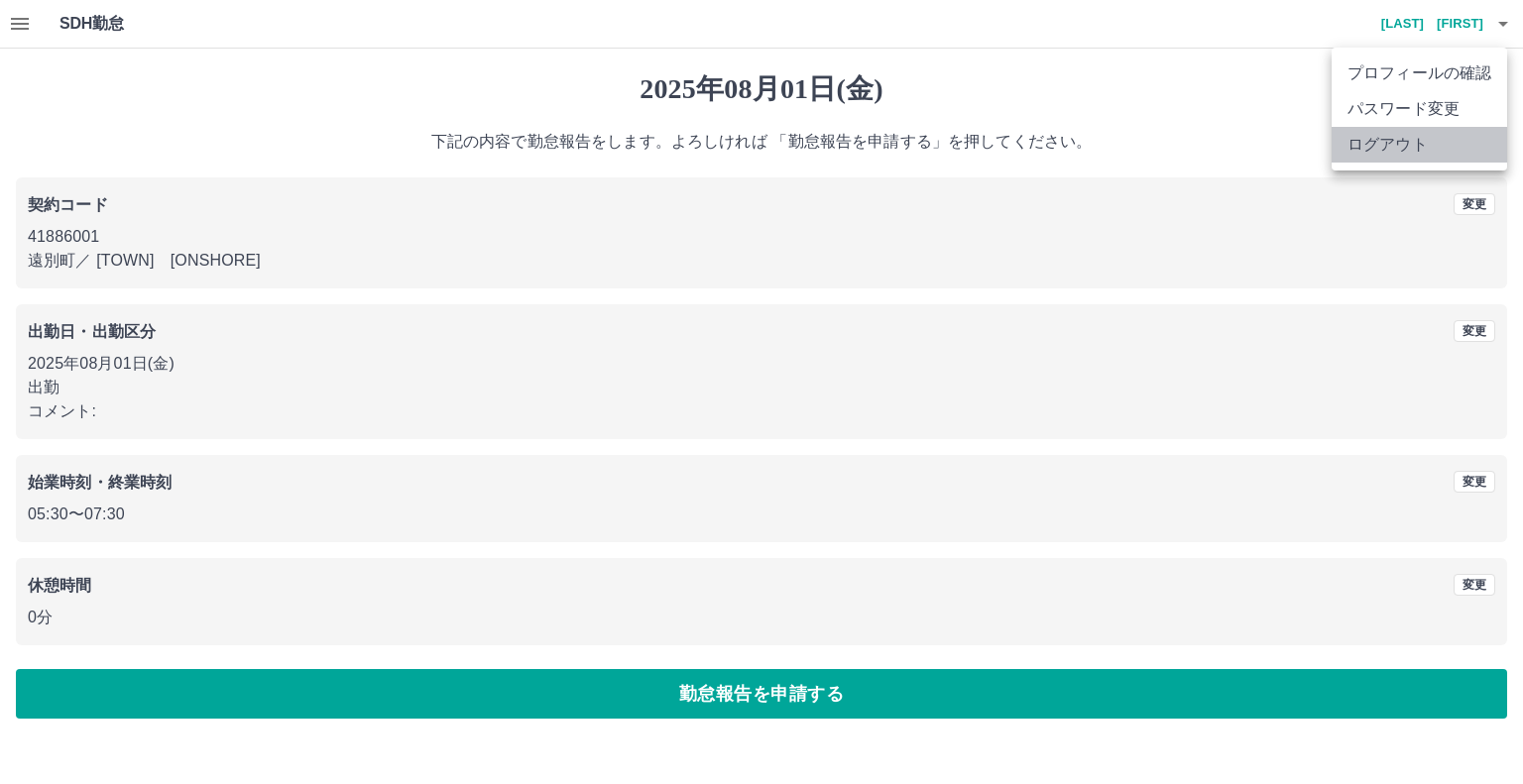 click on "ログアウト" at bounding box center (1419, 145) 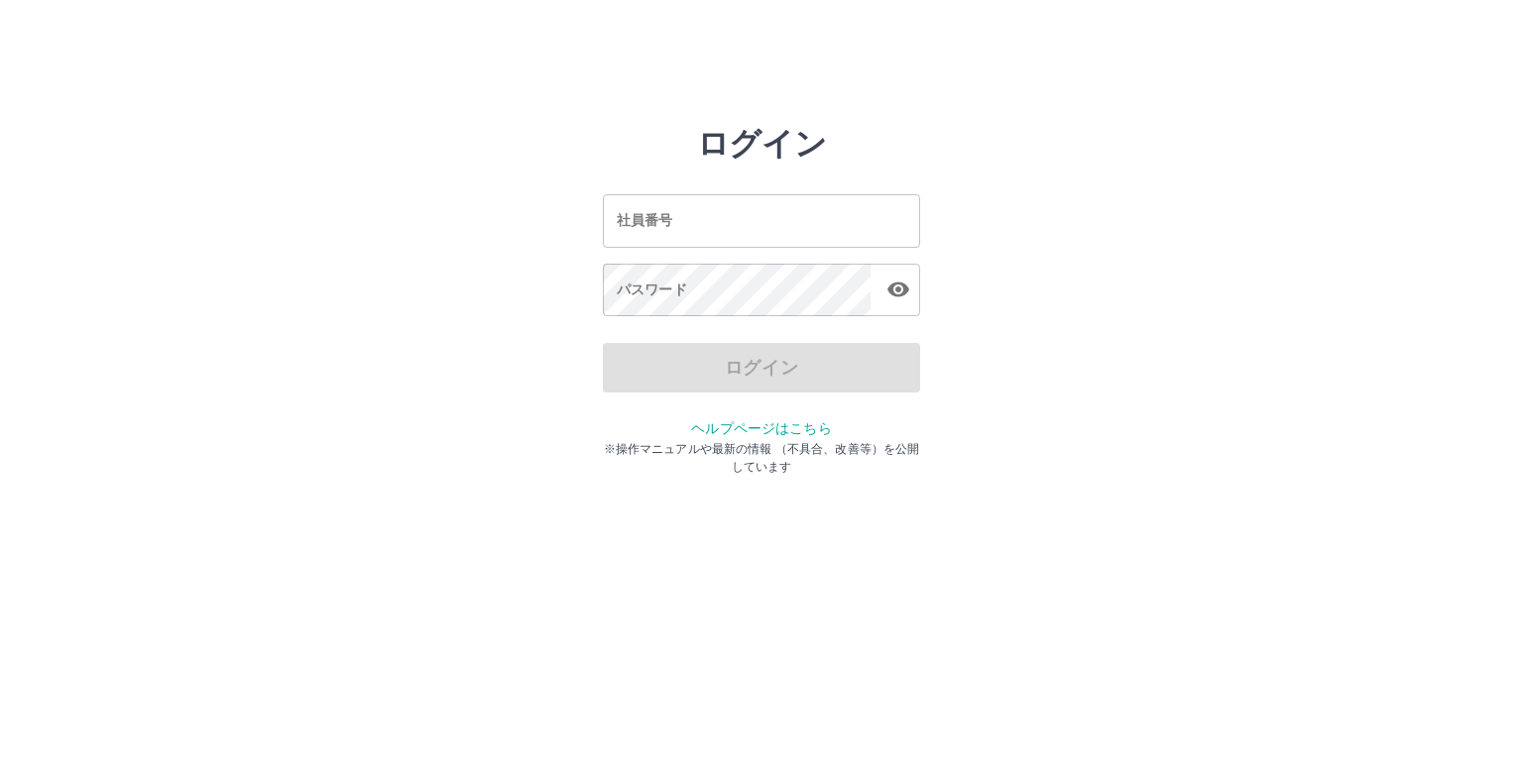 scroll, scrollTop: 0, scrollLeft: 0, axis: both 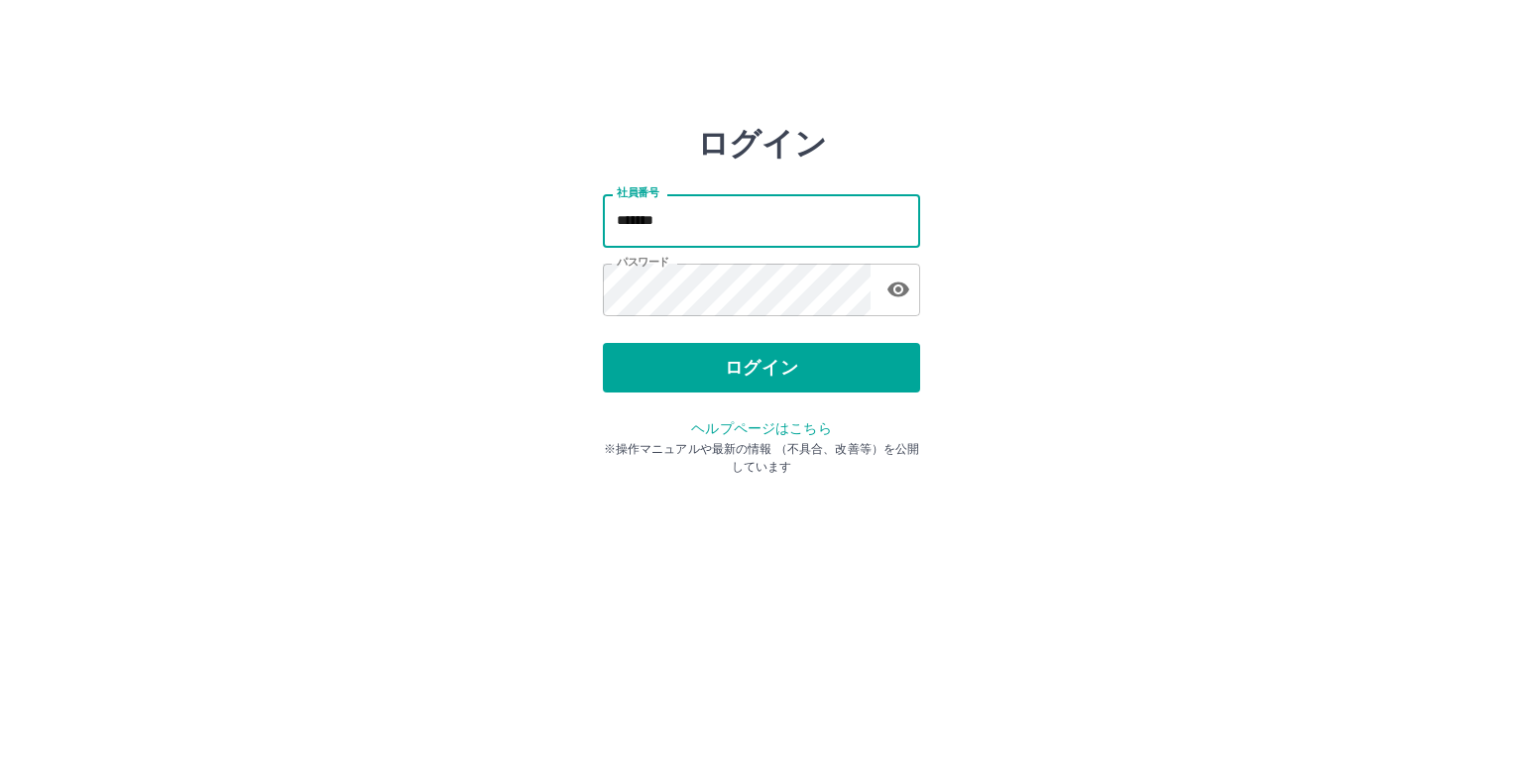 click on "*******" at bounding box center [762, 220] 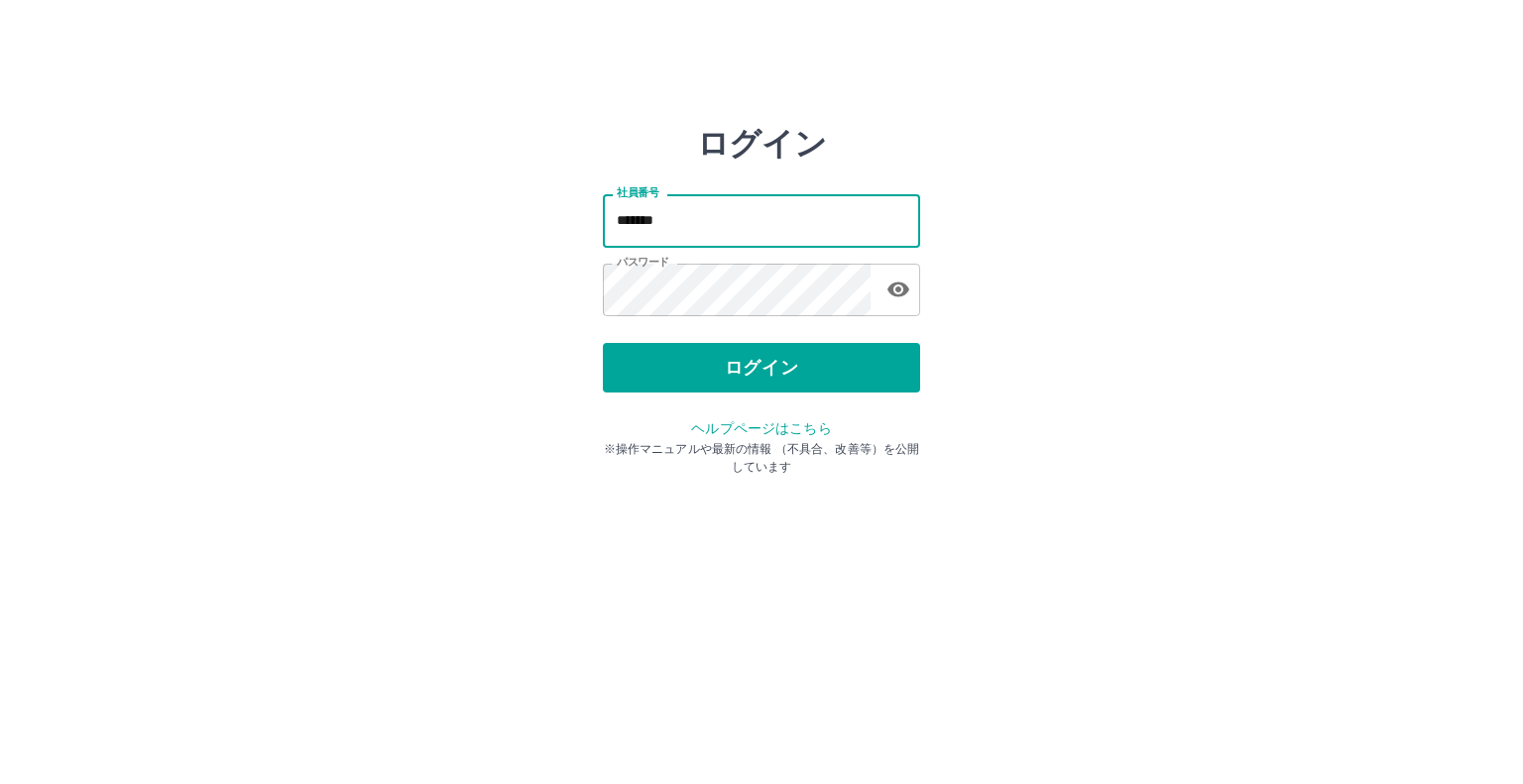 type on "*******" 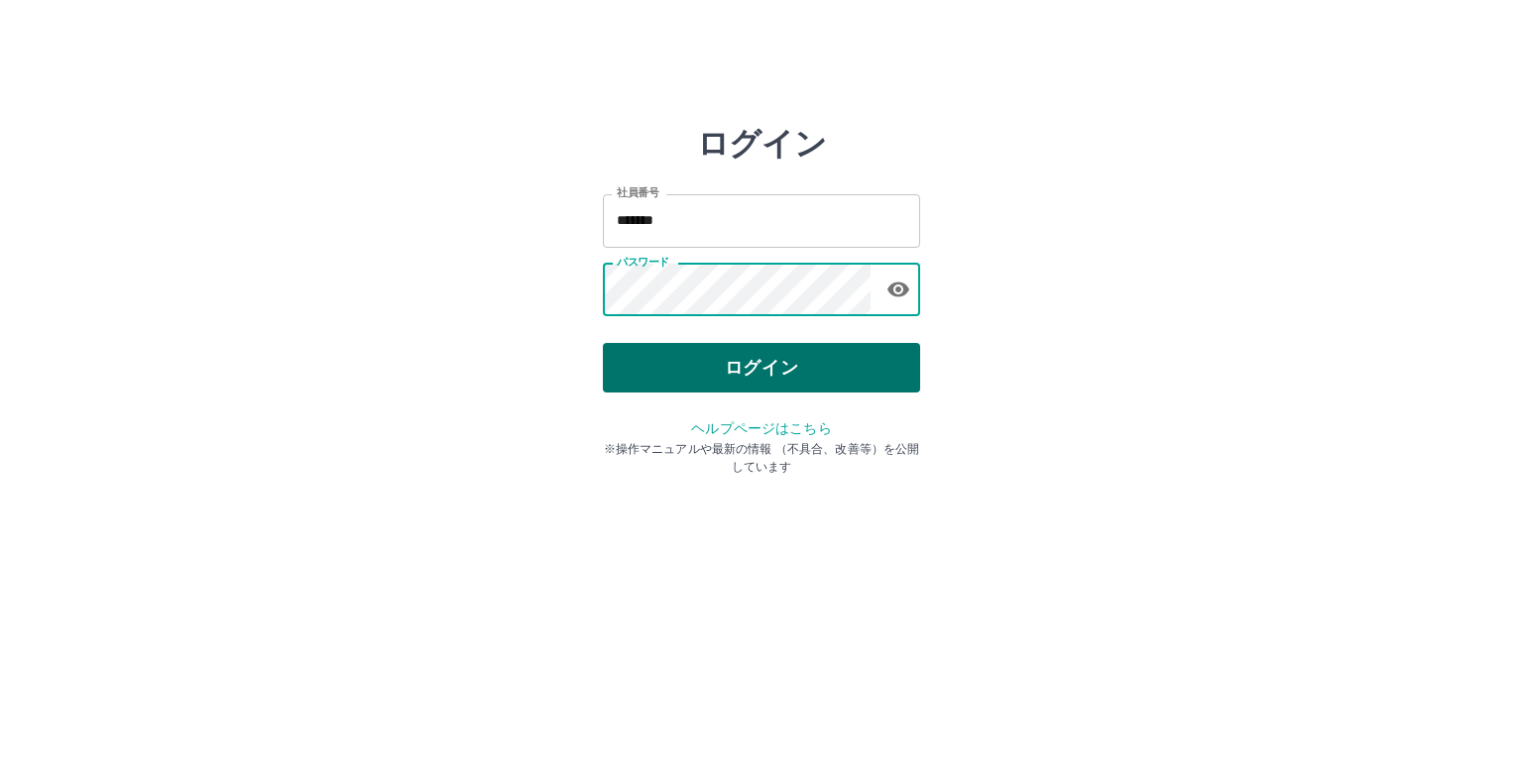 click on "ログイン" at bounding box center (762, 368) 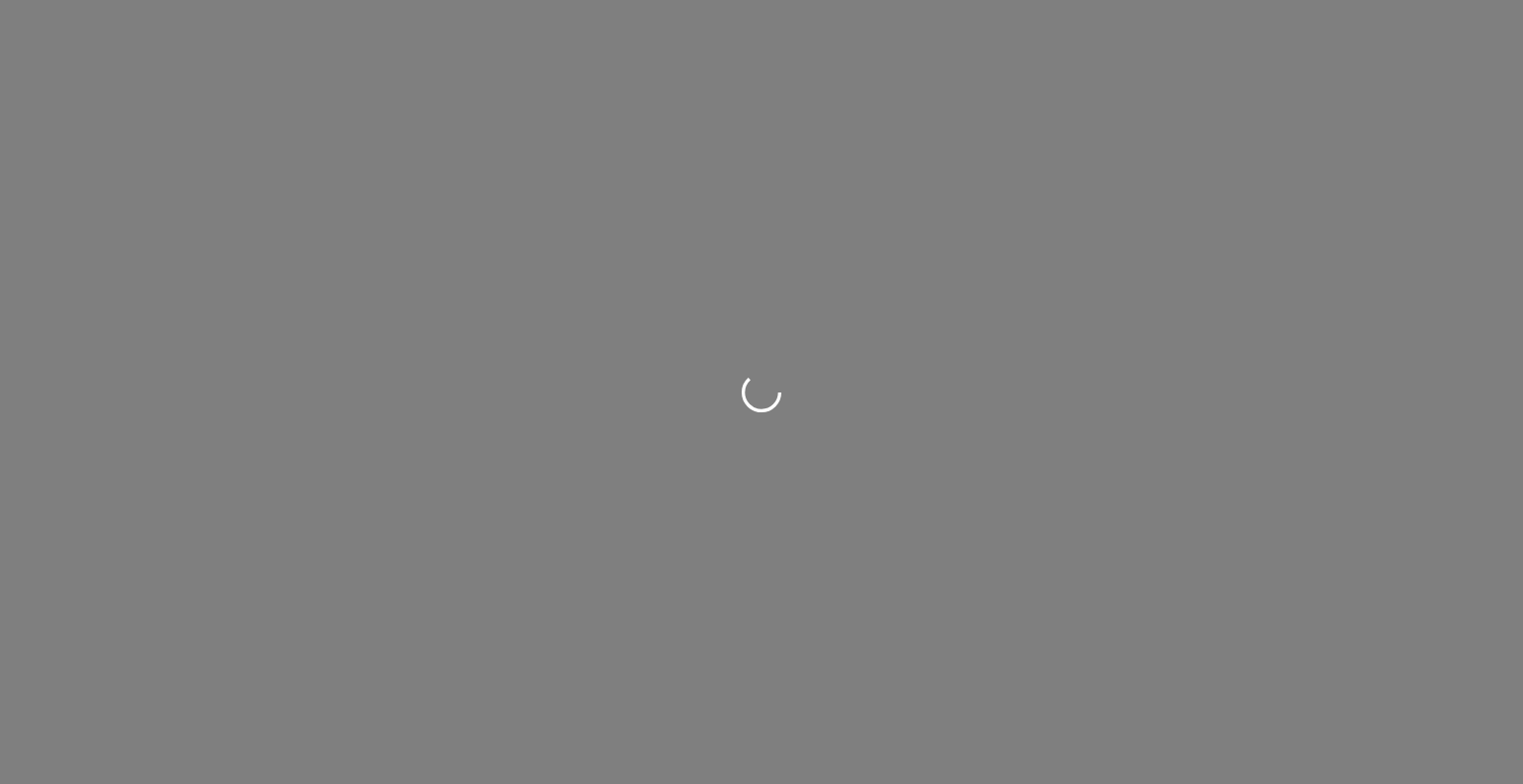 scroll, scrollTop: 0, scrollLeft: 0, axis: both 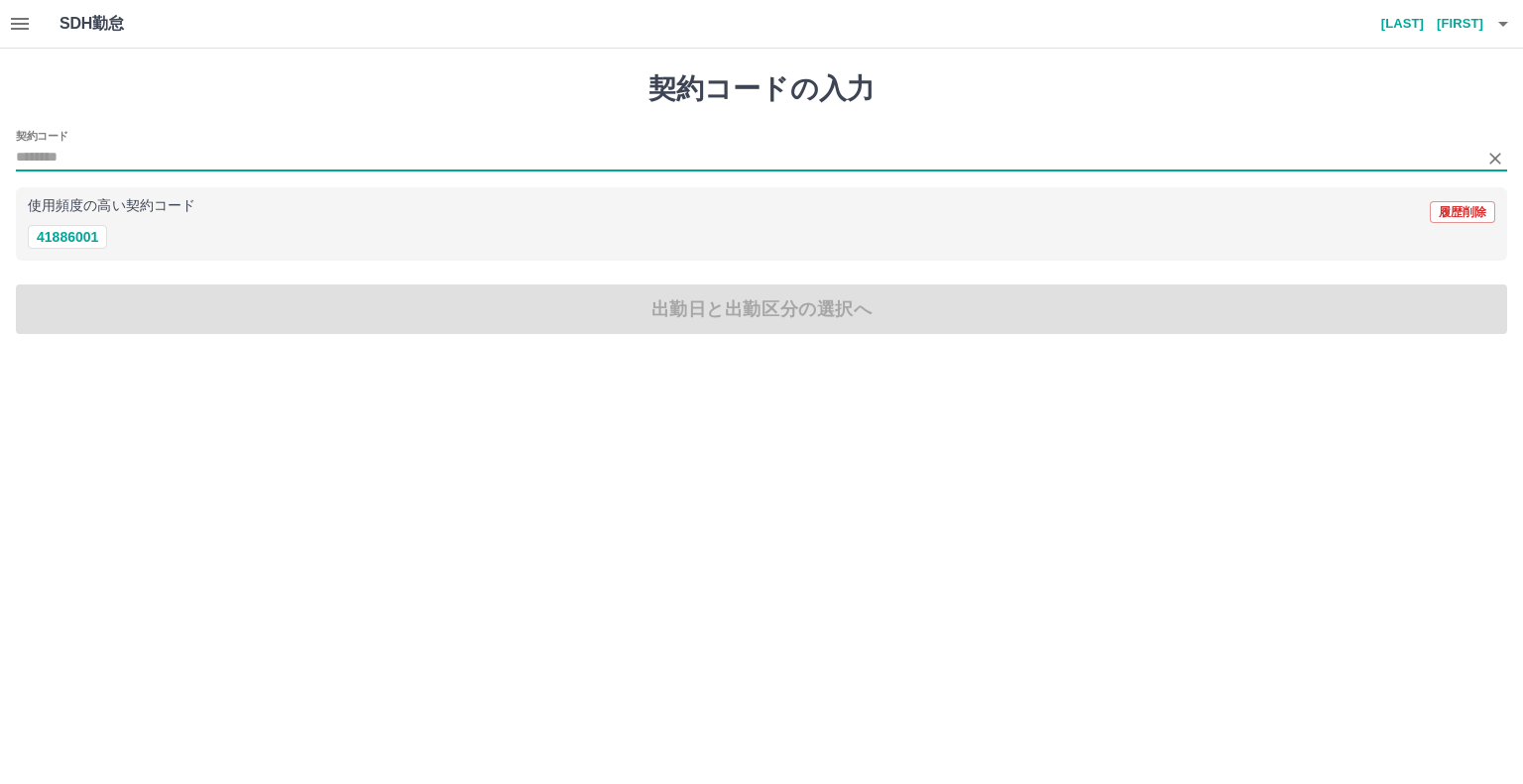 click on "契約コード" at bounding box center [747, 158] 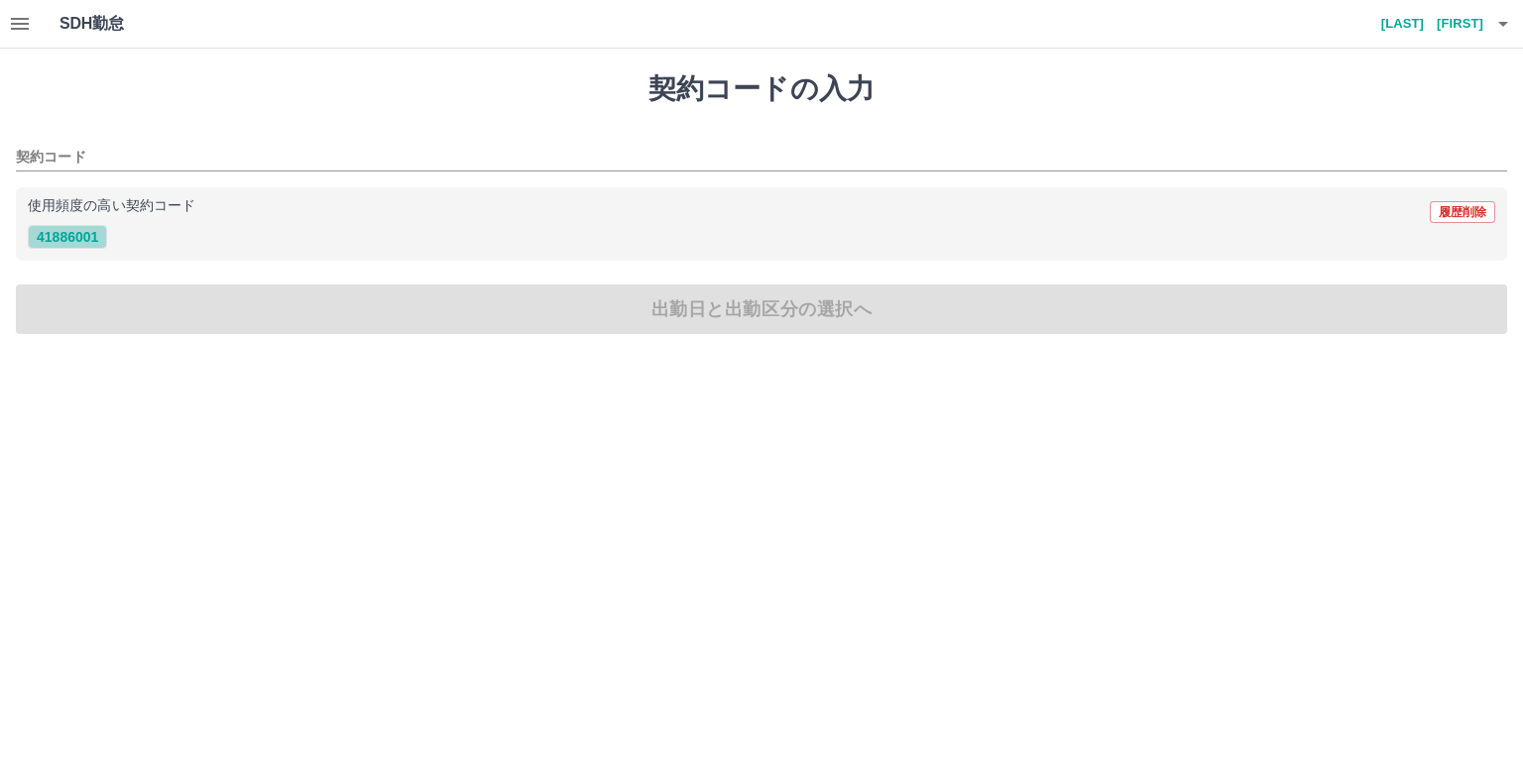 click on "41886001" at bounding box center [67, 237] 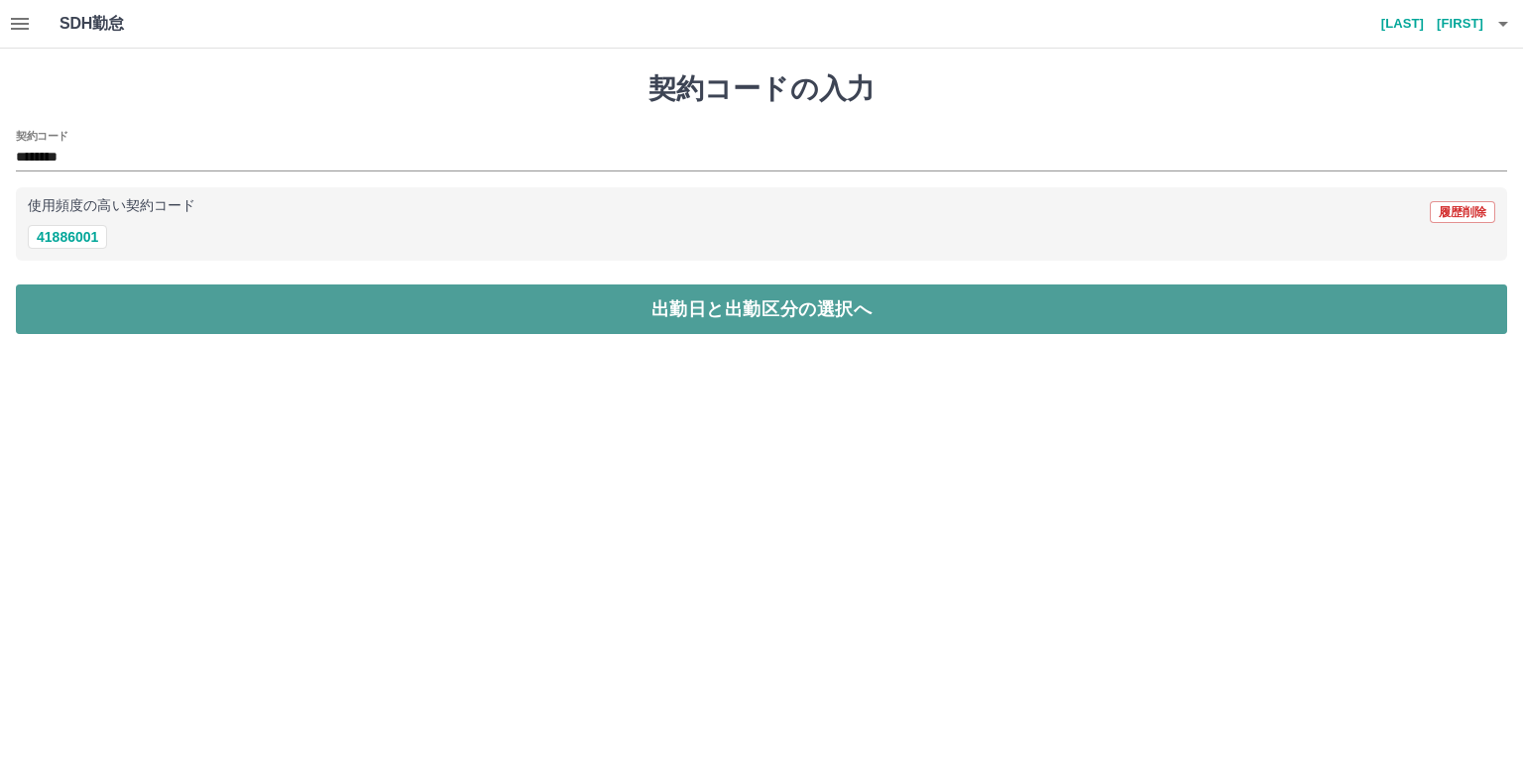 click on "出勤日と出勤区分の選択へ" at bounding box center [762, 309] 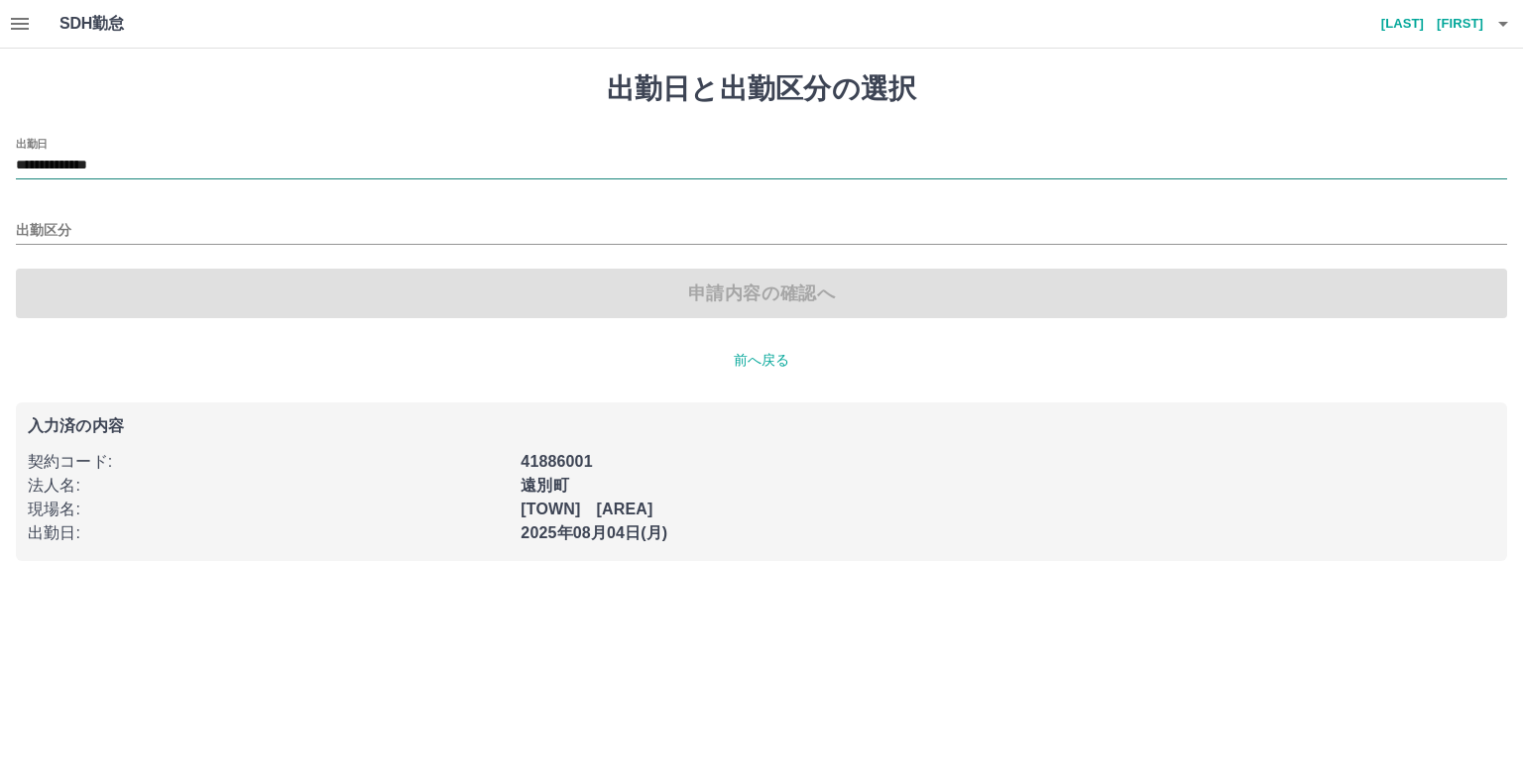 click on "**********" at bounding box center (762, 166) 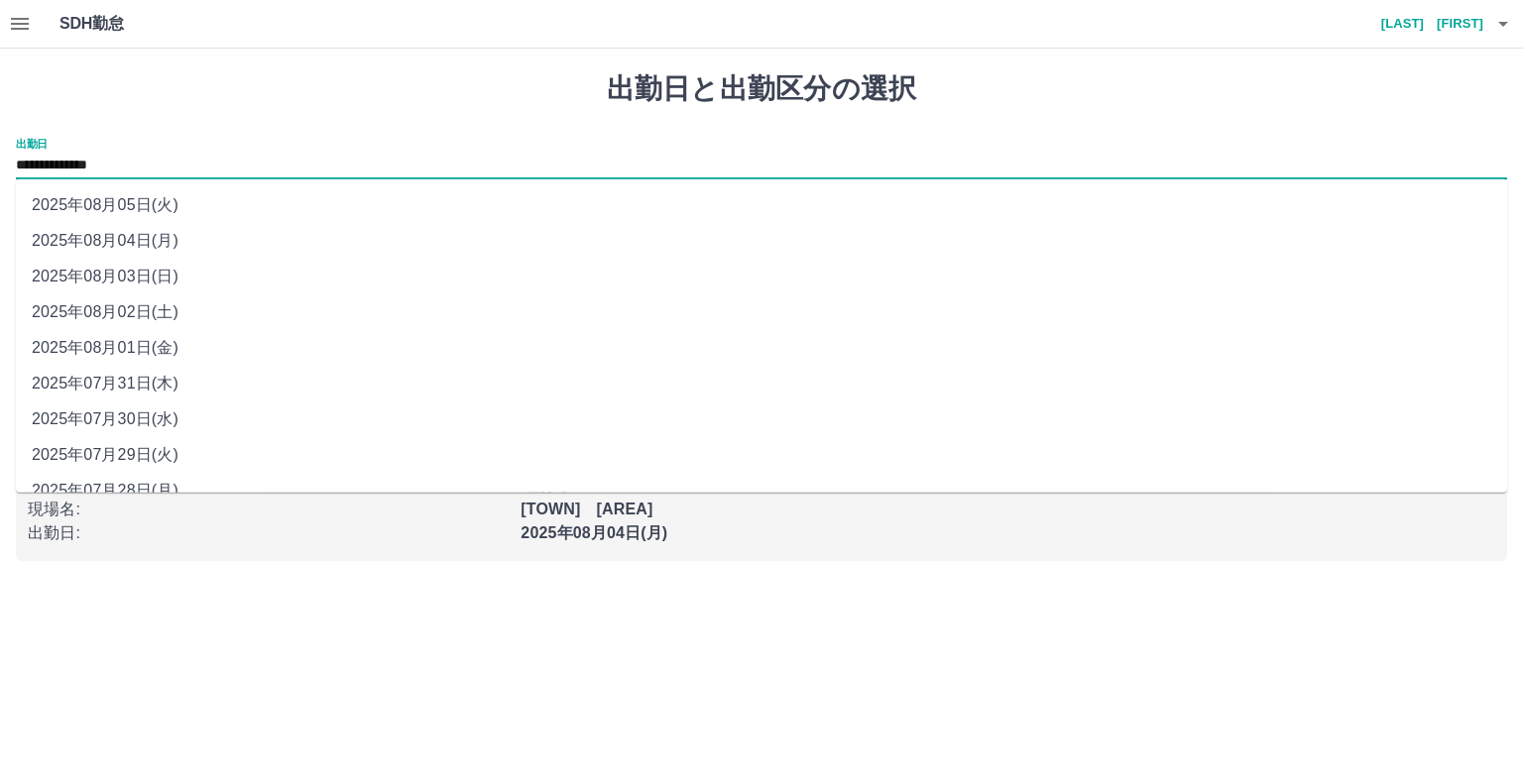 click on "2025年08月01日(金)" at bounding box center [762, 348] 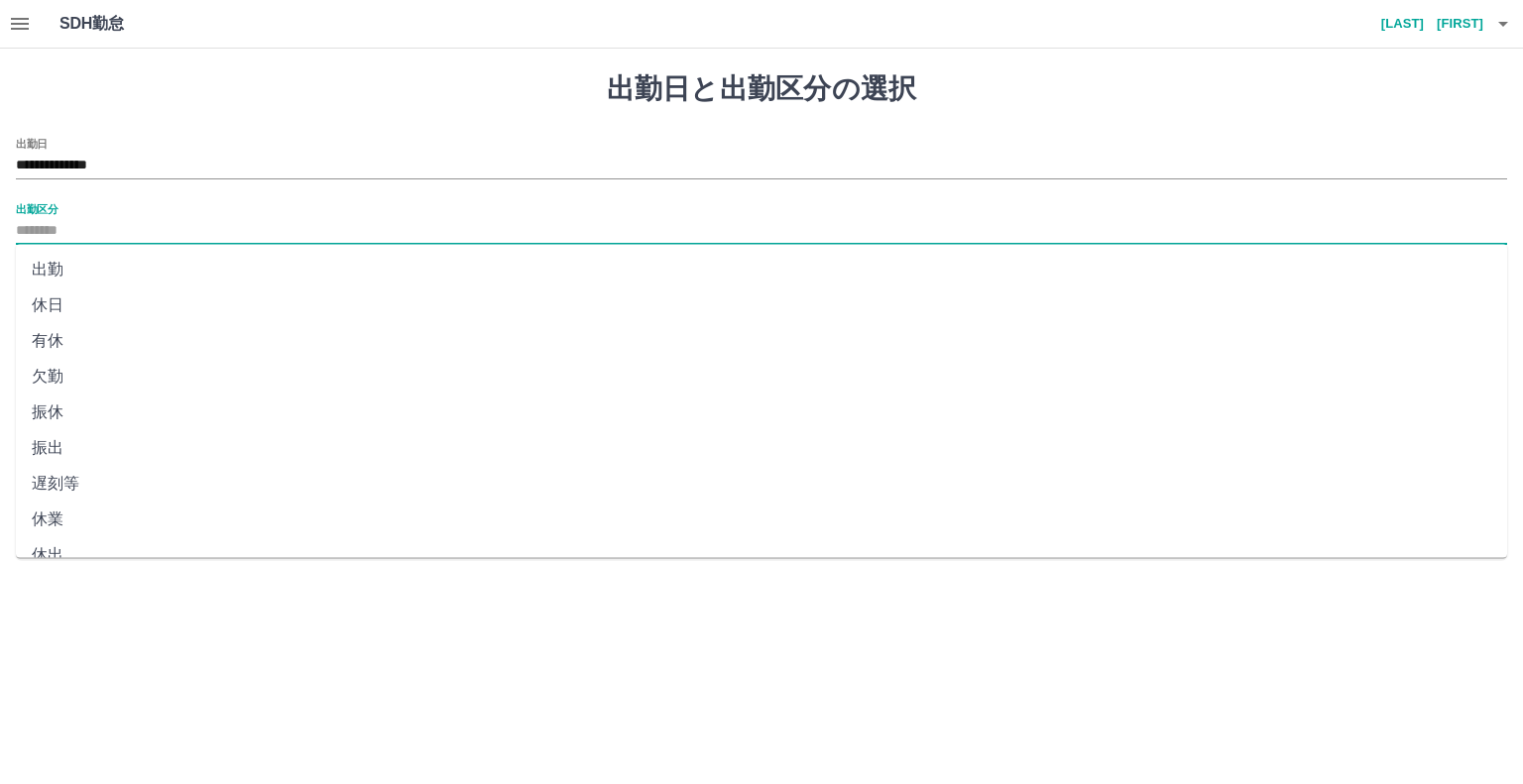 click on "出勤区分" at bounding box center [762, 231] 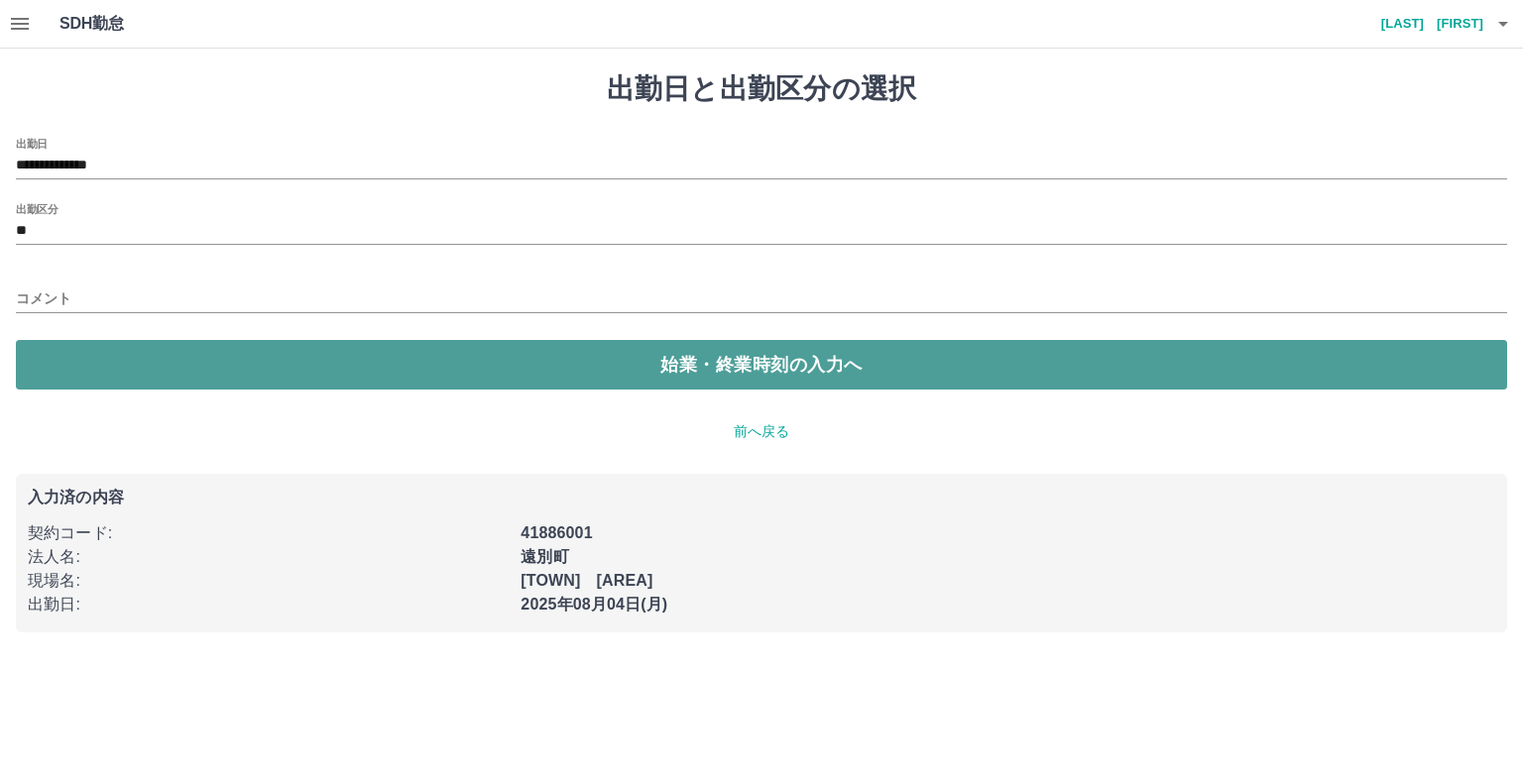 drag, startPoint x: 94, startPoint y: 377, endPoint x: 106, endPoint y: 360, distance: 20.808652 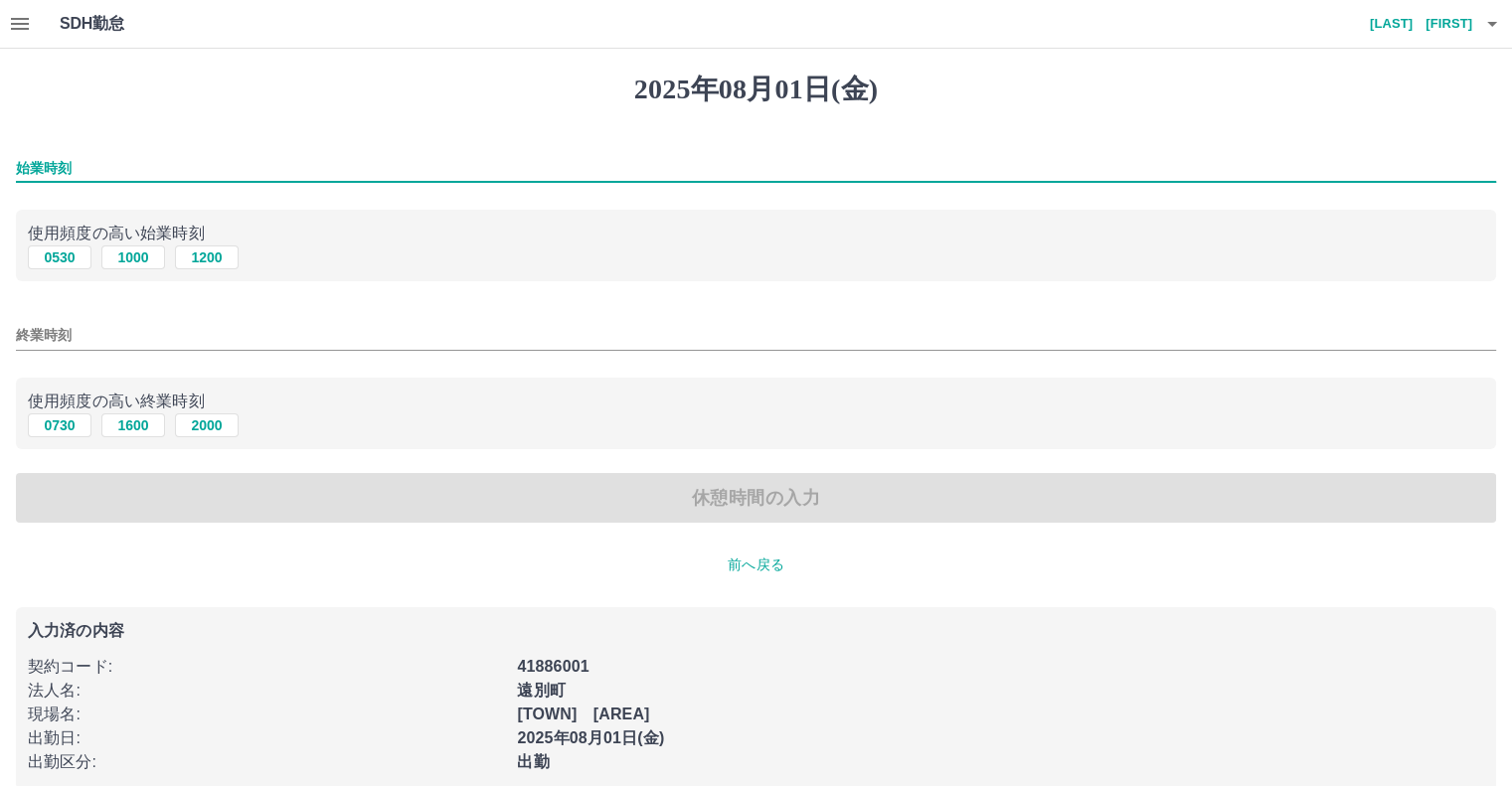 click on "始業時刻" at bounding box center [756, 168] 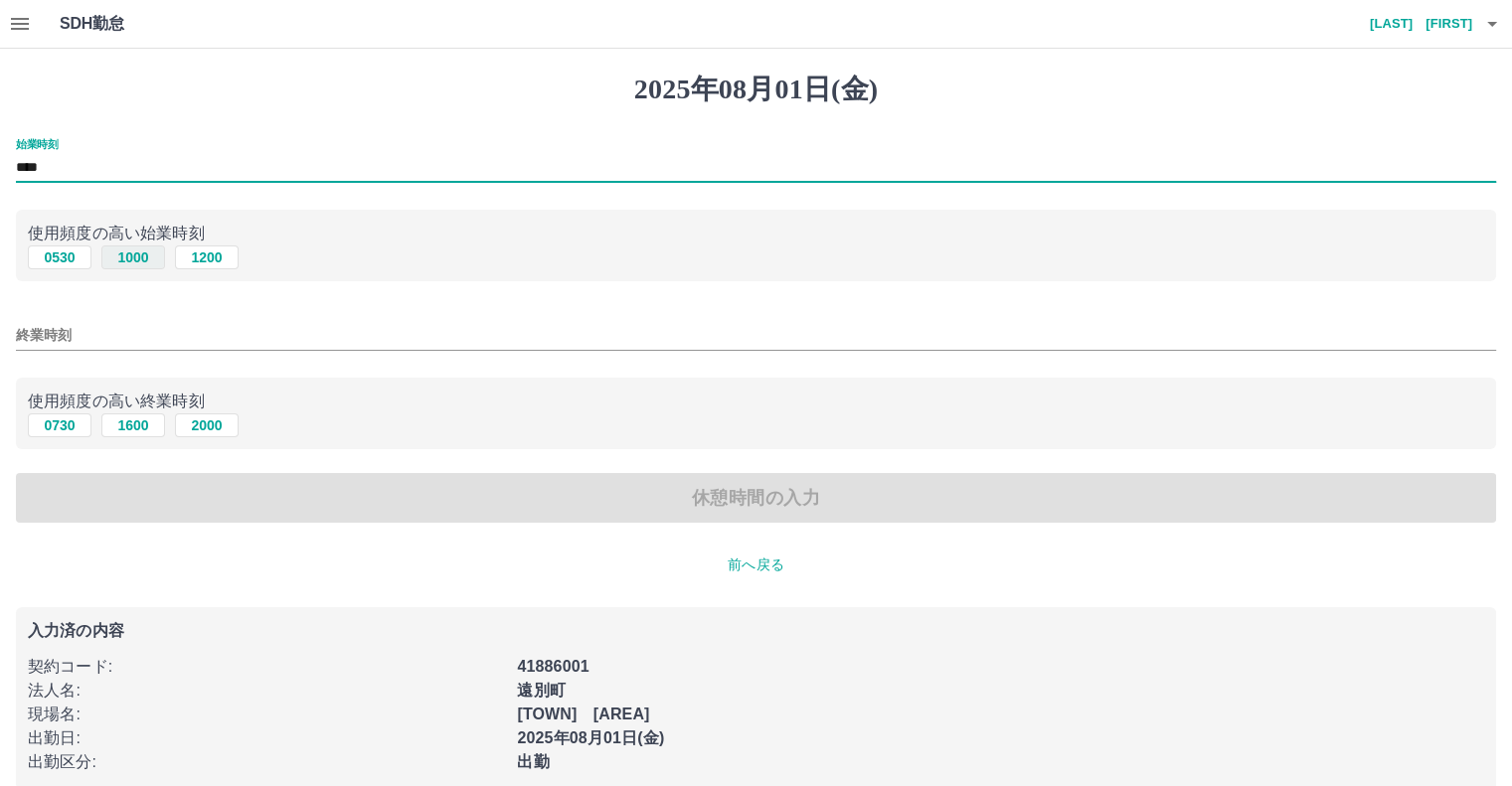 type on "****" 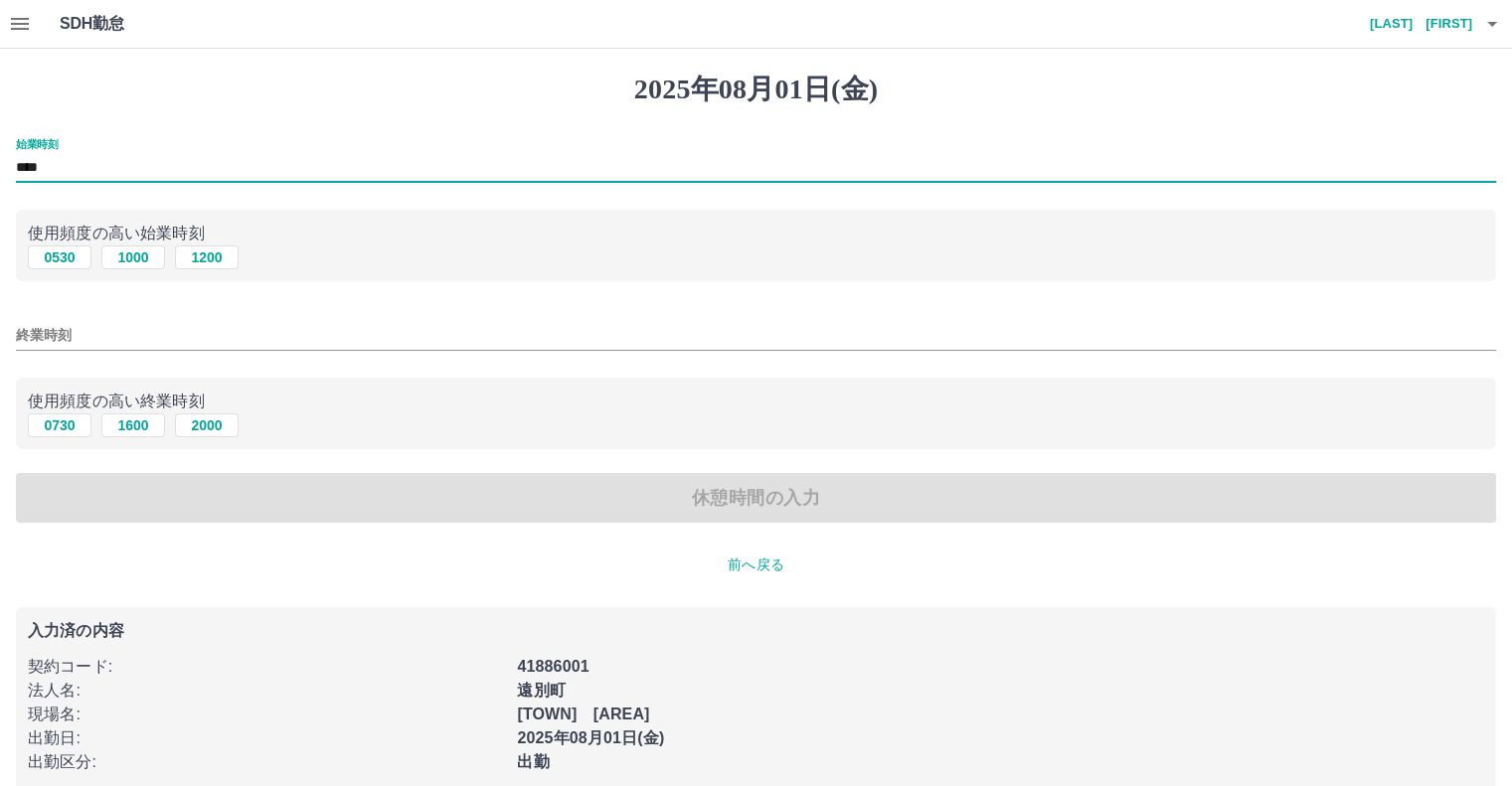 click on "終業時刻" at bounding box center (756, 335) 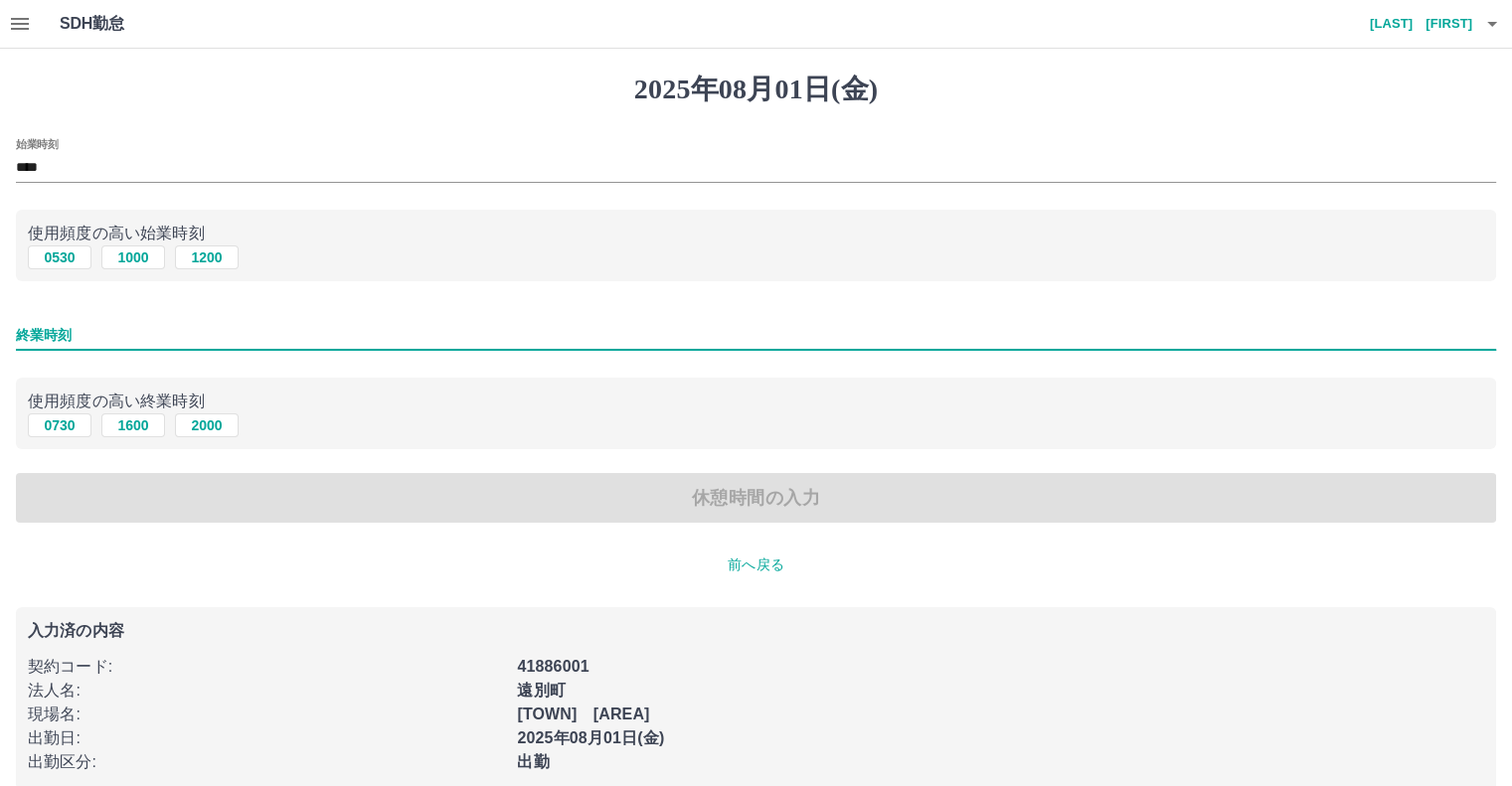 type on "****" 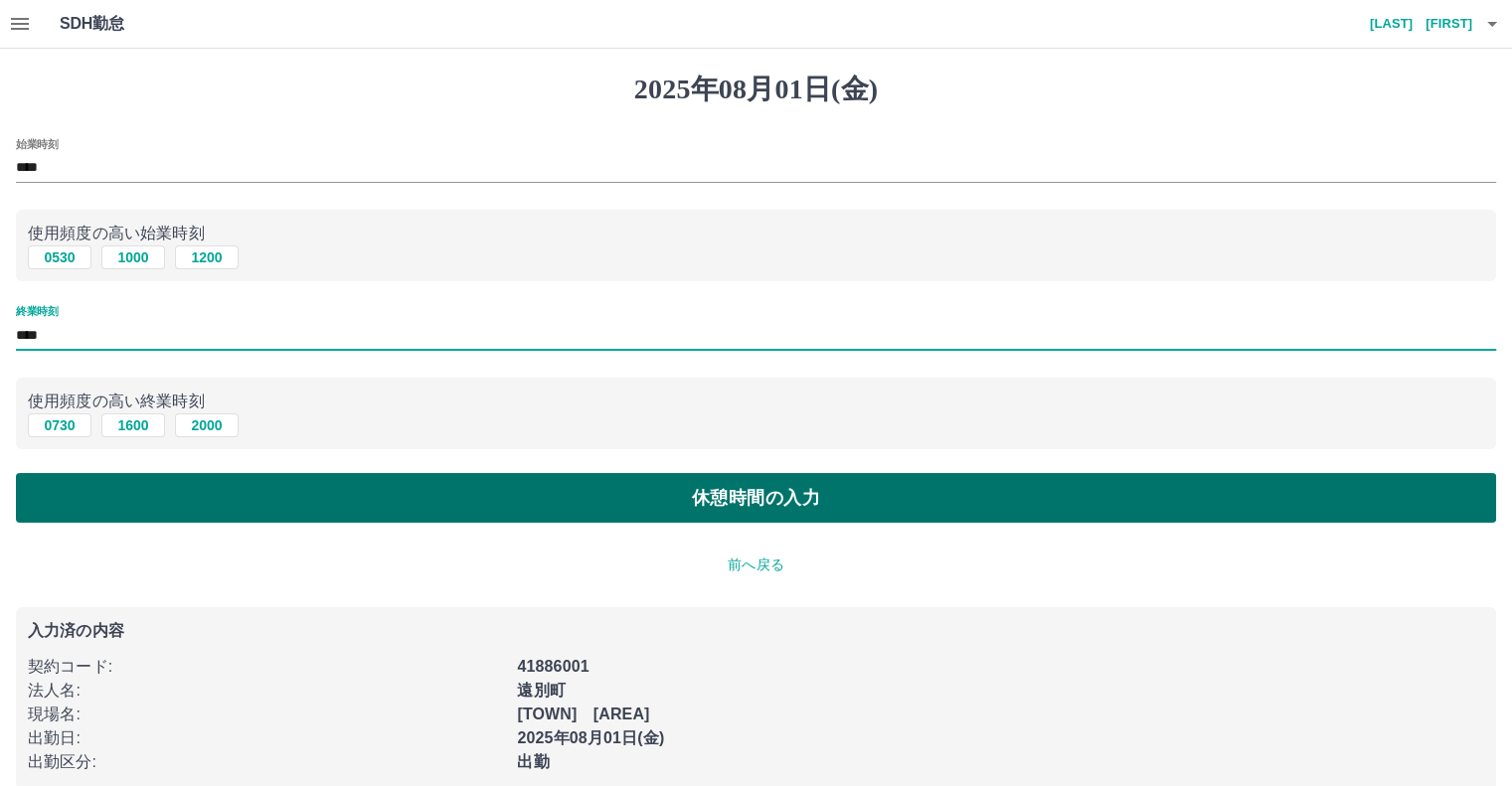 click on "休憩時間の入力" at bounding box center (756, 498) 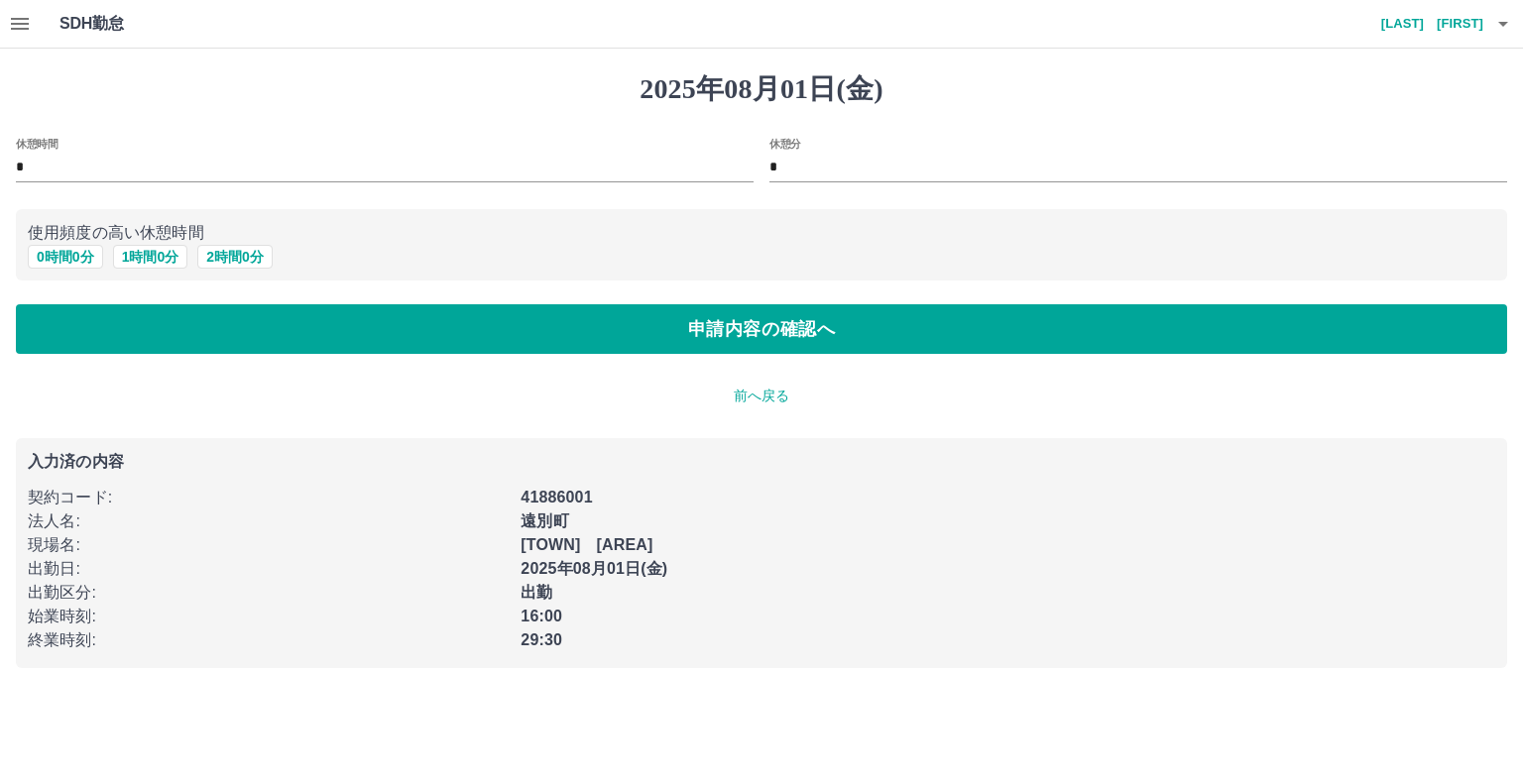 click on "*" at bounding box center (385, 168) 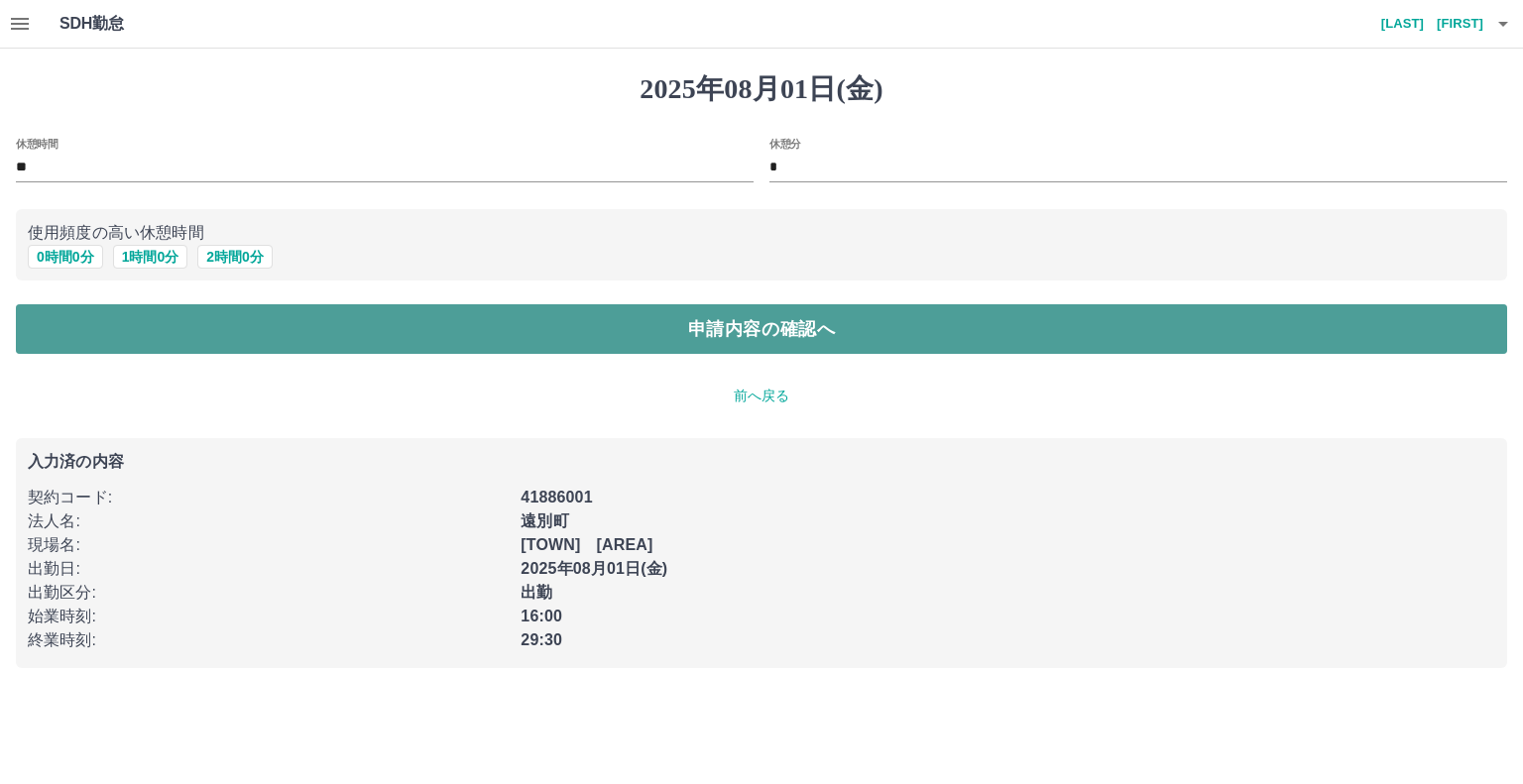click on "申請内容の確認へ" at bounding box center (762, 329) 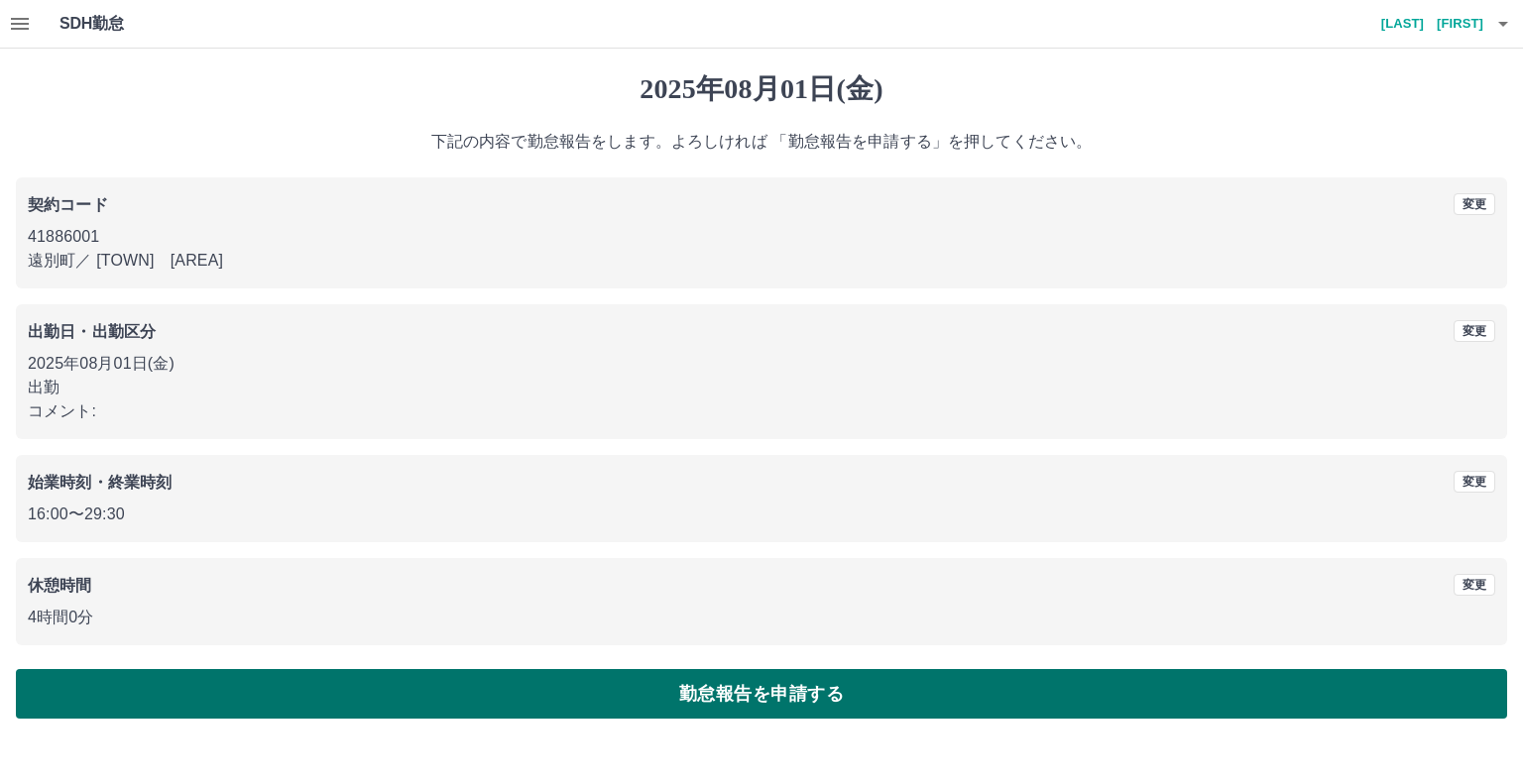 click on "勤怠報告を申請する" at bounding box center [762, 694] 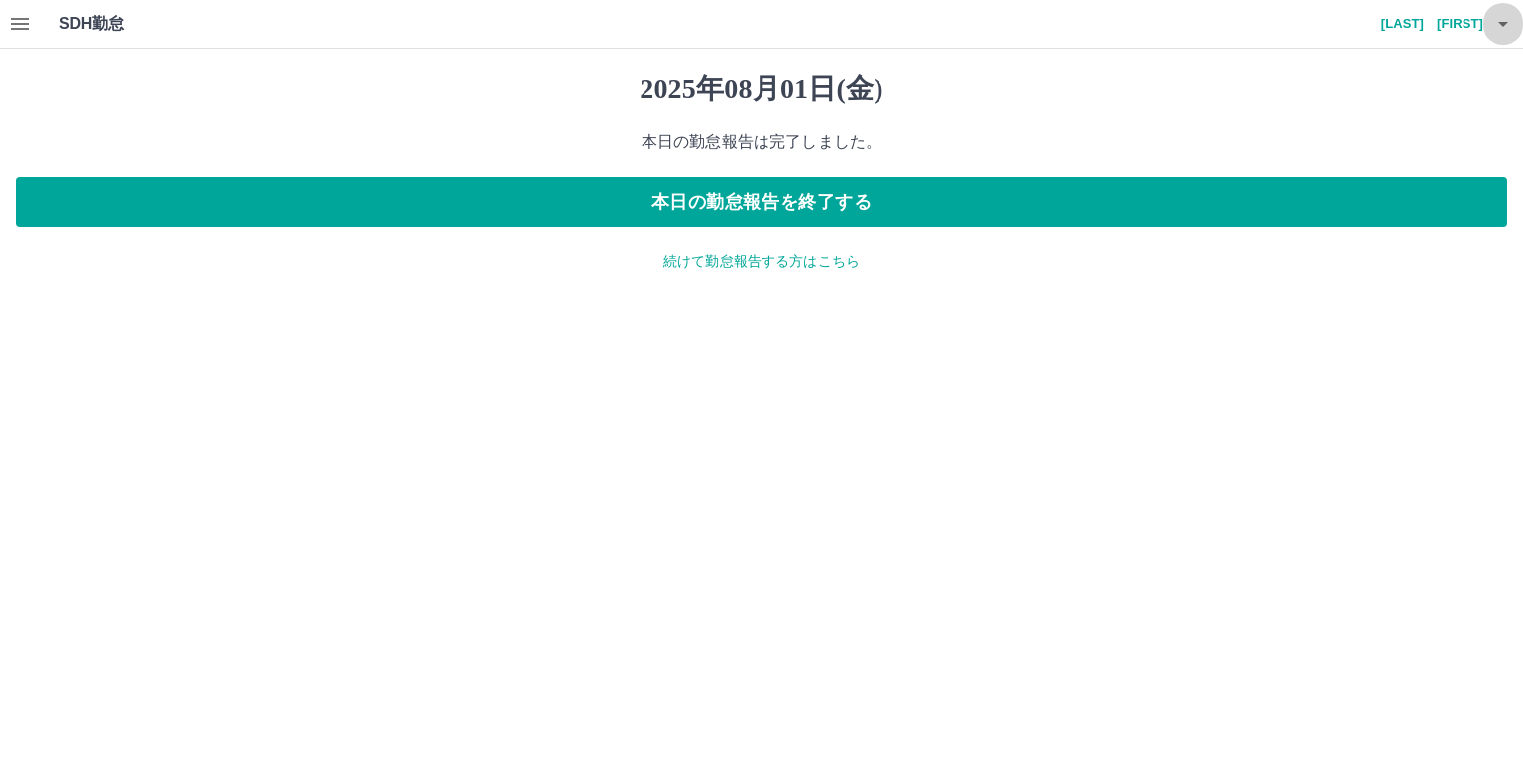 click 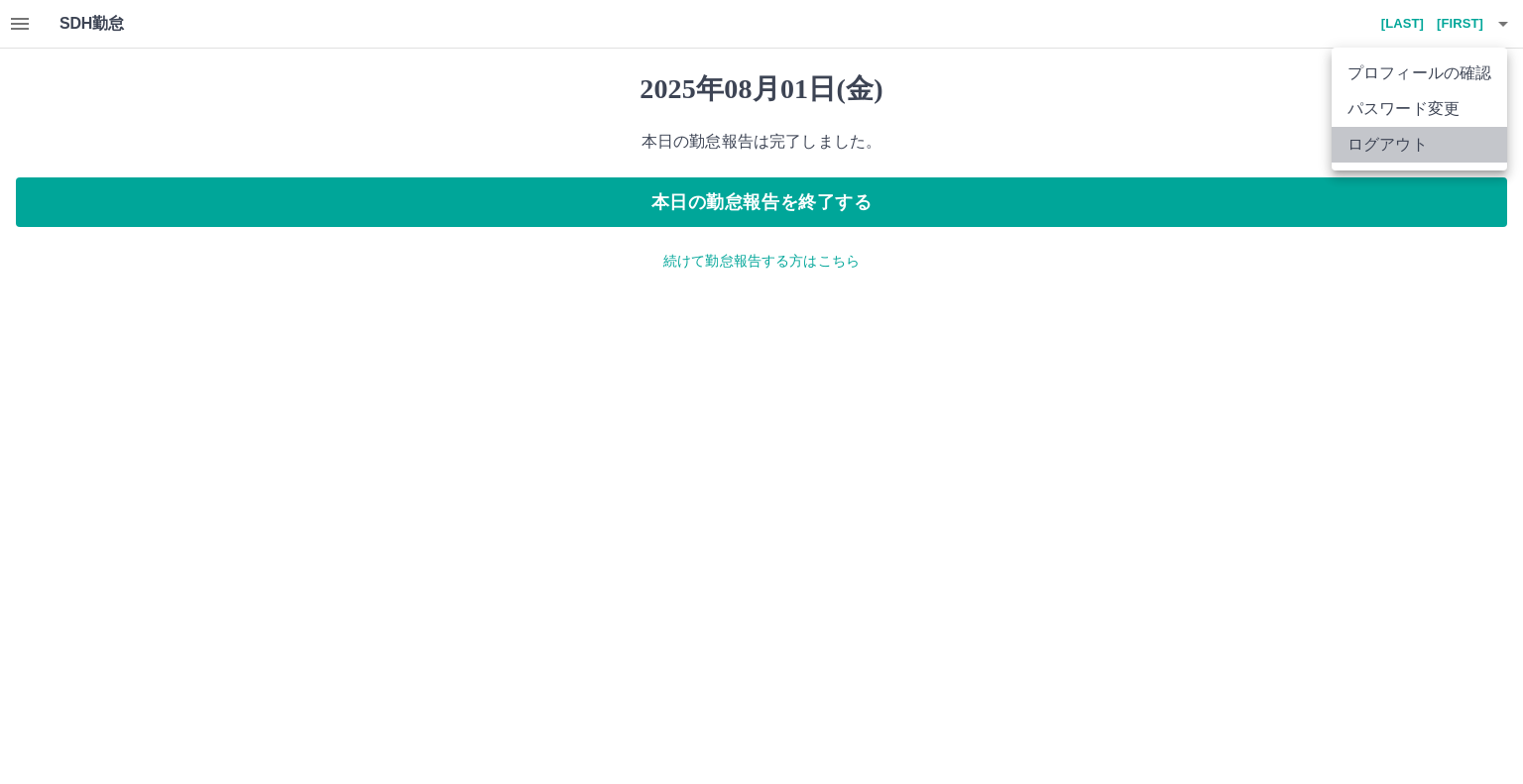 click on "ログアウト" at bounding box center [1419, 145] 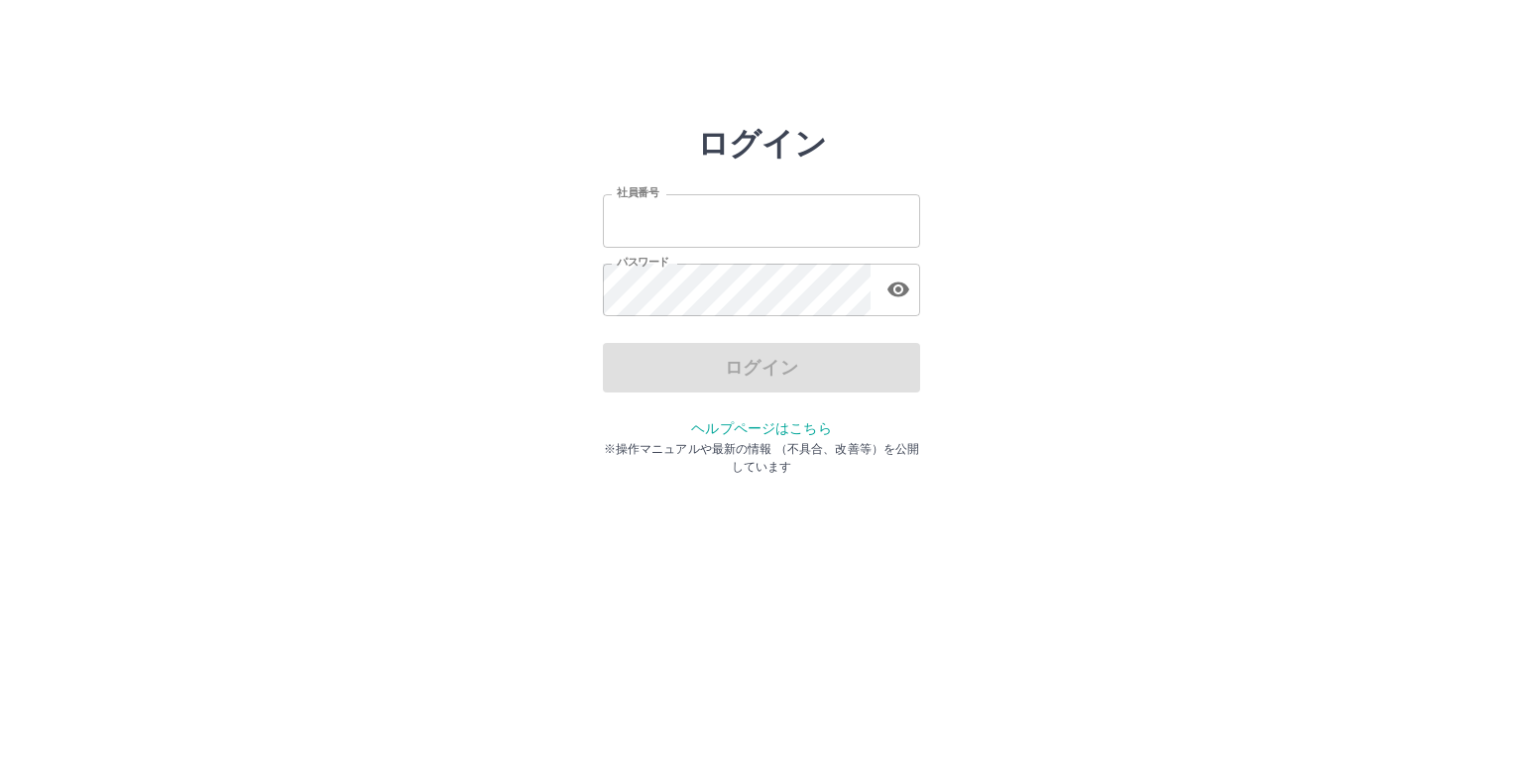 scroll, scrollTop: 0, scrollLeft: 0, axis: both 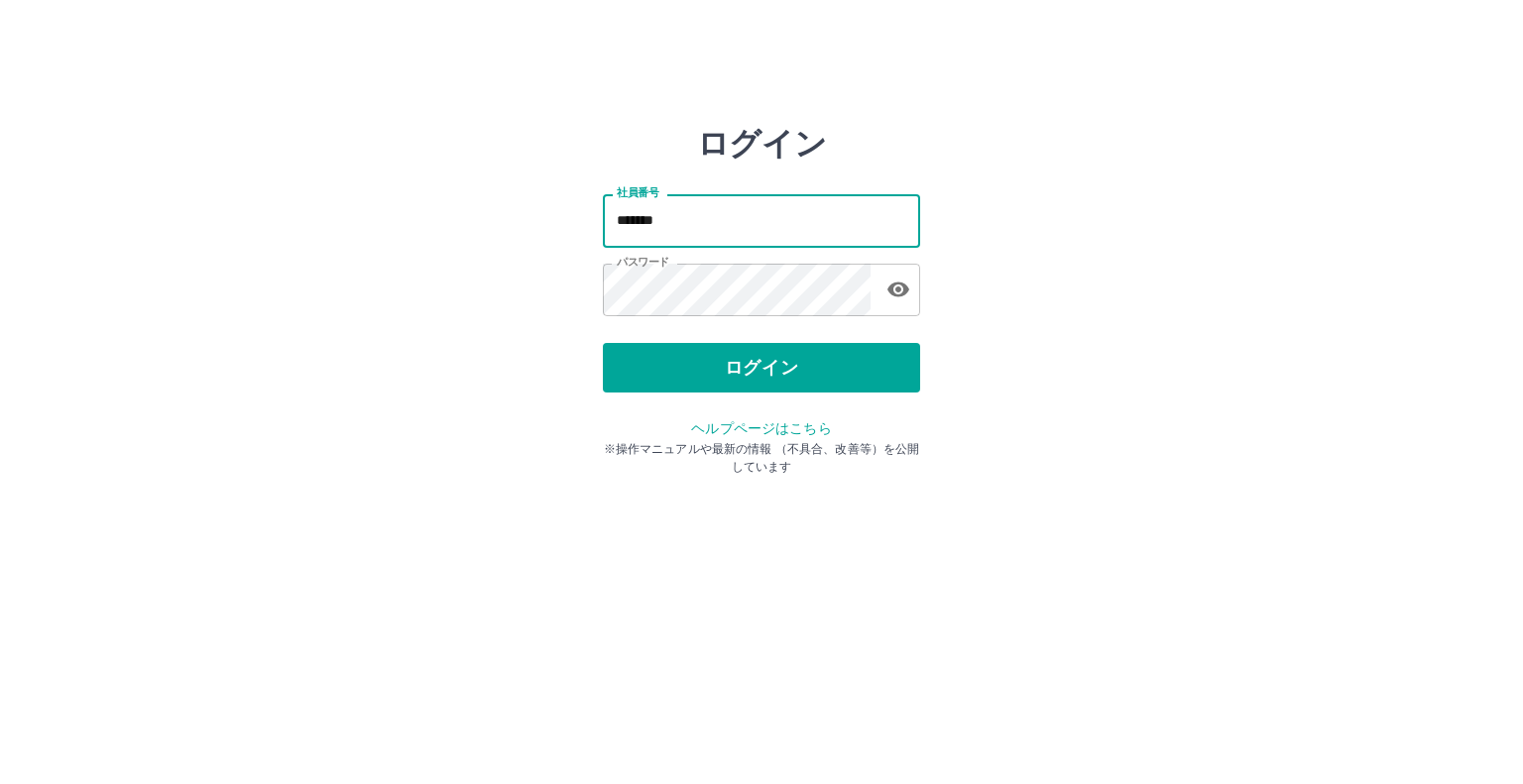 click on "*******" at bounding box center [762, 220] 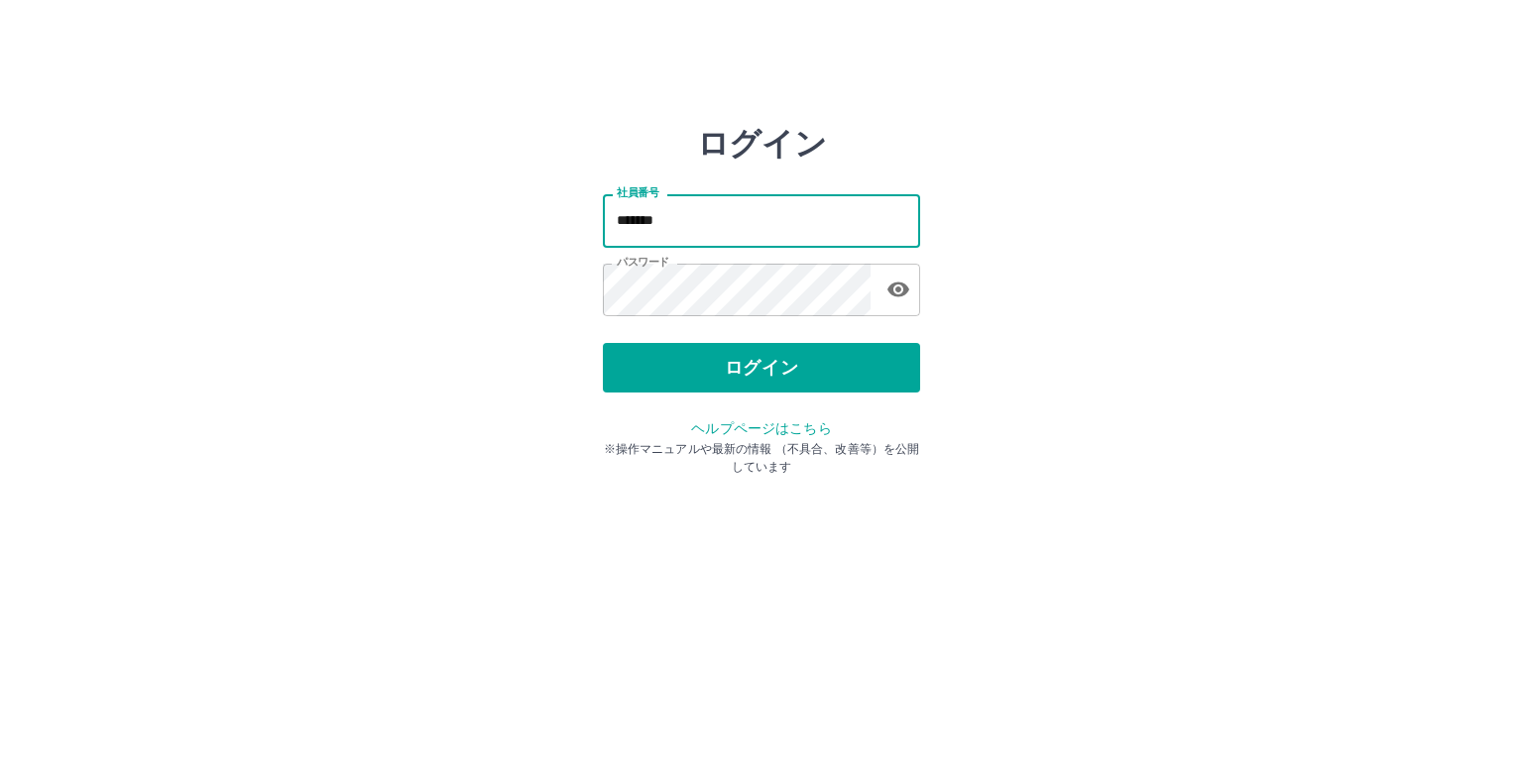 type on "*******" 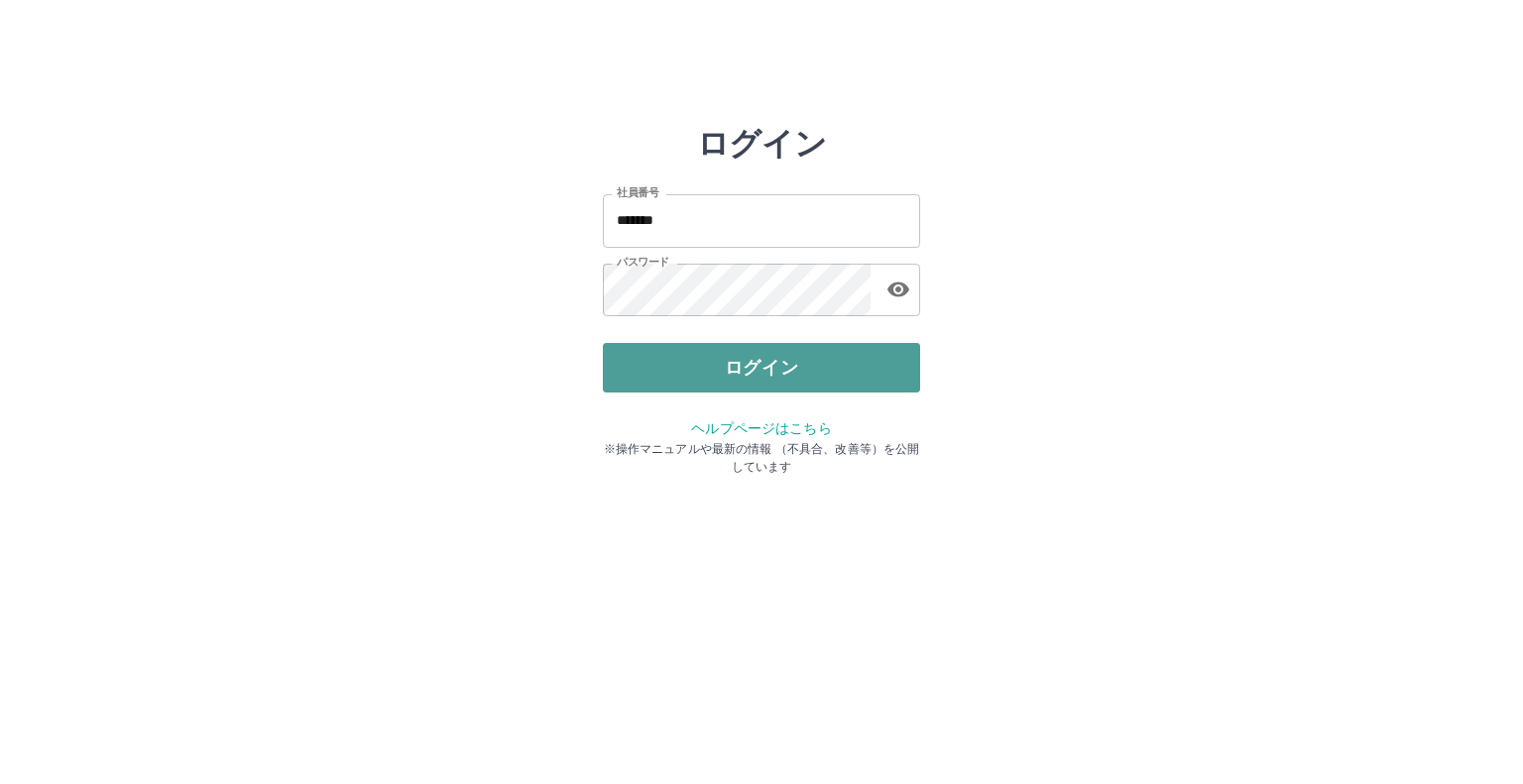 click on "ログイン" at bounding box center [762, 368] 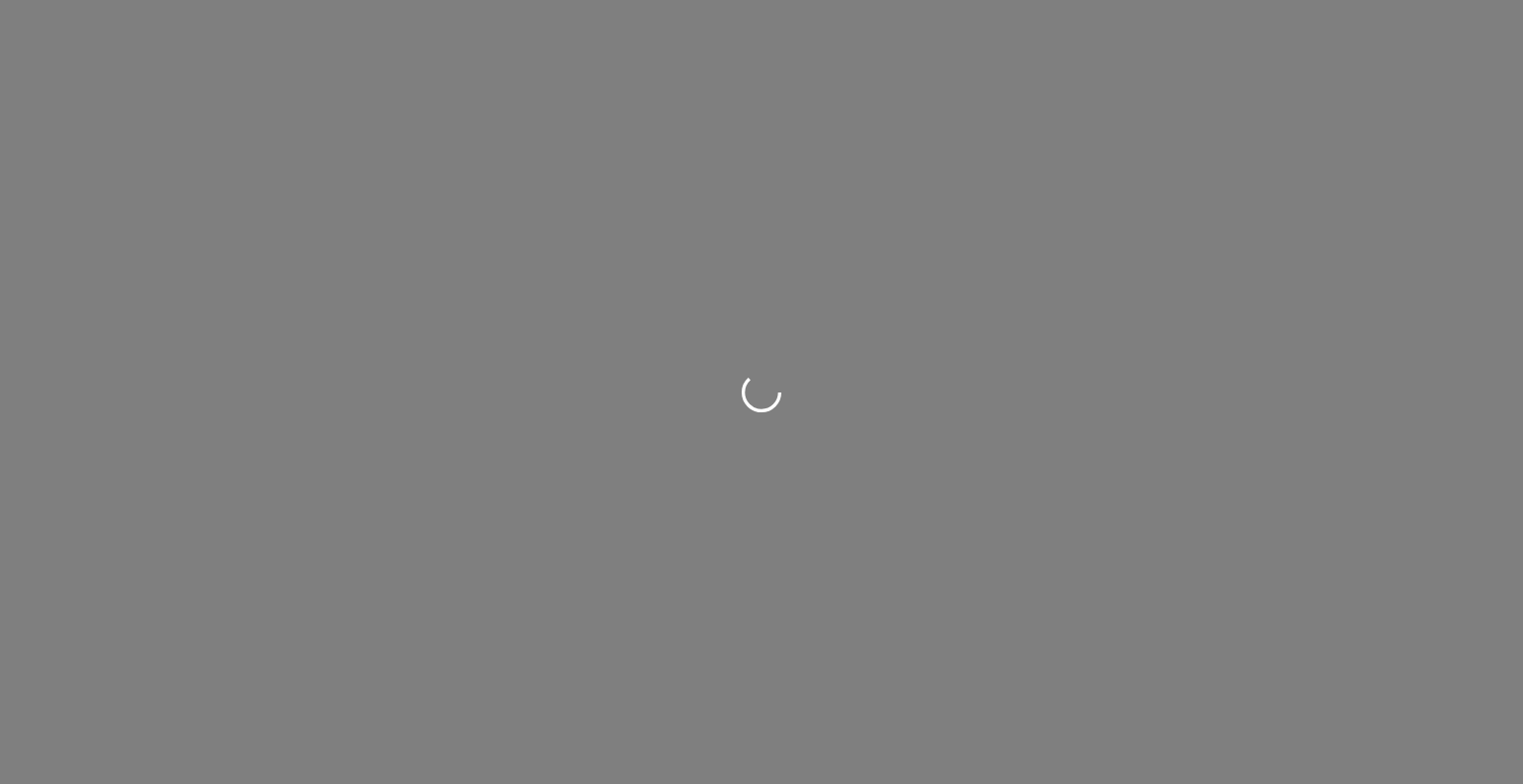 scroll, scrollTop: 0, scrollLeft: 0, axis: both 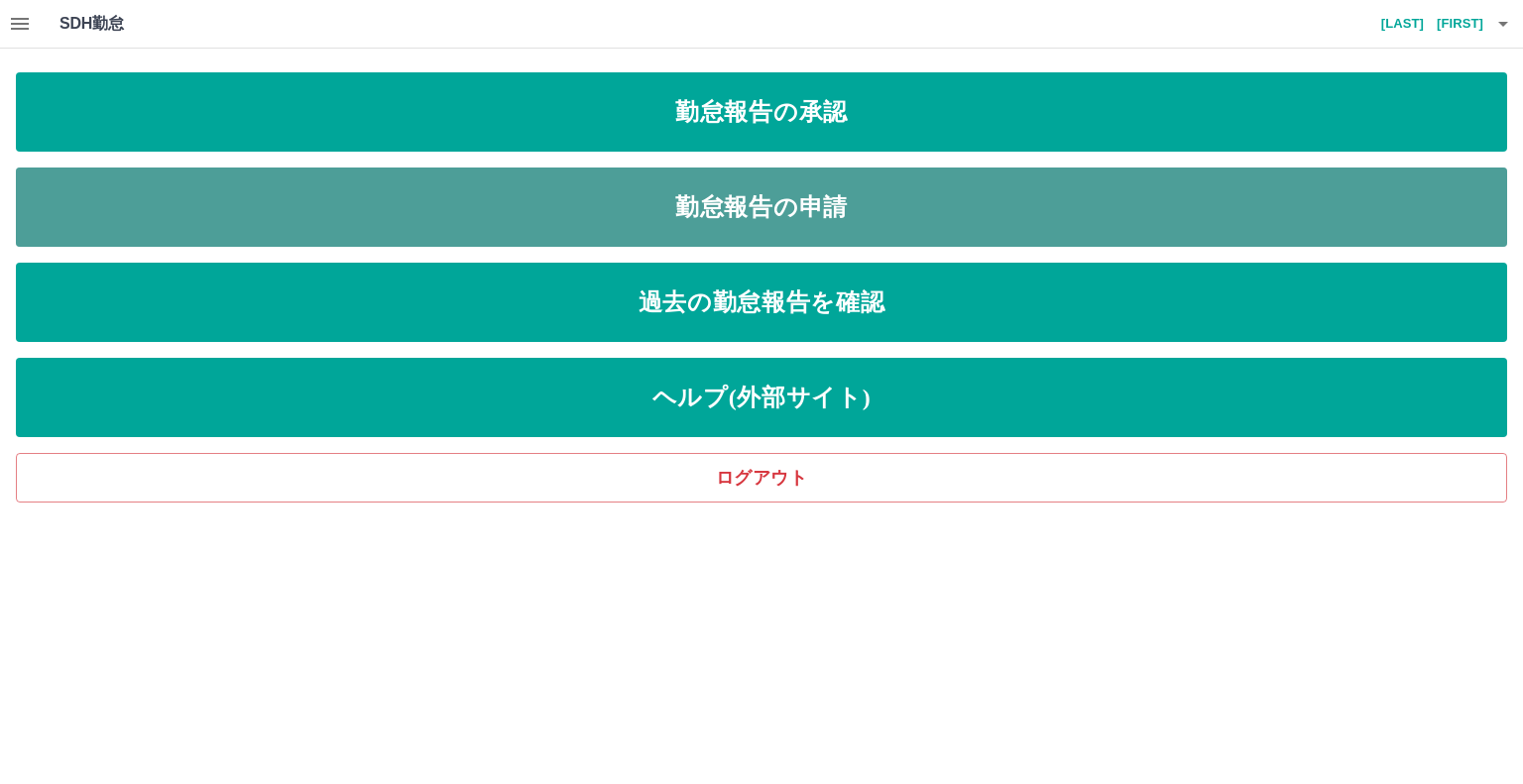 click on "勤怠報告の申請" at bounding box center [762, 207] 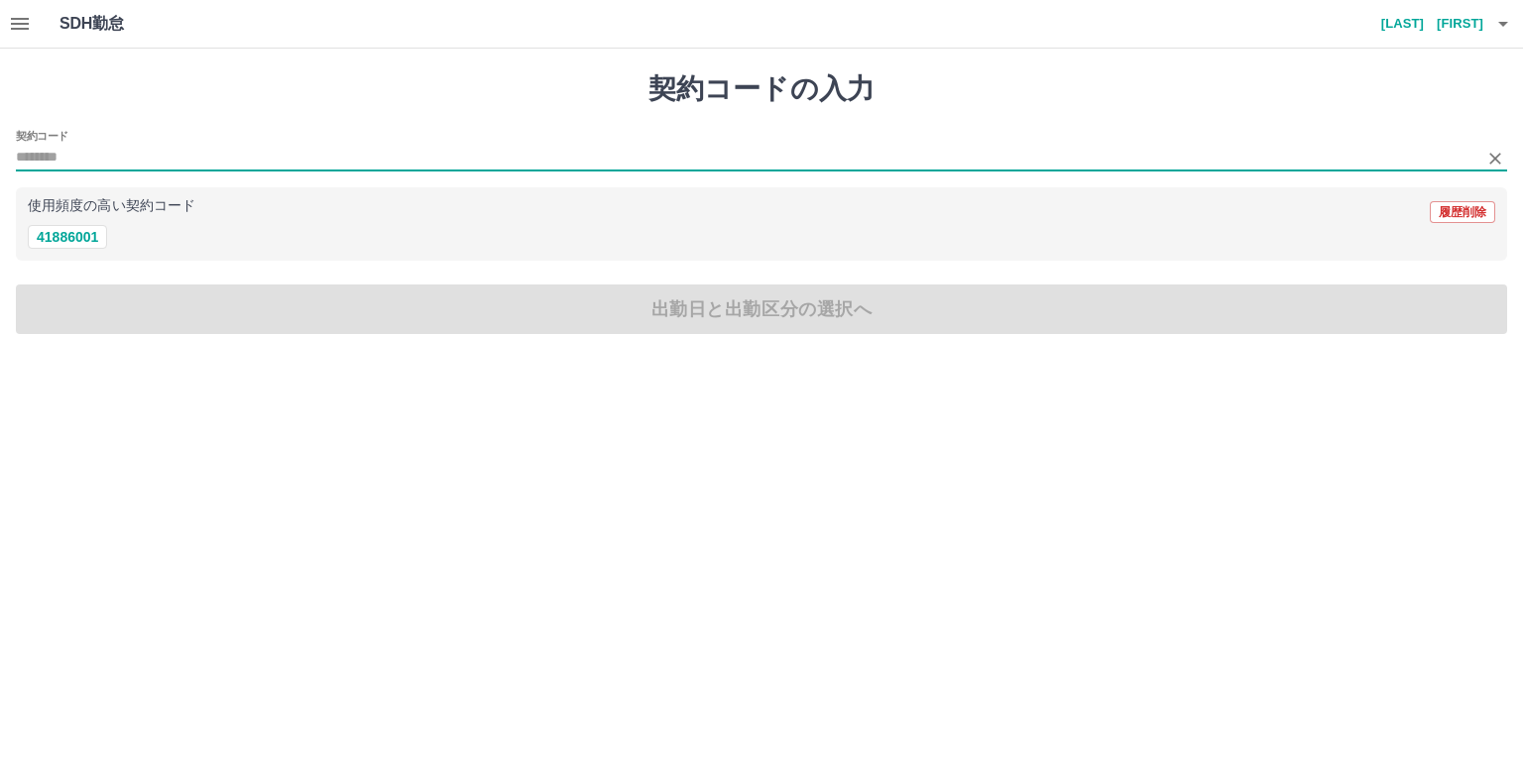 click on "契約コード" at bounding box center (747, 158) 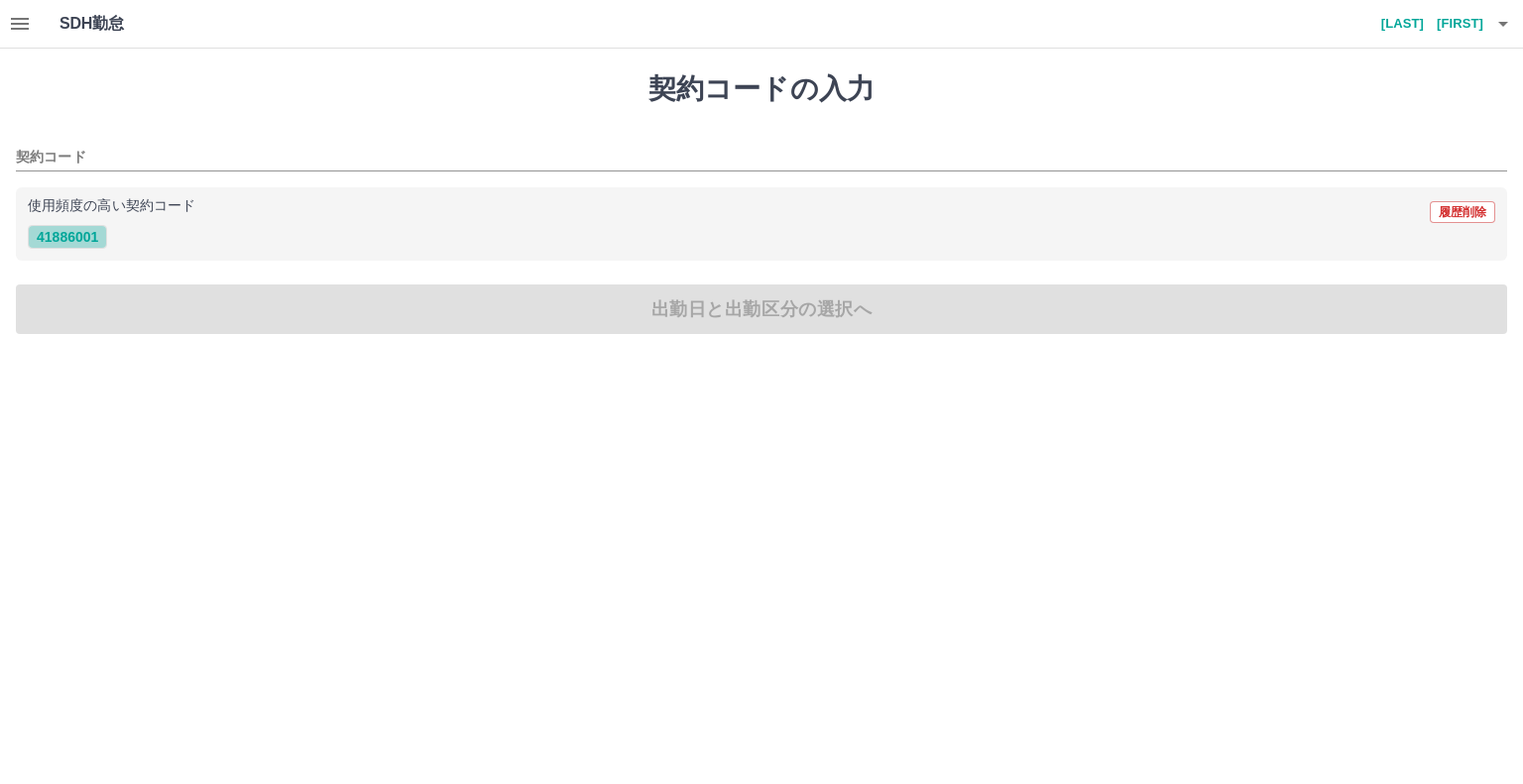 click on "41886001" at bounding box center (67, 237) 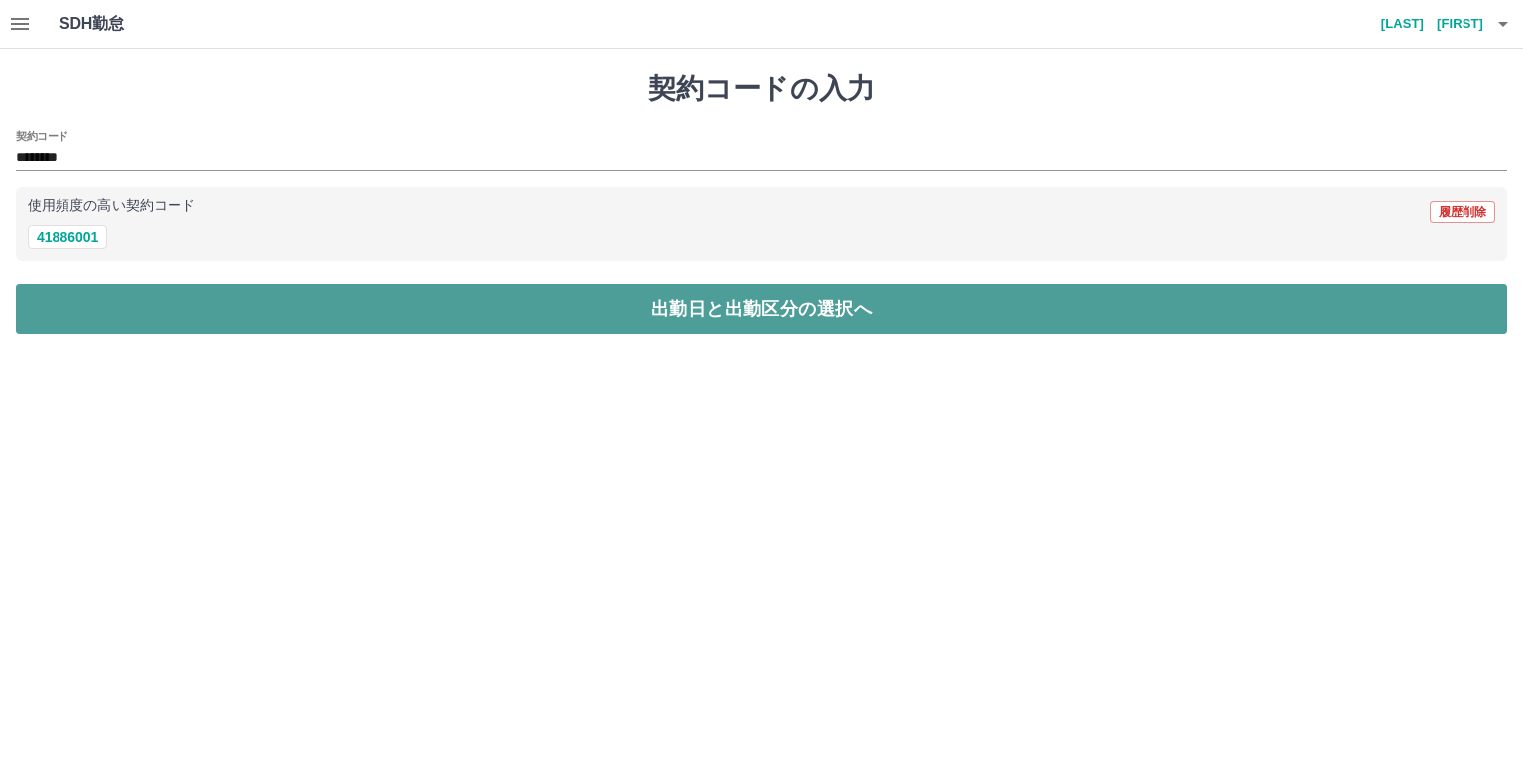 click on "出勤日と出勤区分の選択へ" at bounding box center (762, 309) 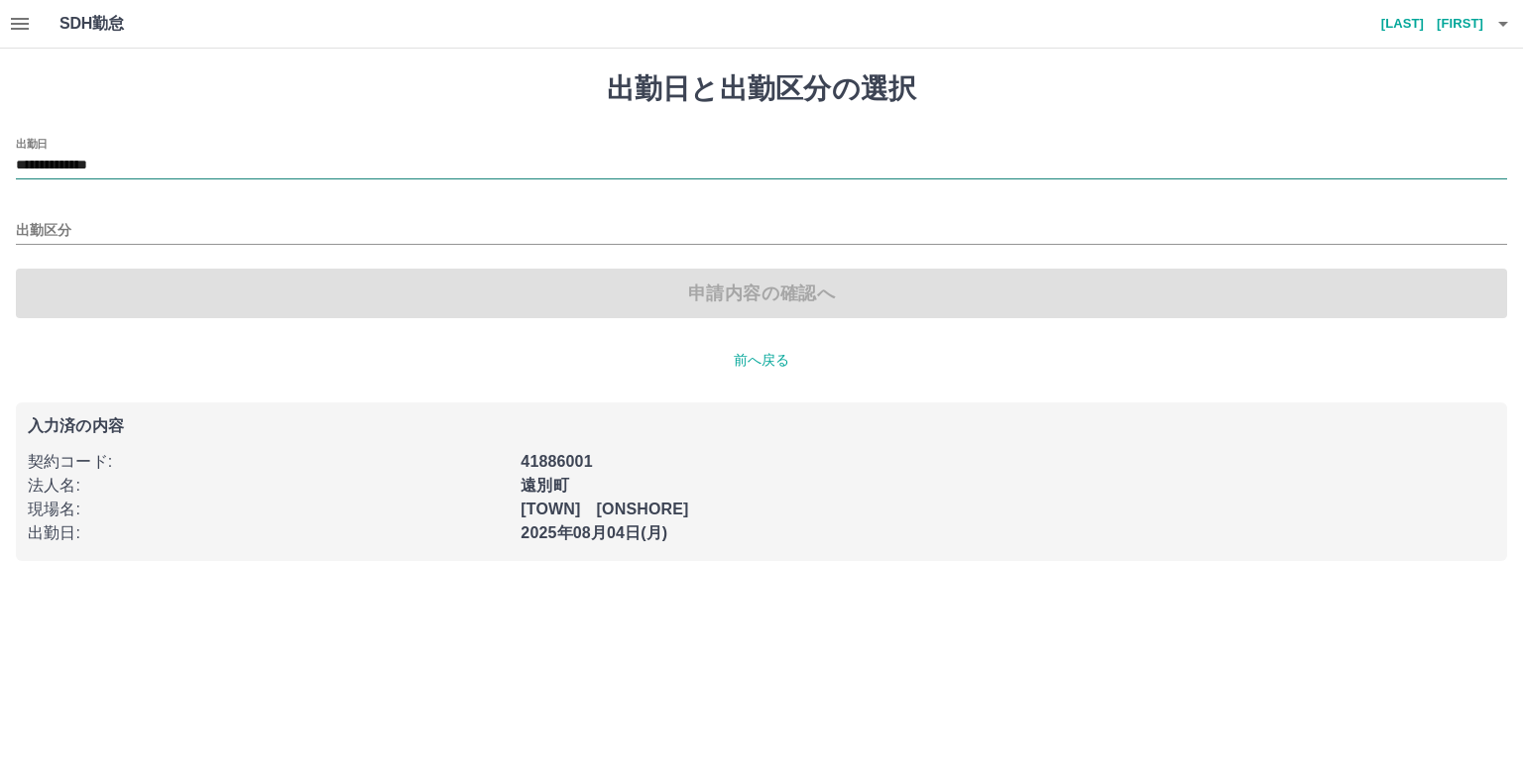 click on "**********" at bounding box center [762, 166] 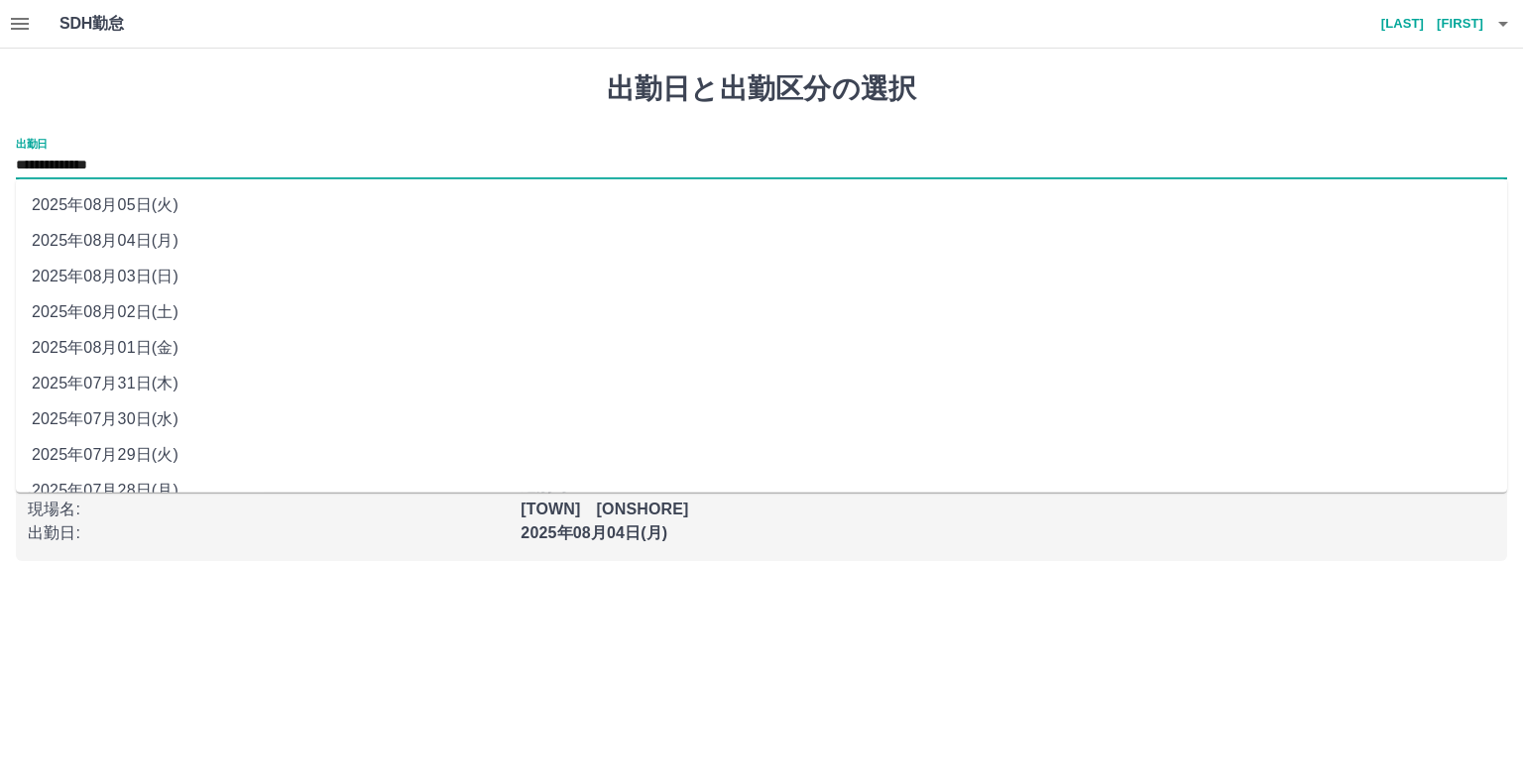 drag, startPoint x: 170, startPoint y: 352, endPoint x: 165, endPoint y: 306, distance: 46.270941 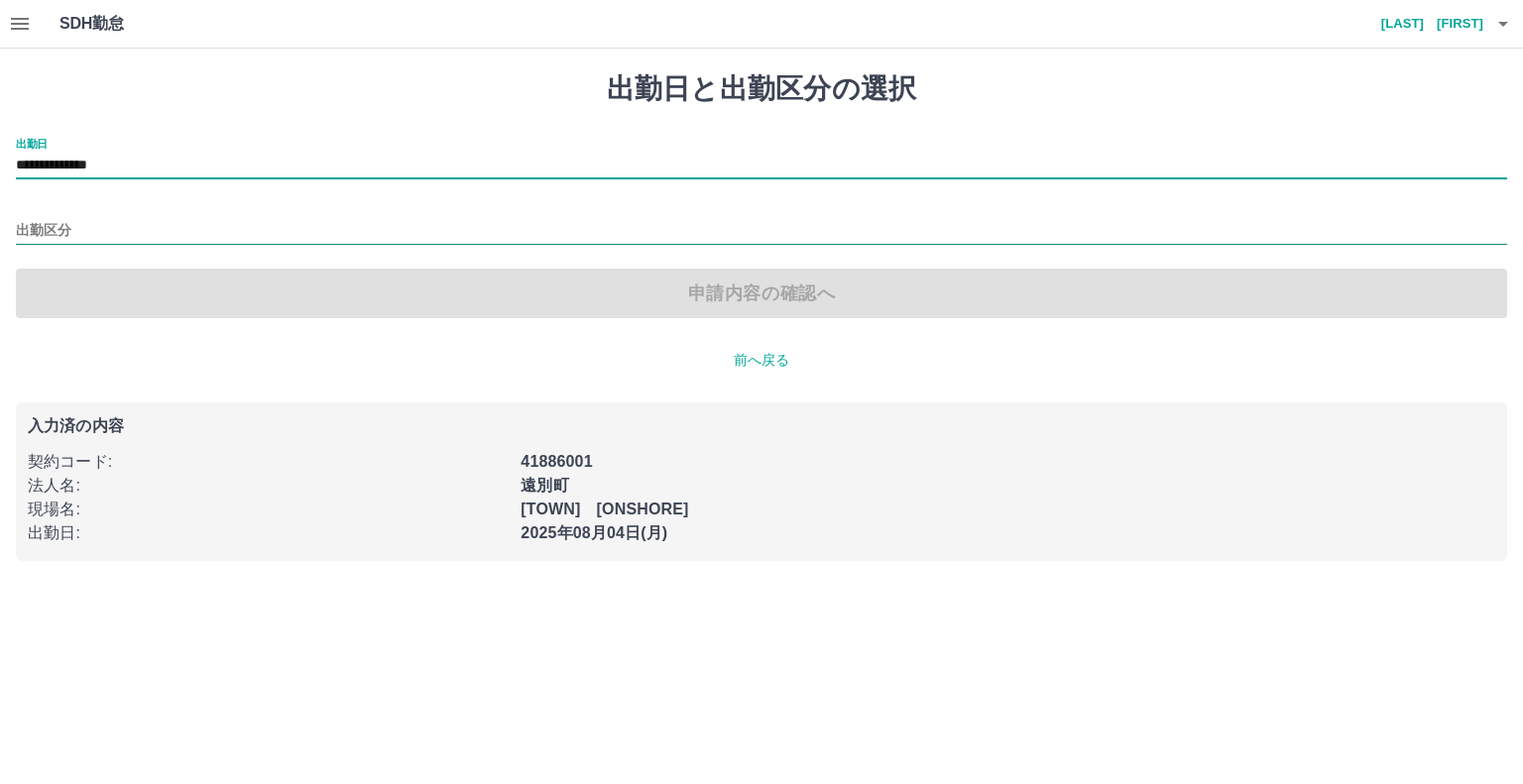 click on "出勤区分" at bounding box center [762, 231] 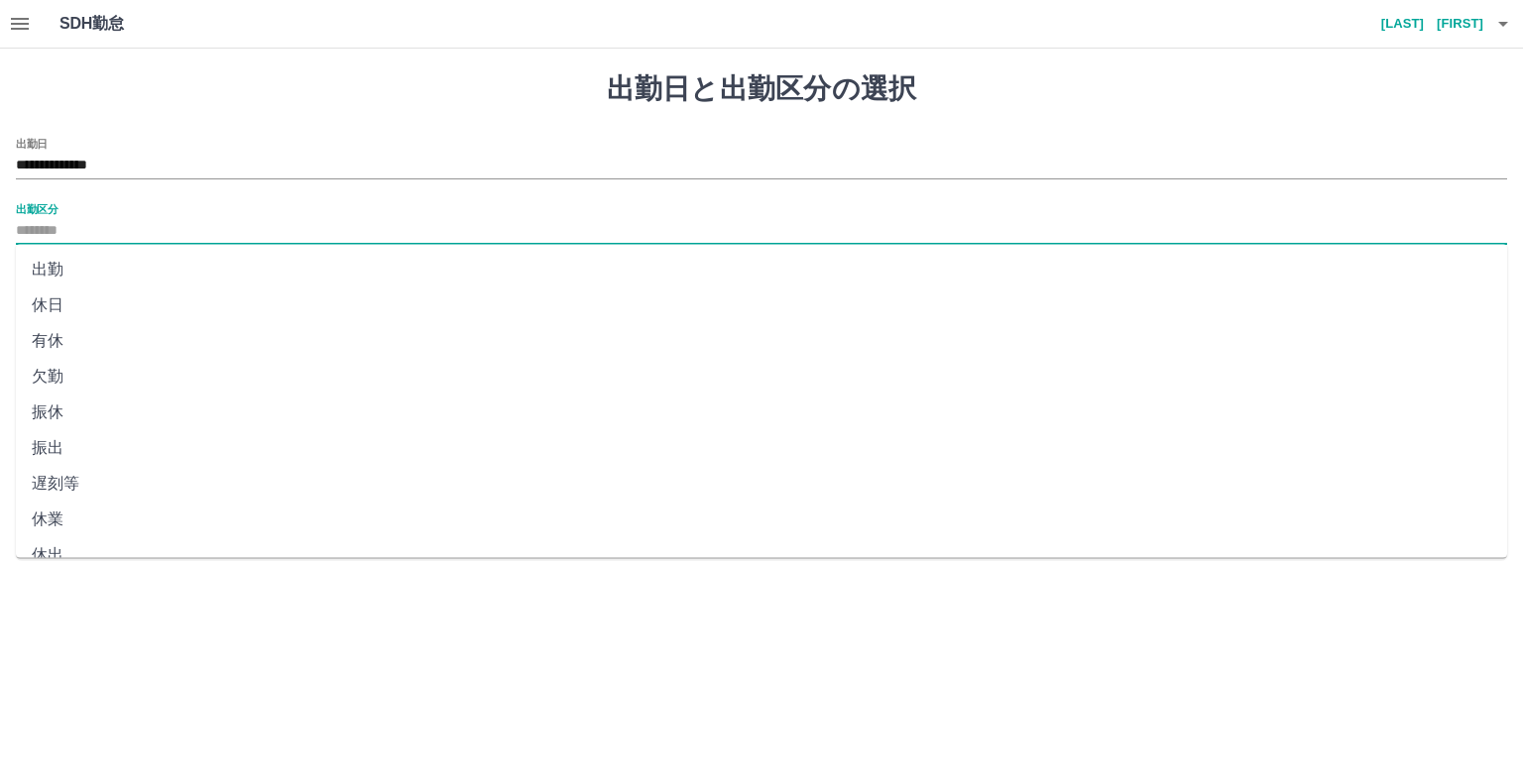 click on "出勤" at bounding box center [762, 270] 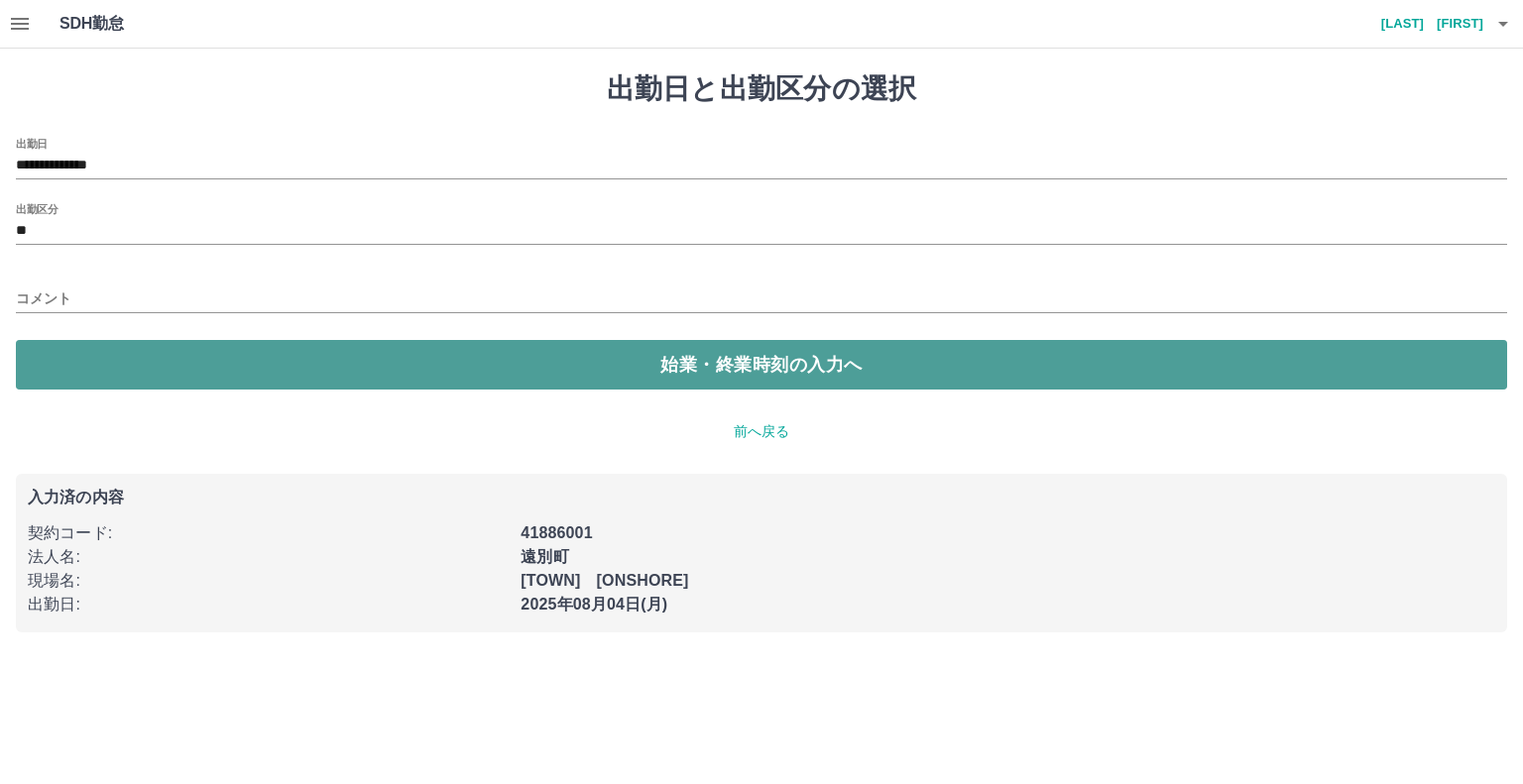 click on "始業・終業時刻の入力へ" at bounding box center (762, 365) 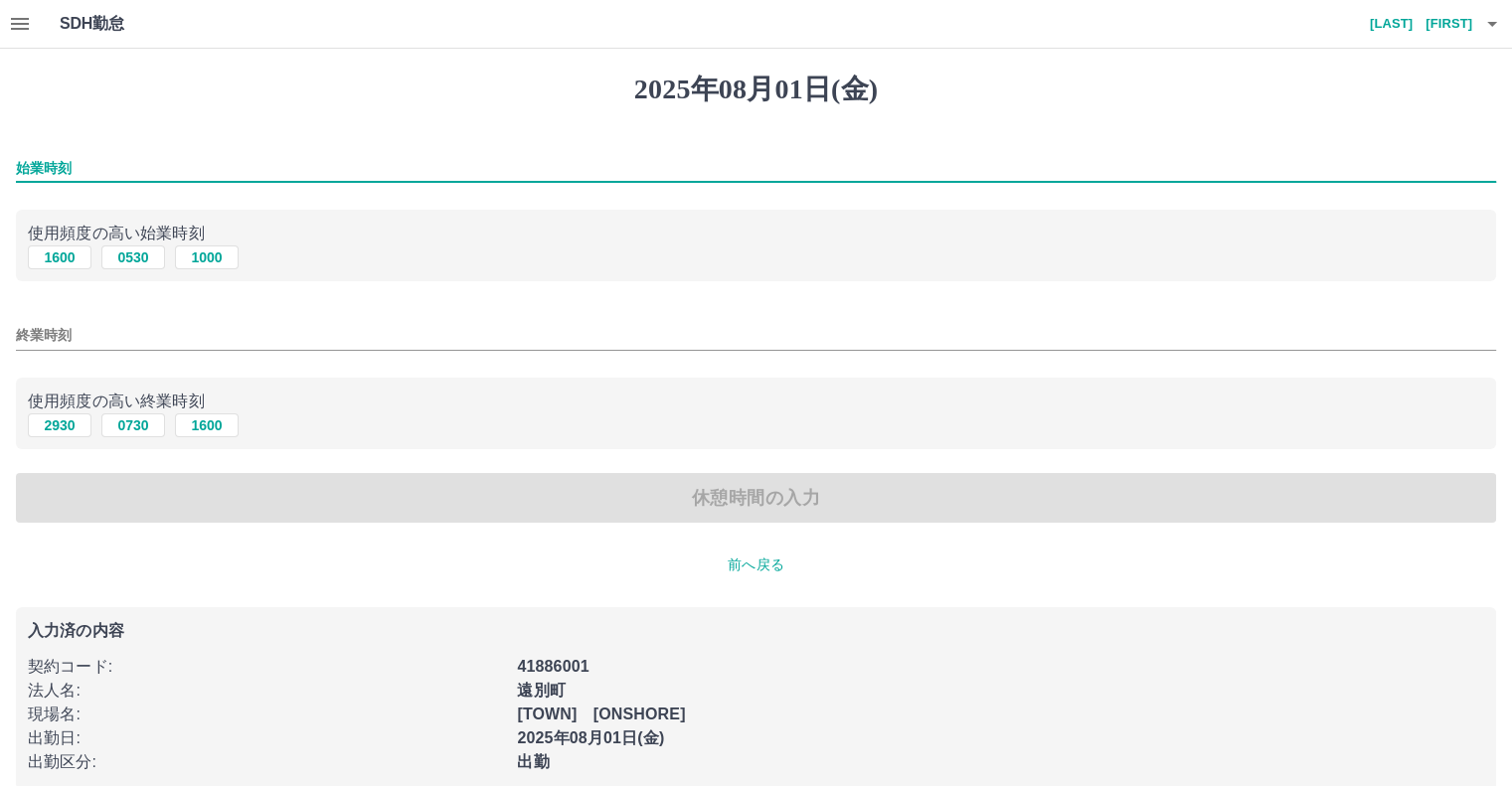 click on "始業時刻" at bounding box center [756, 168] 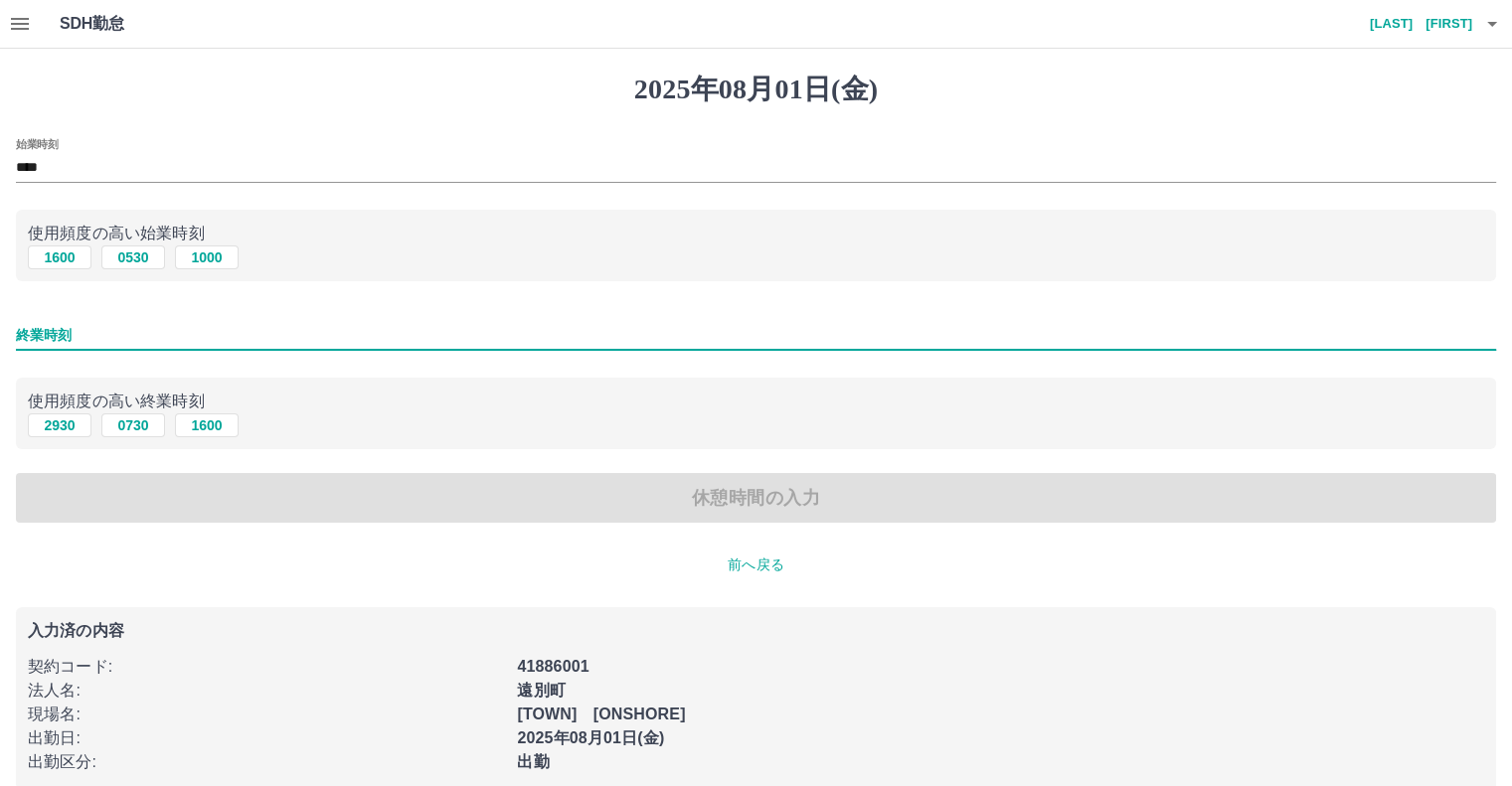 click on "終業時刻" at bounding box center (756, 335) 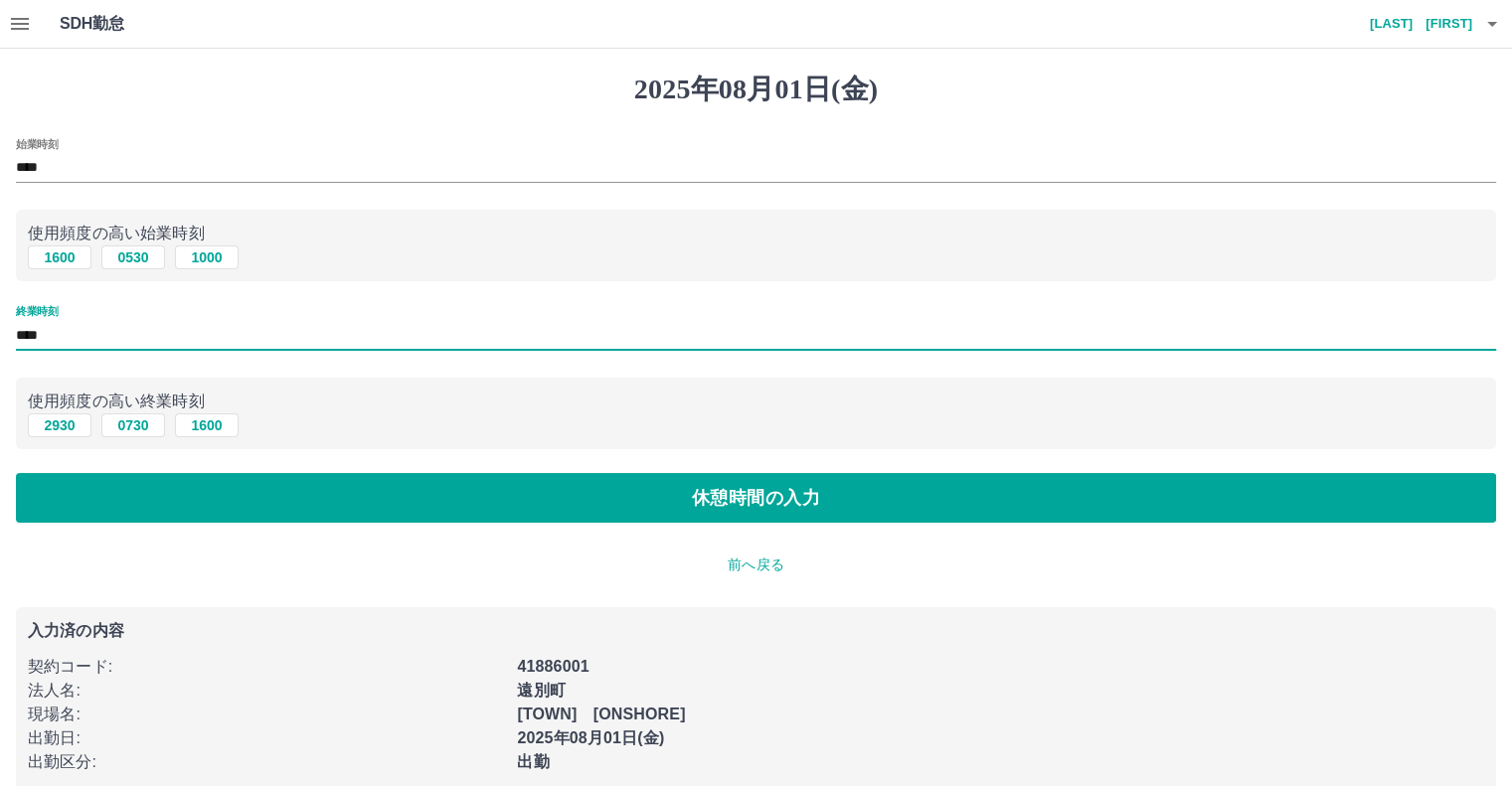 type on "****" 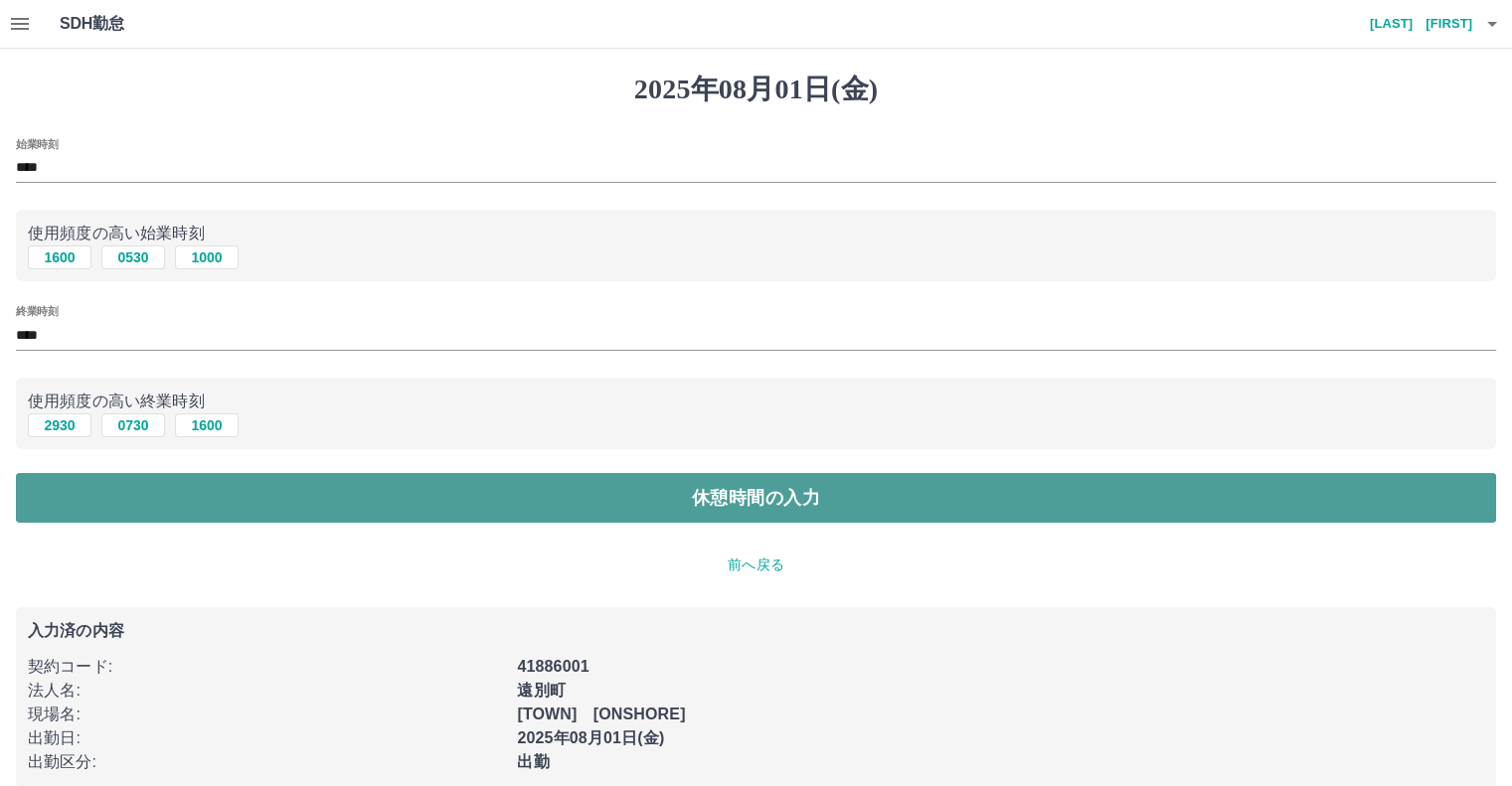 click on "休憩時間の入力" at bounding box center [756, 498] 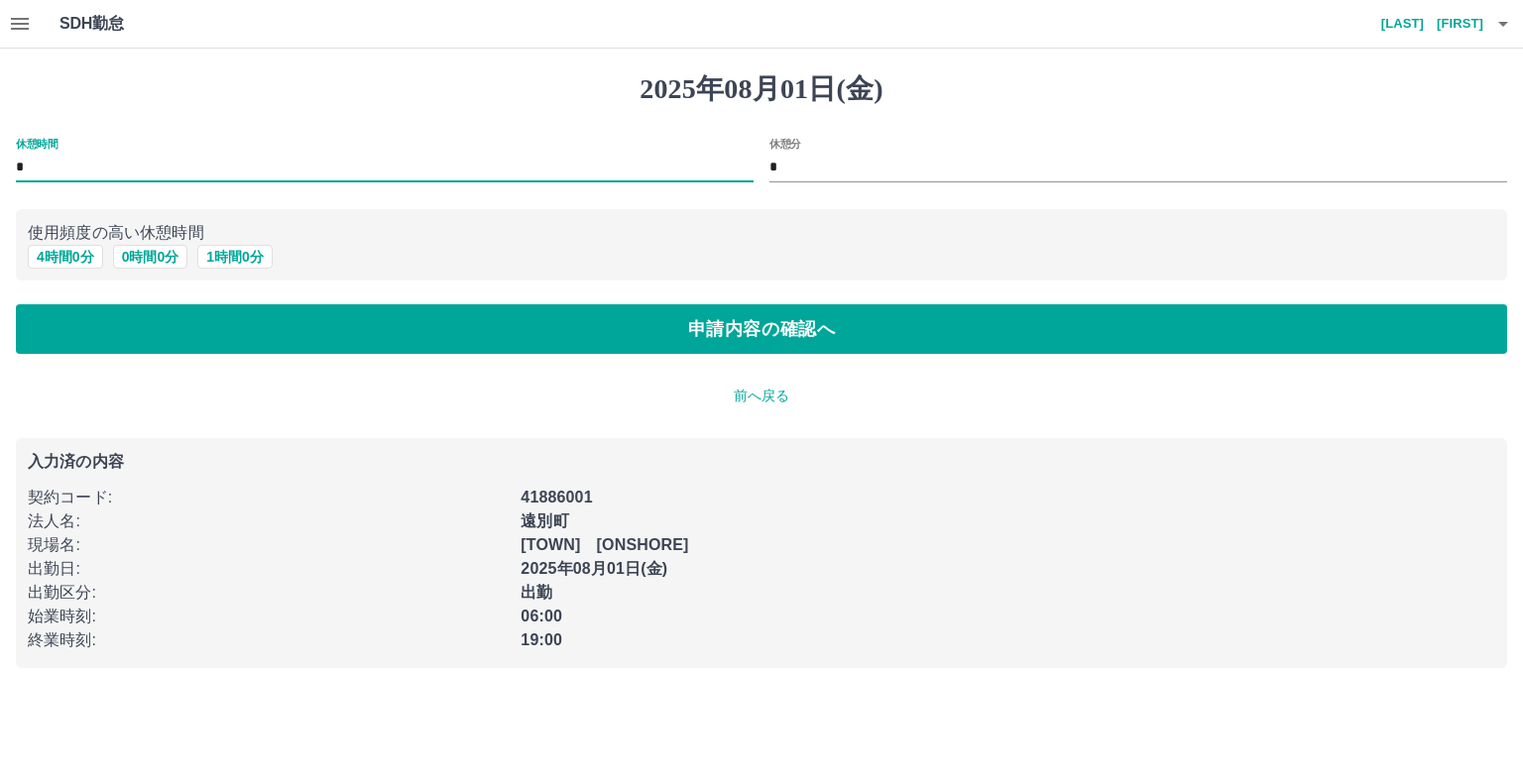 click on "*" at bounding box center (385, 168) 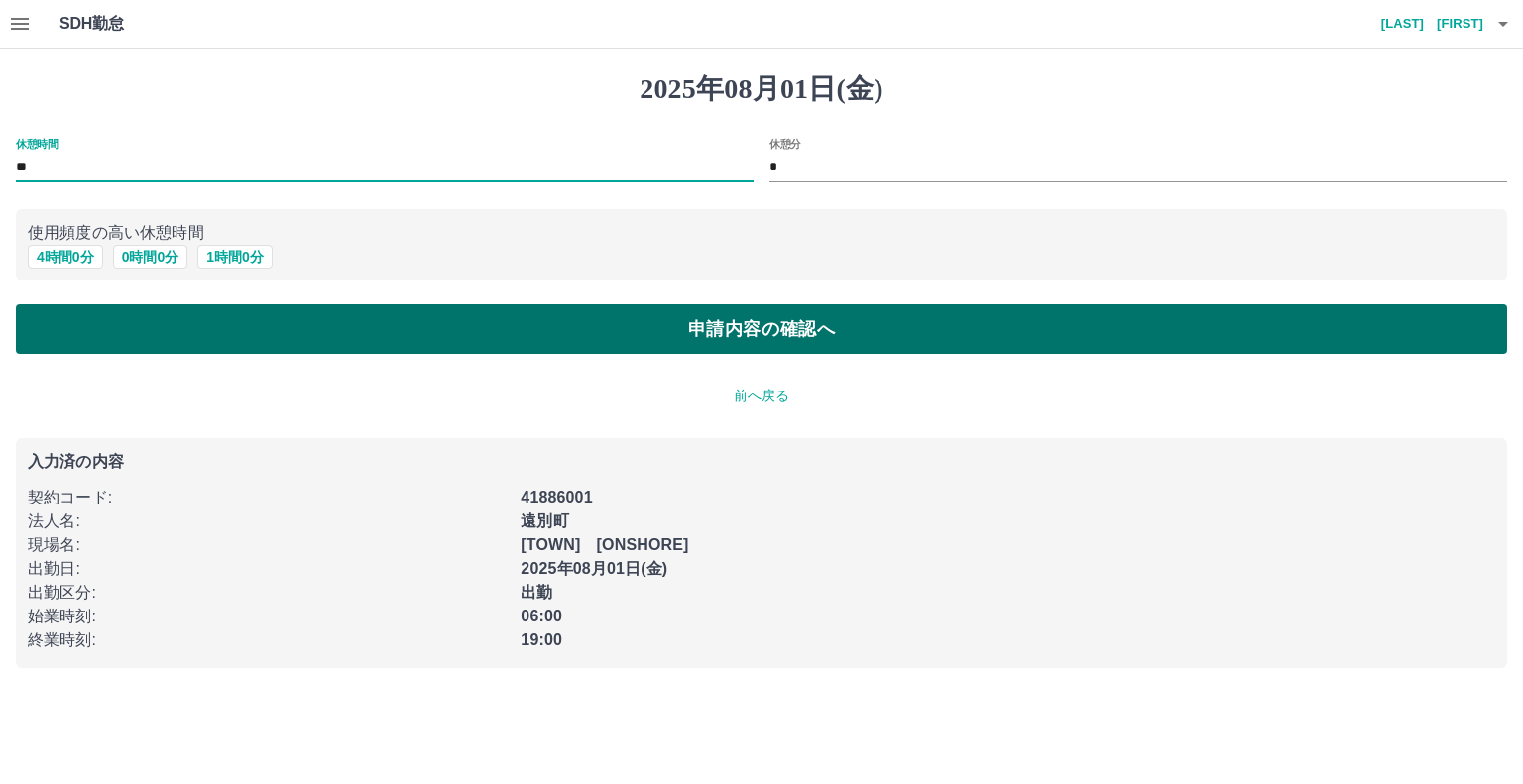 click on "申請内容の確認へ" at bounding box center (762, 329) 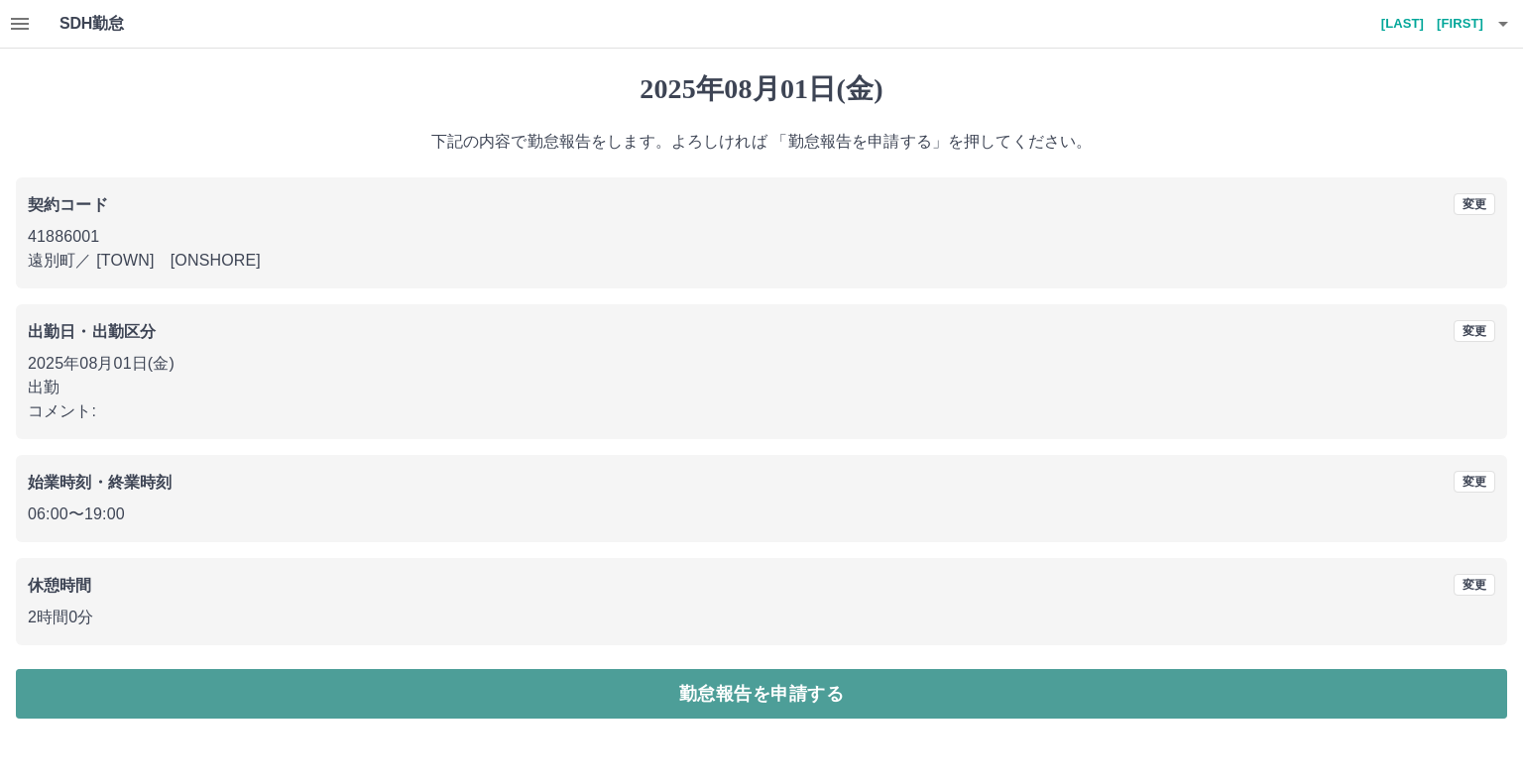 click on "勤怠報告を申請する" at bounding box center [762, 694] 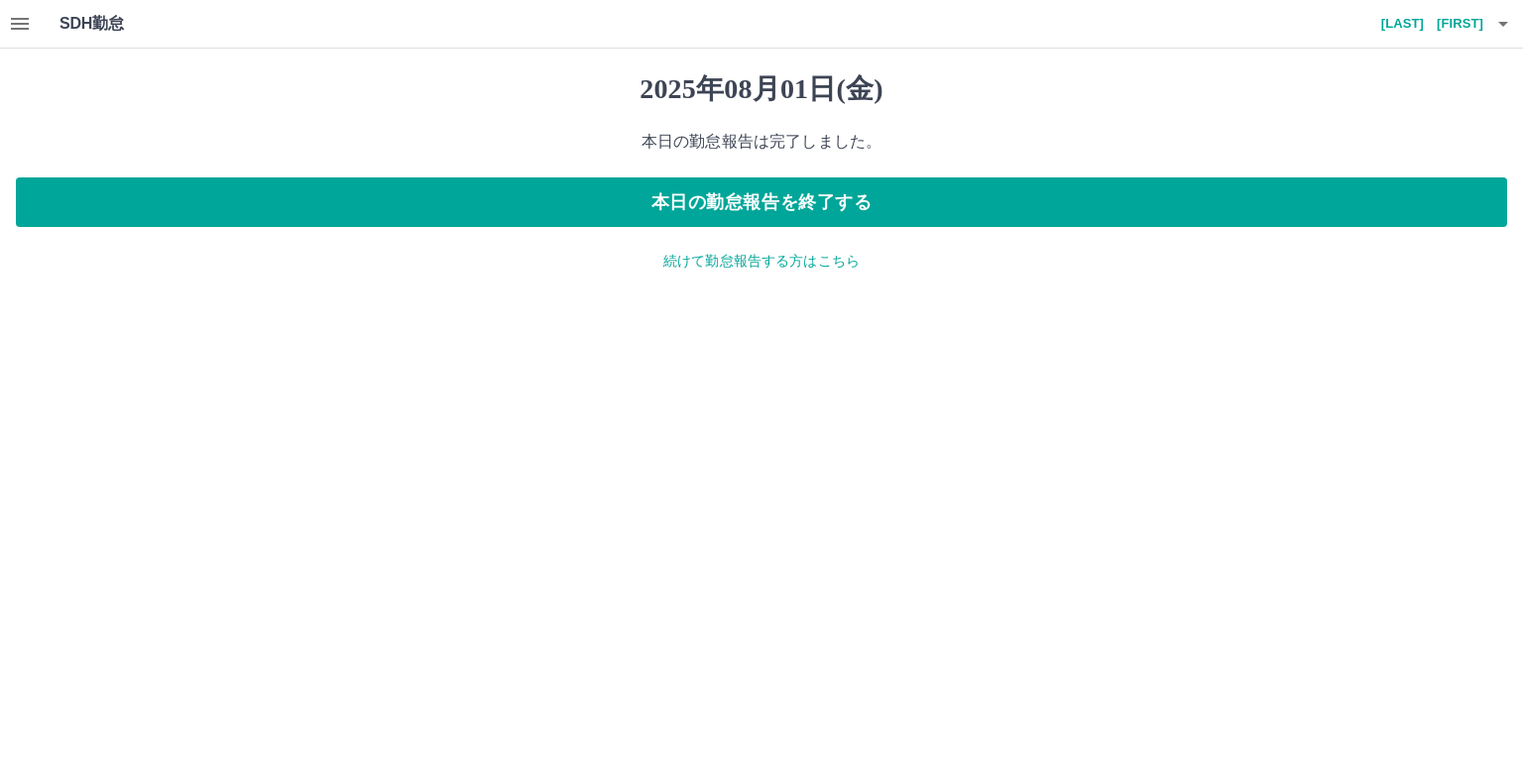 click on "続けて勤怠報告する方はこちら" at bounding box center (762, 261) 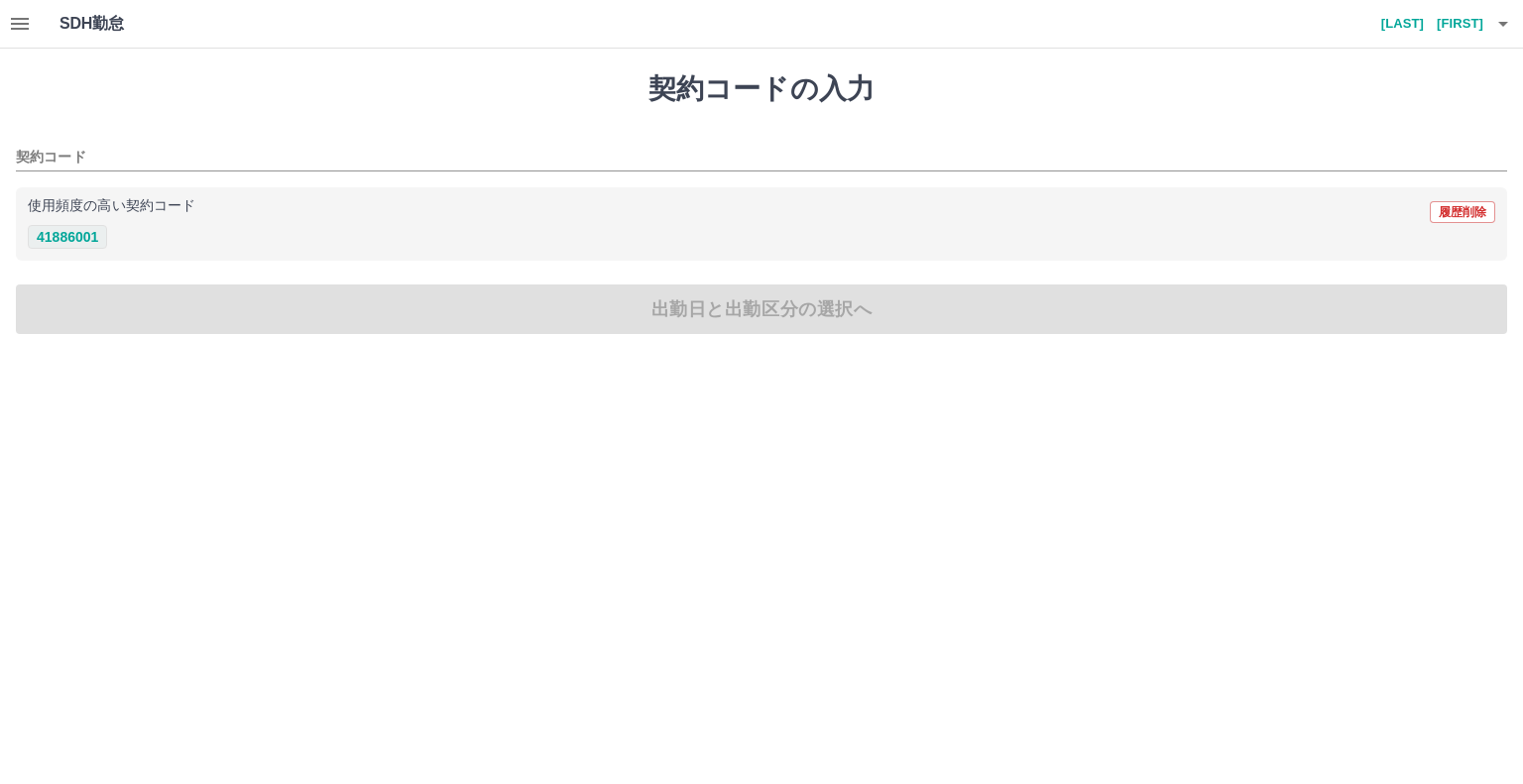 click on "41886001" at bounding box center [67, 237] 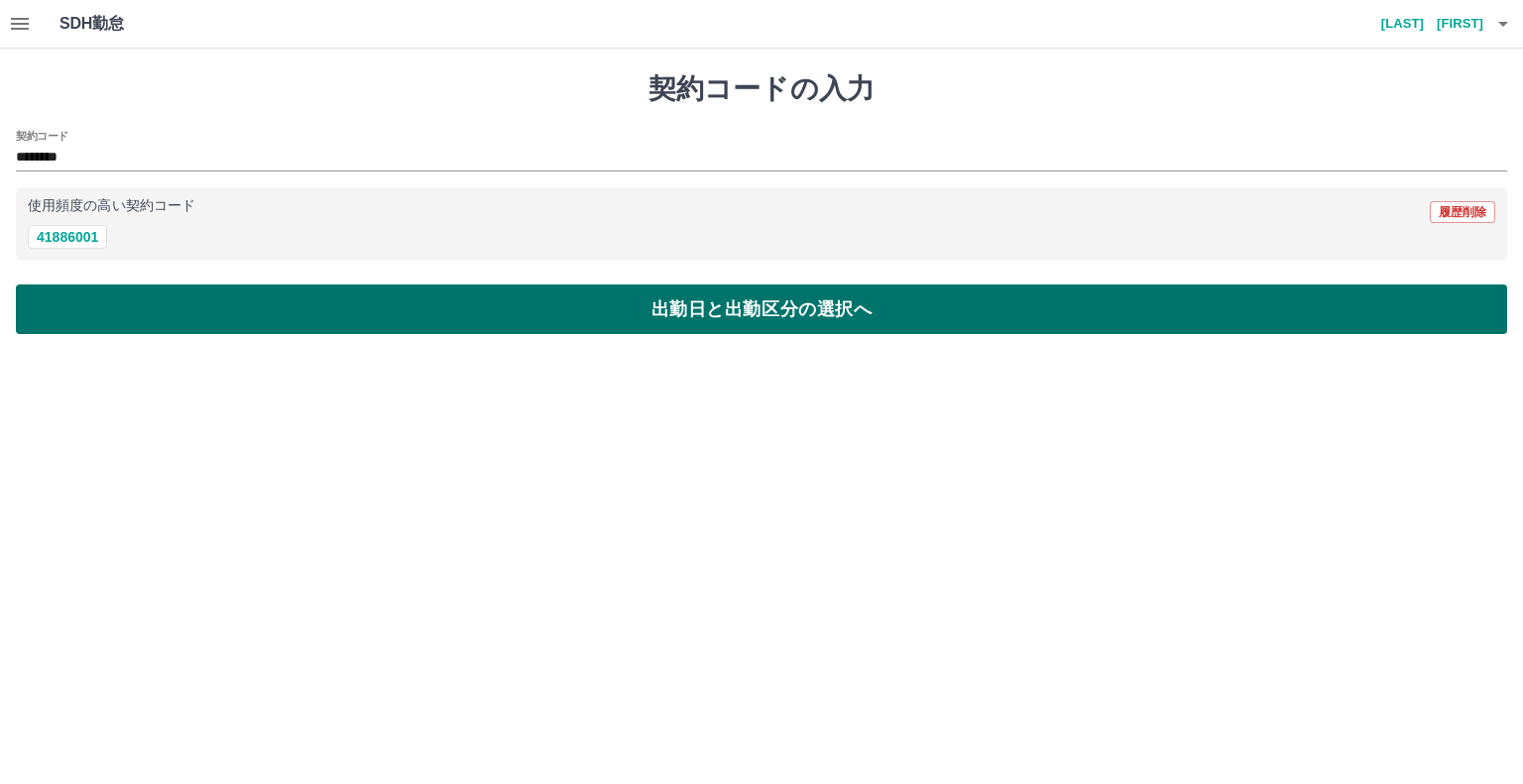 click on "出勤日と出勤区分の選択へ" at bounding box center (762, 309) 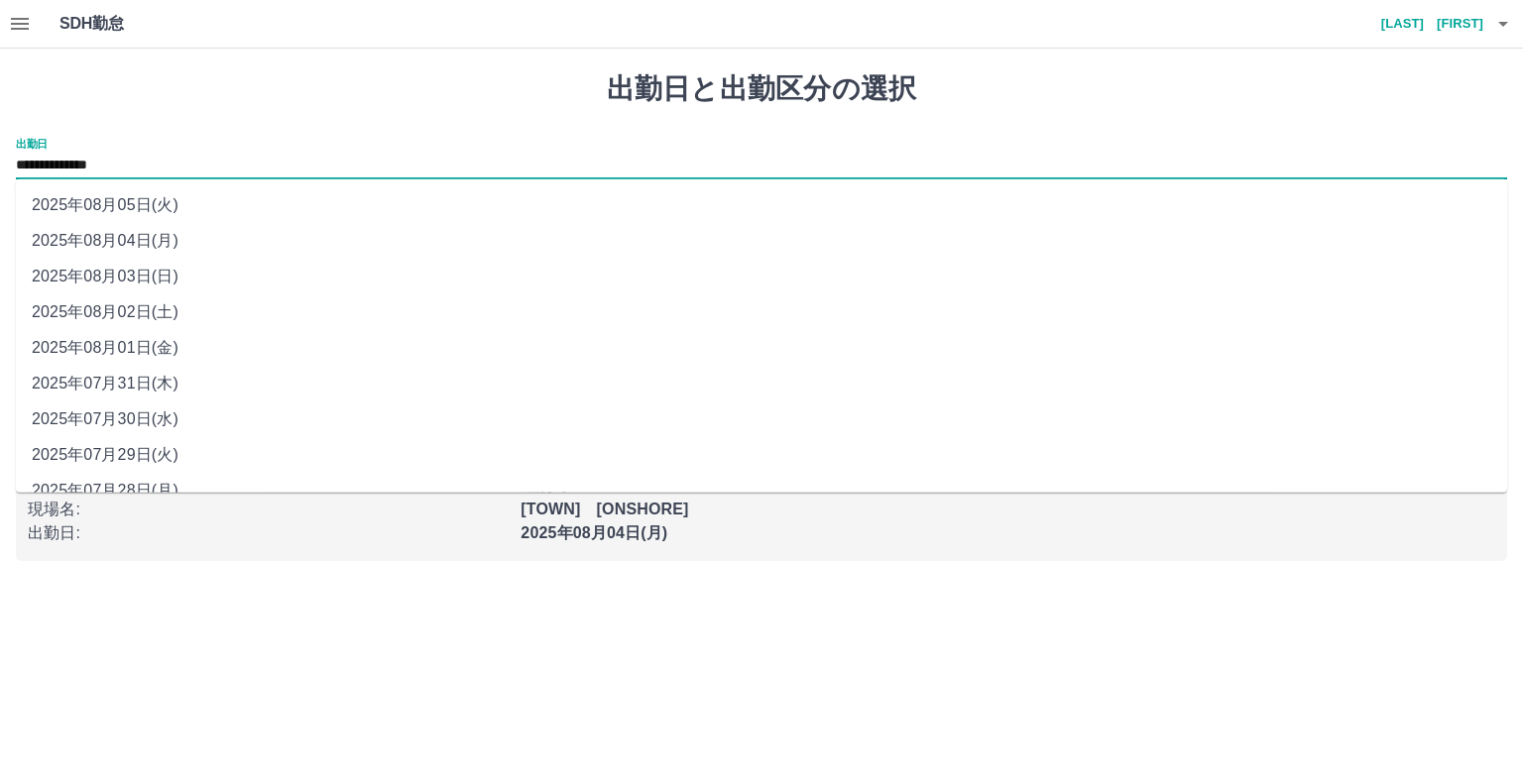 click on "**********" at bounding box center [762, 166] 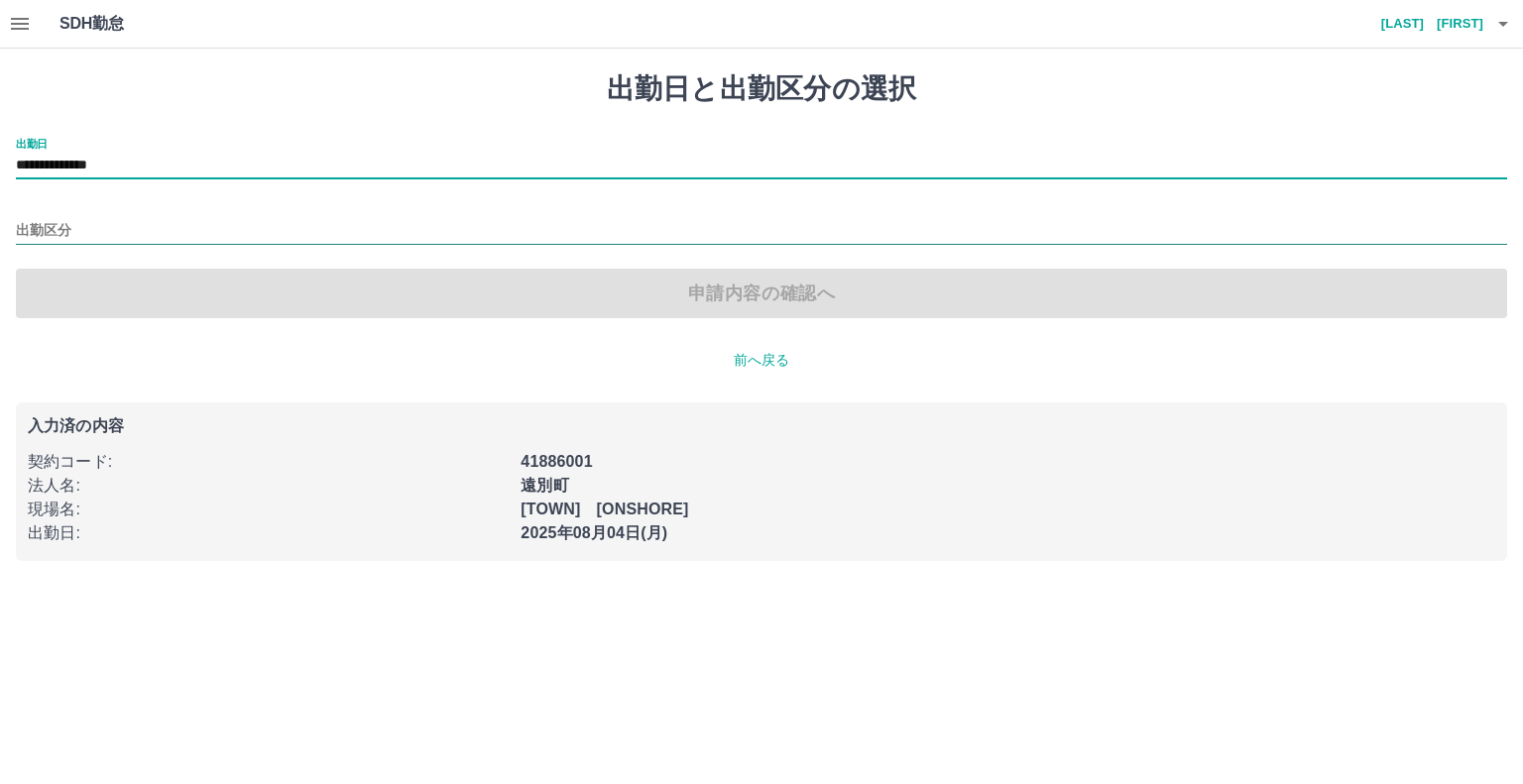 click on "出勤区分" at bounding box center [762, 231] 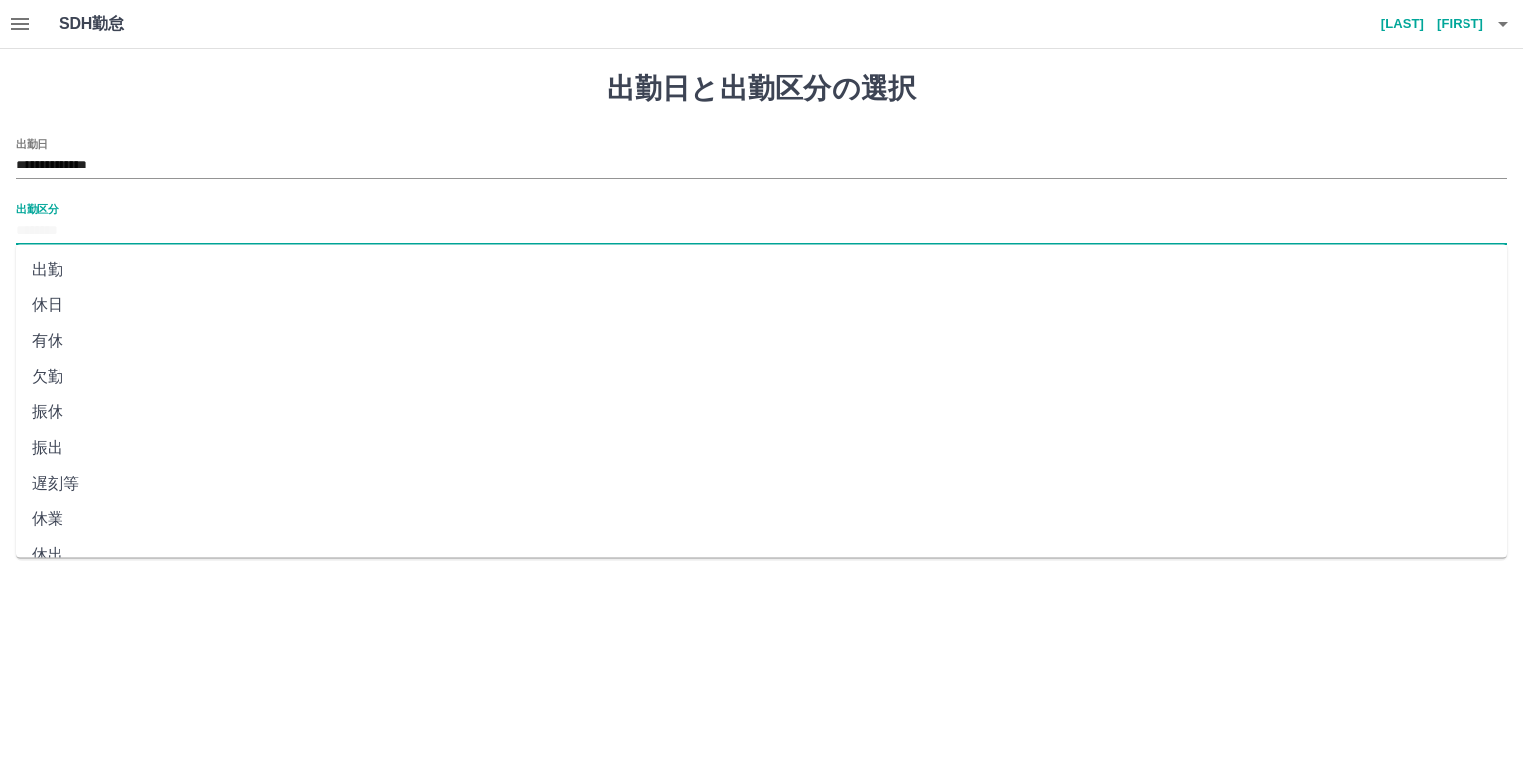 click on "出勤" at bounding box center (762, 270) 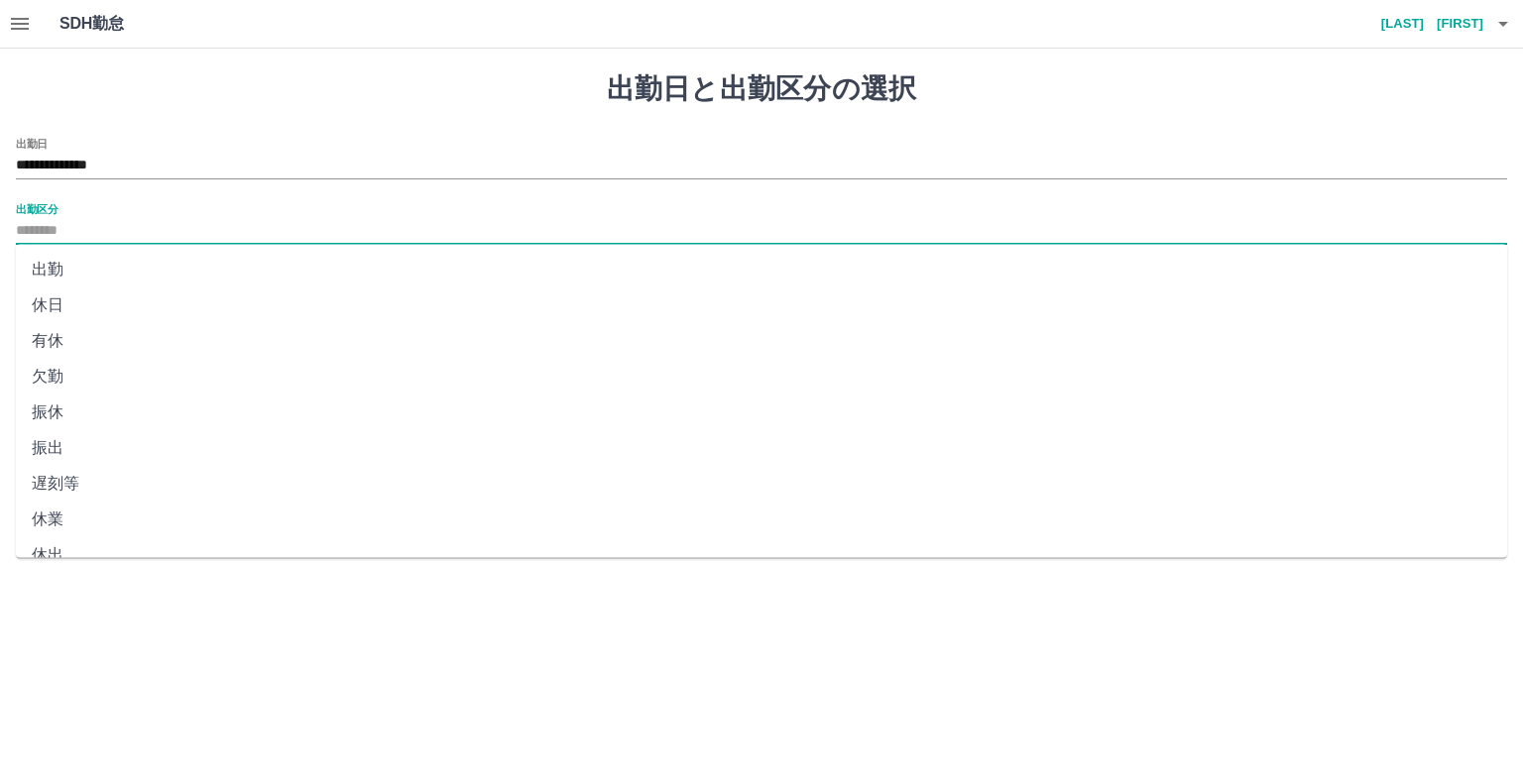 type on "**" 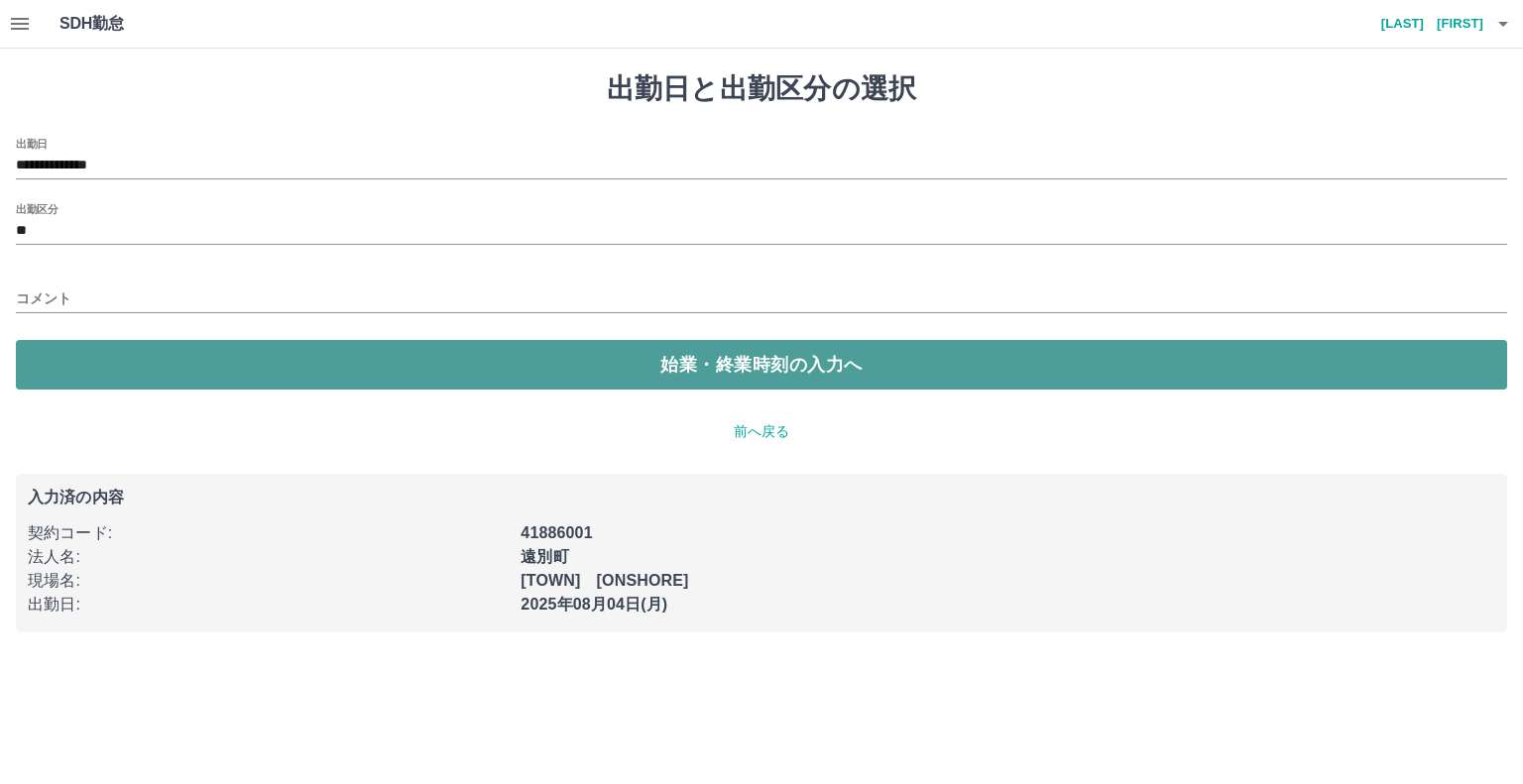 click on "始業・終業時刻の入力へ" at bounding box center (762, 365) 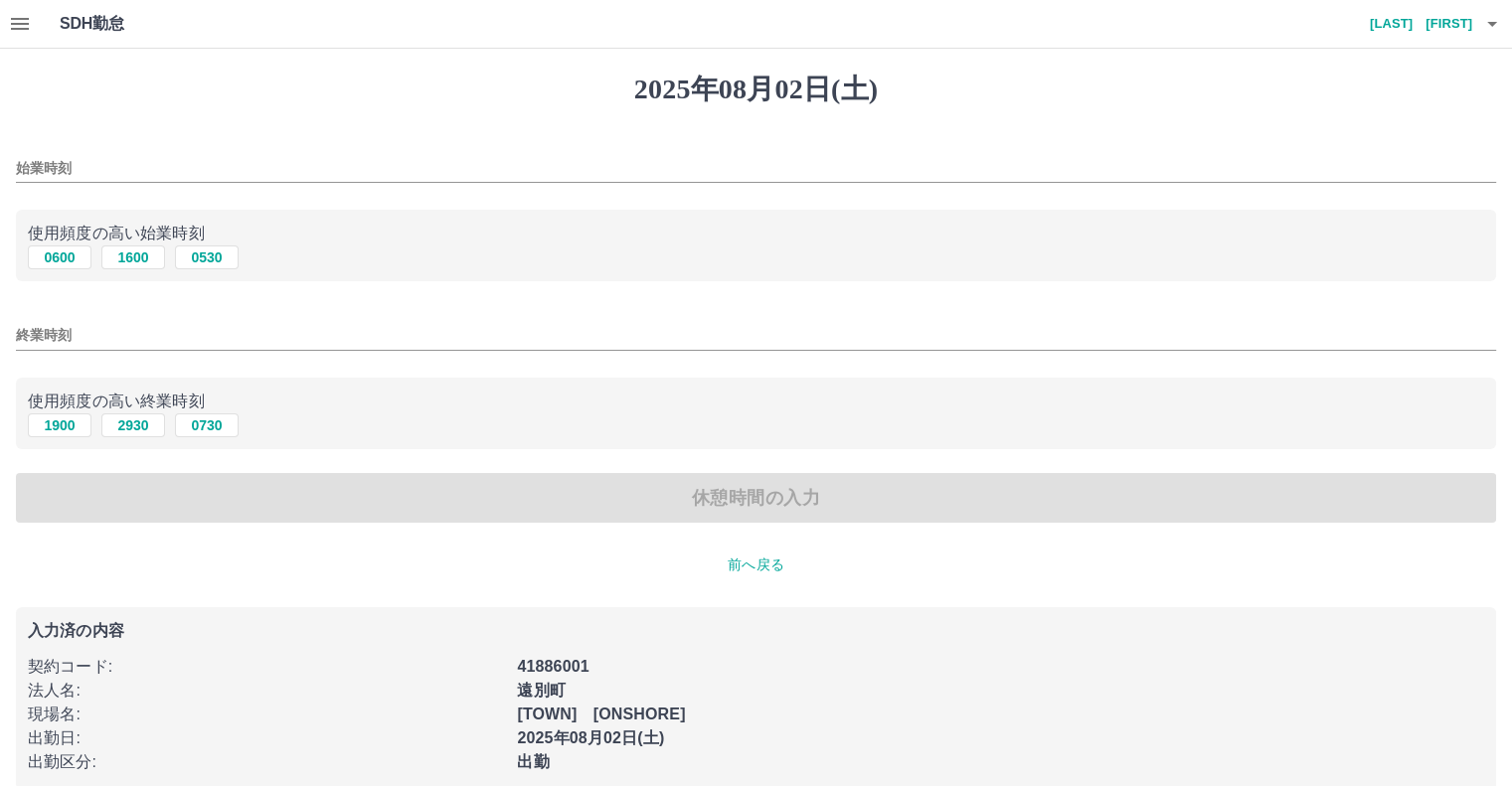 click on "始業時刻" at bounding box center (756, 168) 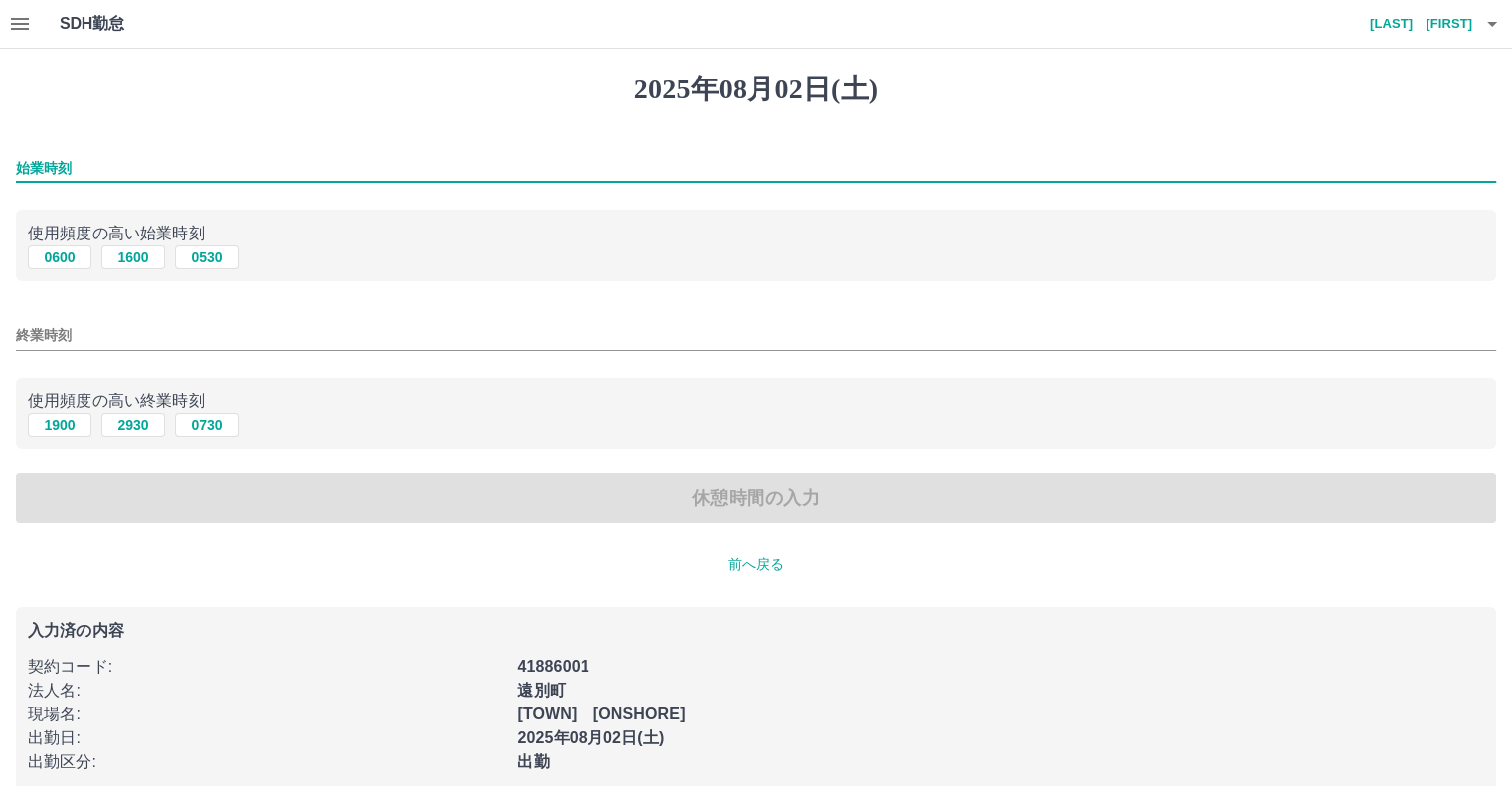 type on "****" 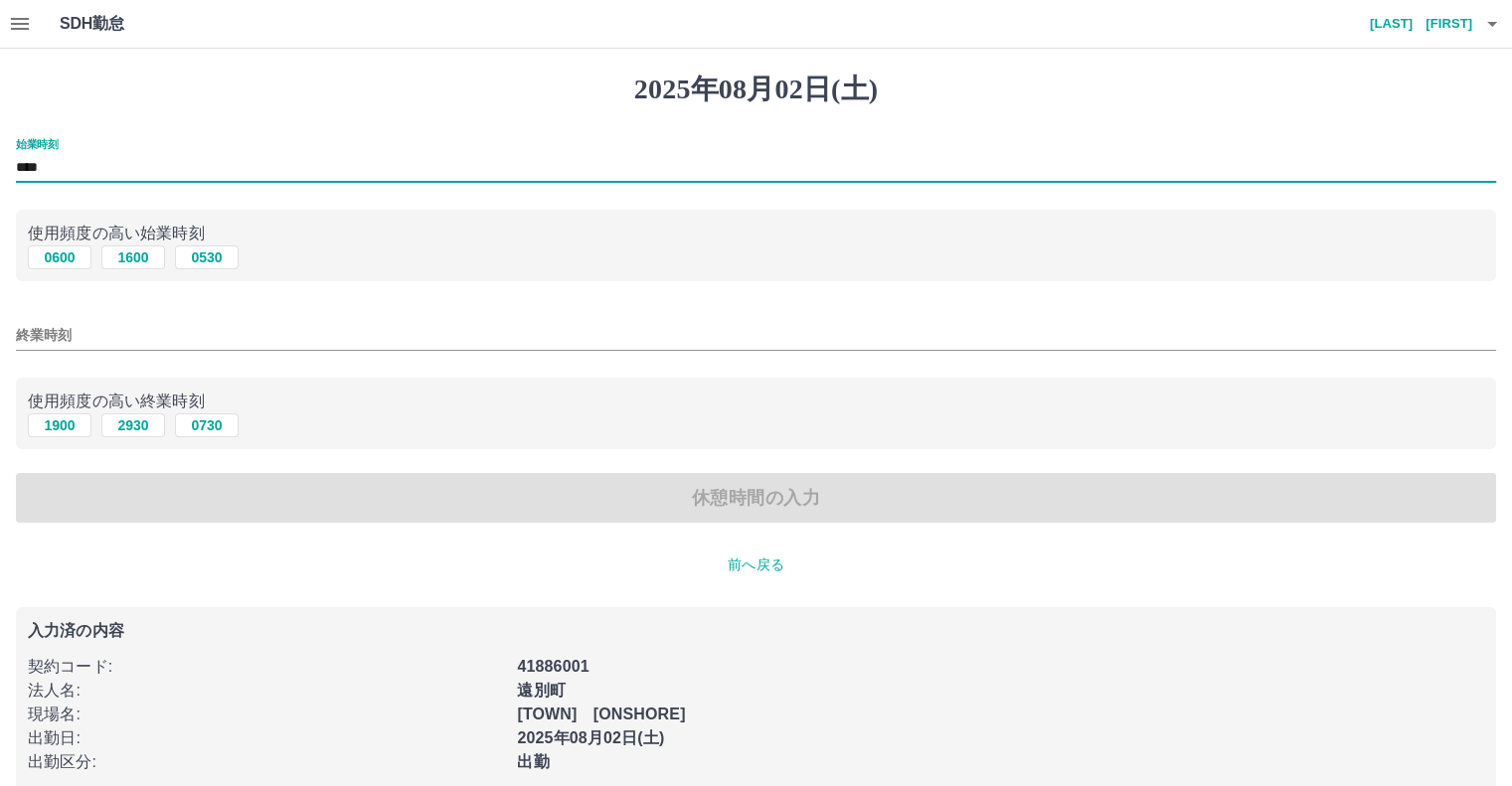 click on "終業時刻" at bounding box center (756, 335) 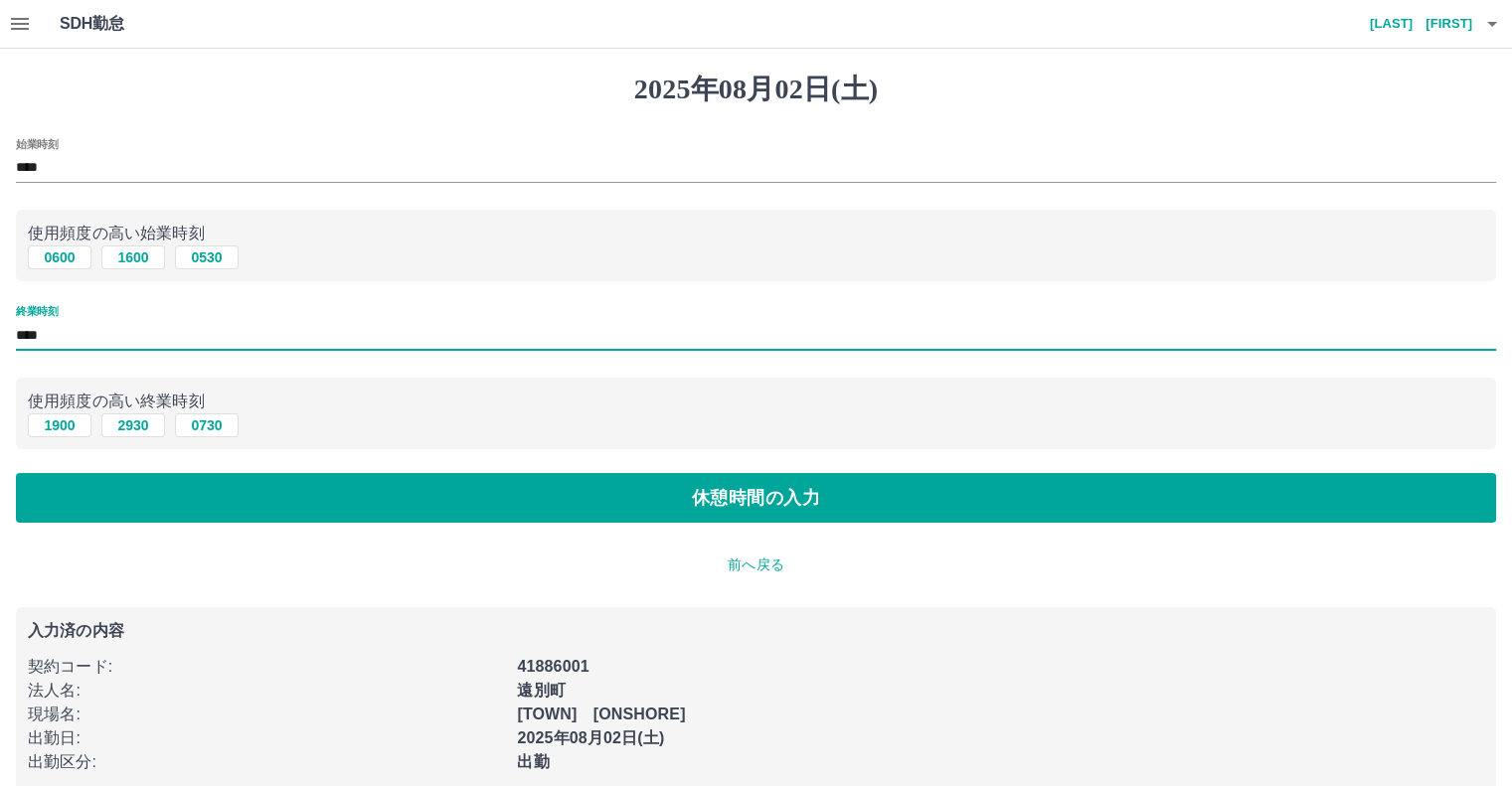type on "****" 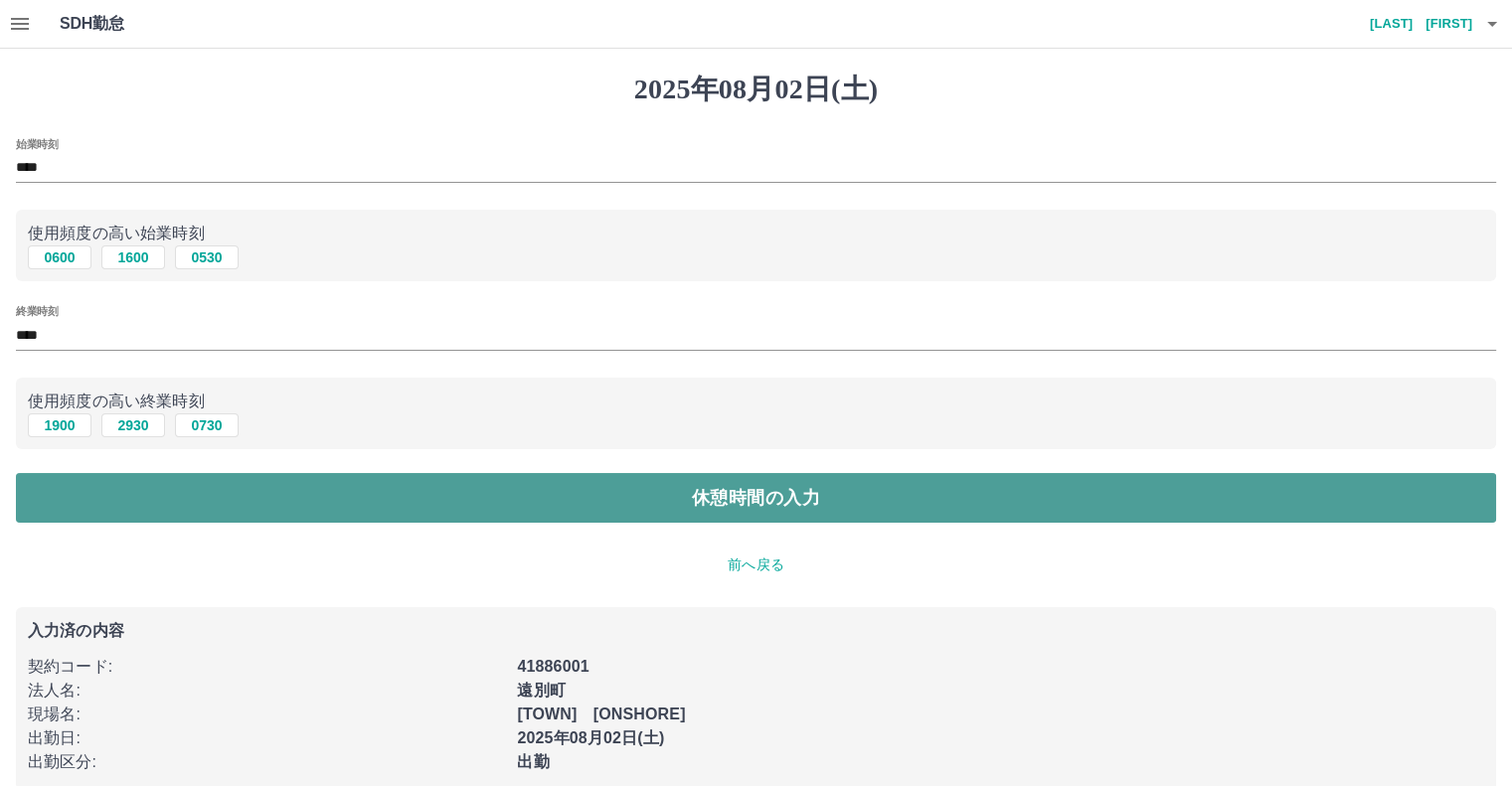 click on "休憩時間の入力" at bounding box center (756, 498) 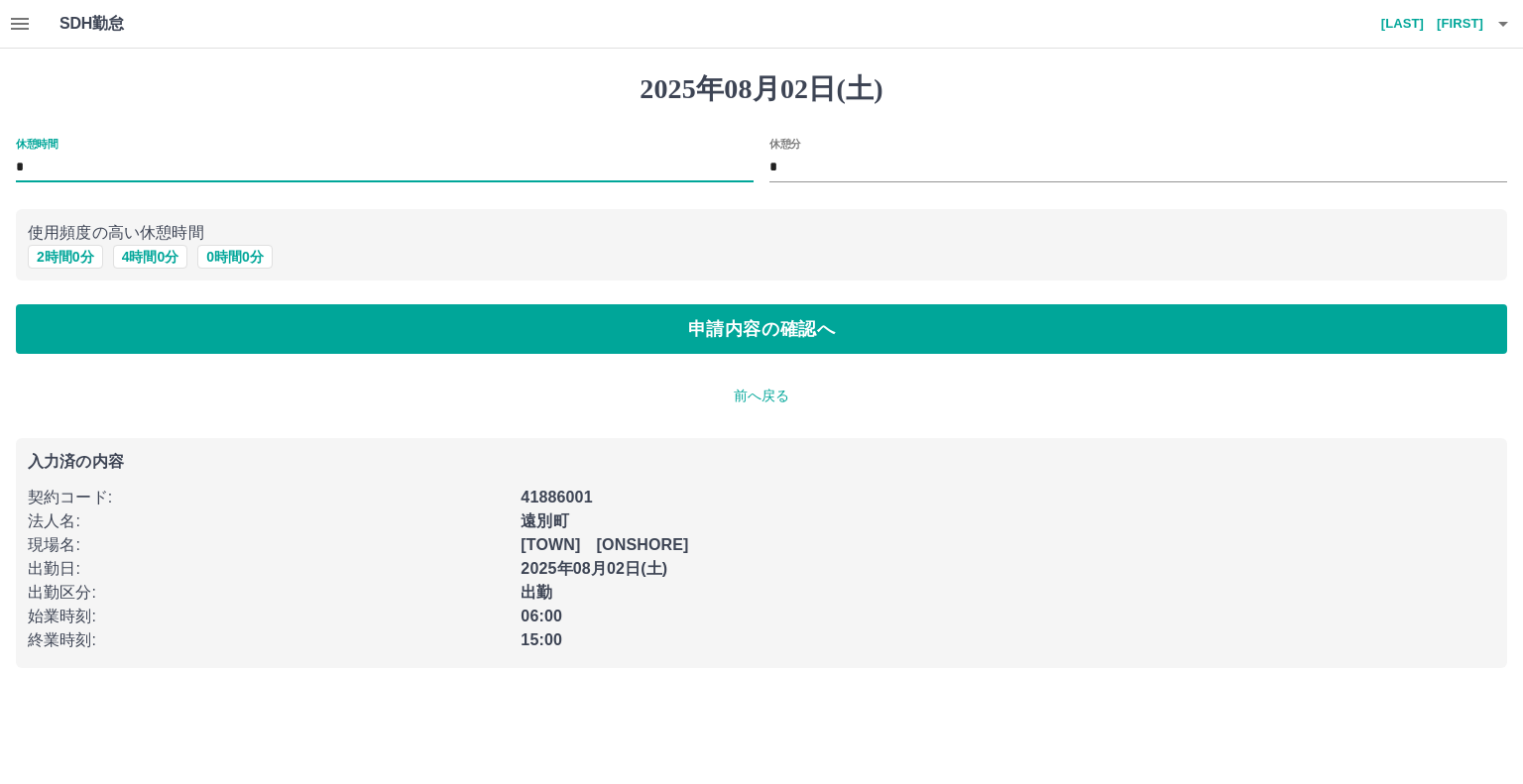click on "*" at bounding box center [385, 168] 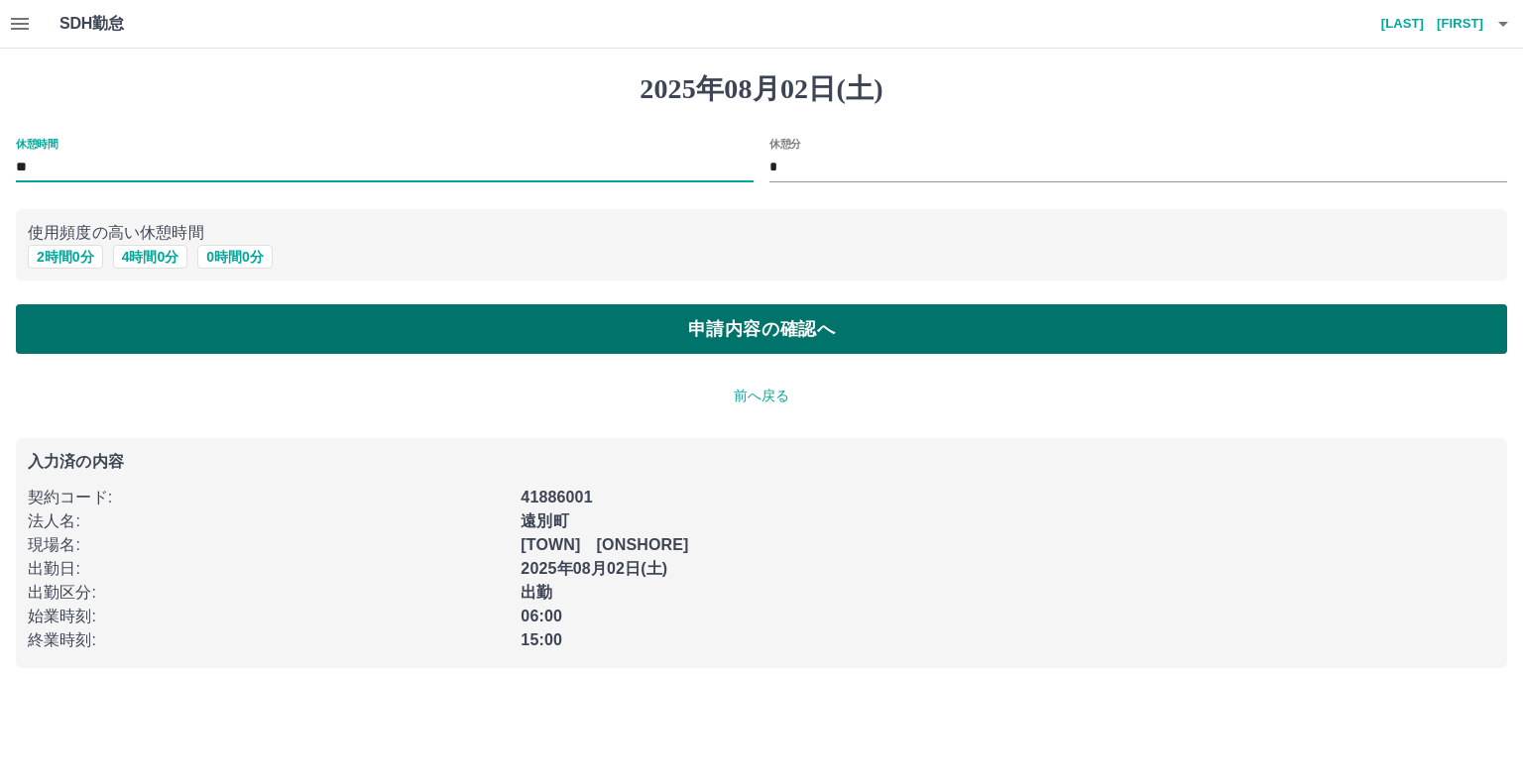 click on "申請内容の確認へ" at bounding box center [762, 329] 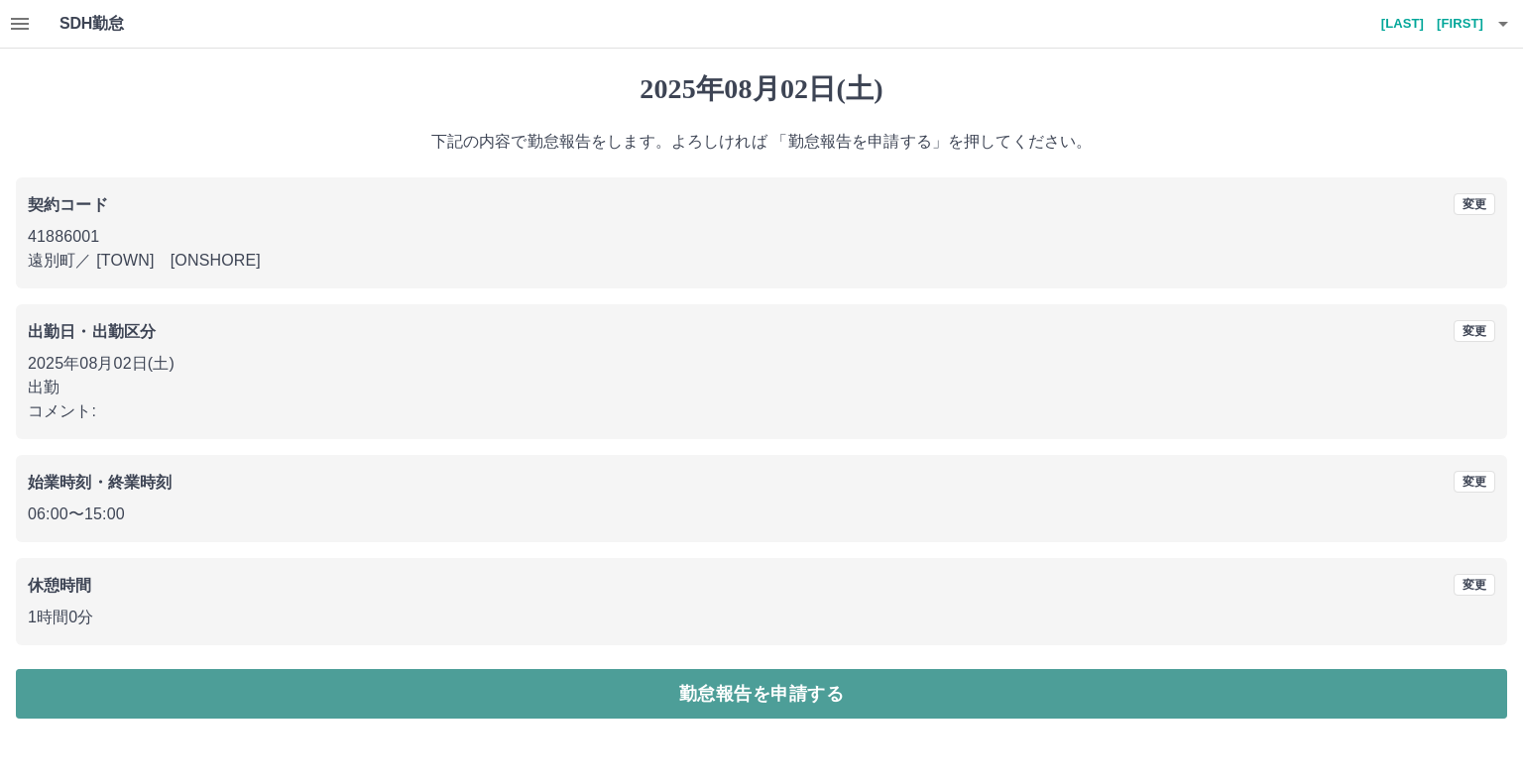 click on "勤怠報告を申請する" at bounding box center (762, 694) 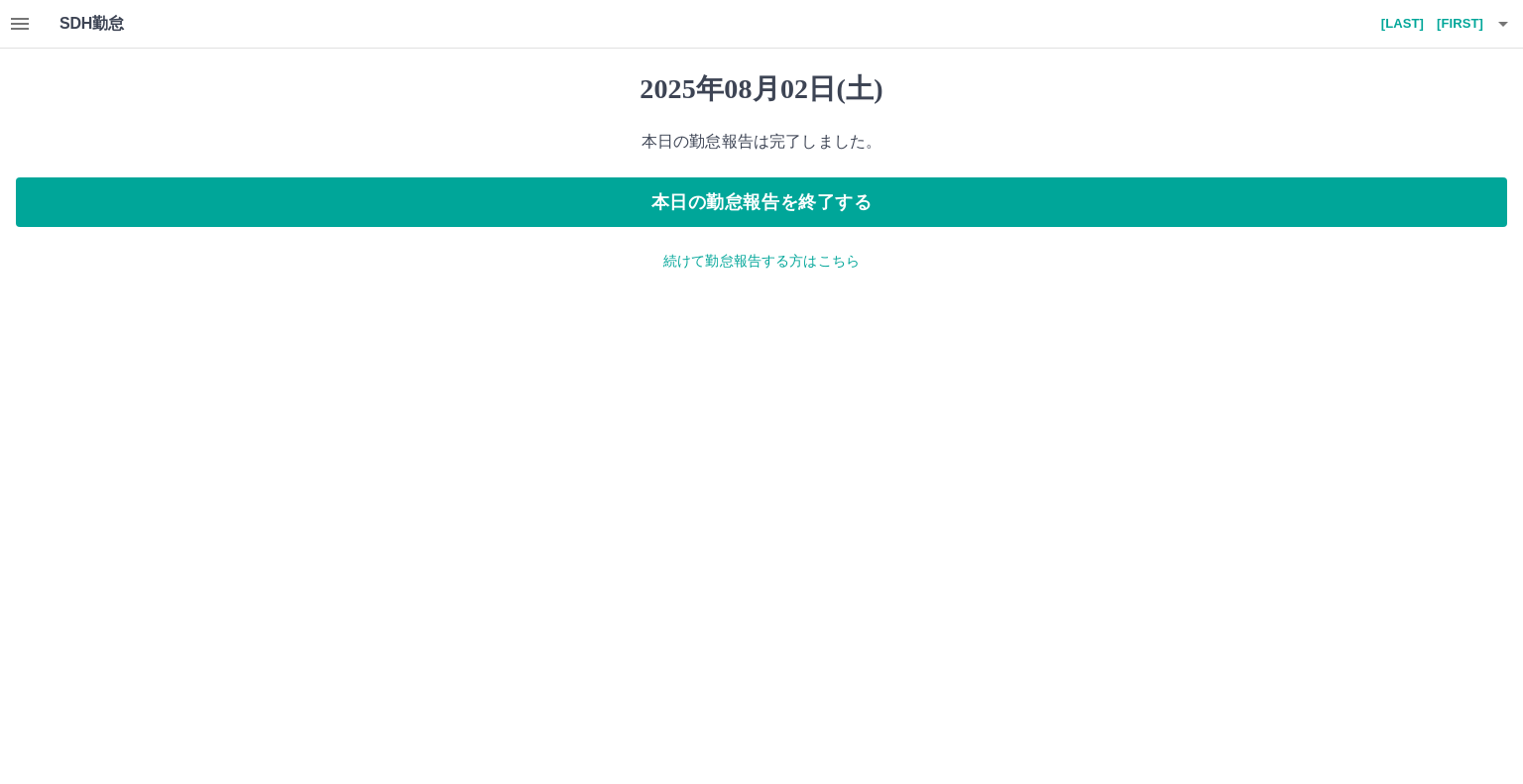 click on "続けて勤怠報告する方はこちら" at bounding box center [762, 261] 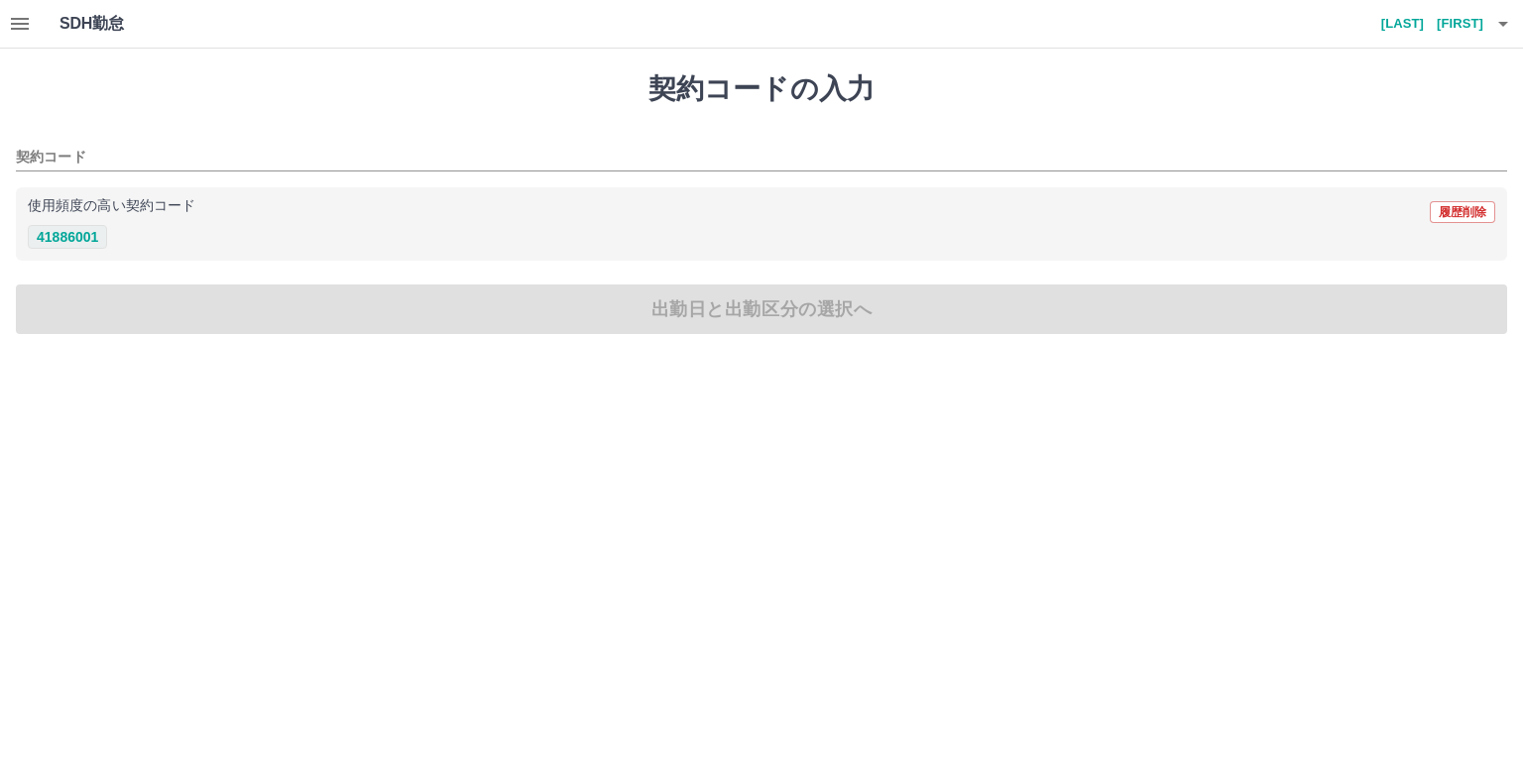 click on "41886001" at bounding box center [67, 237] 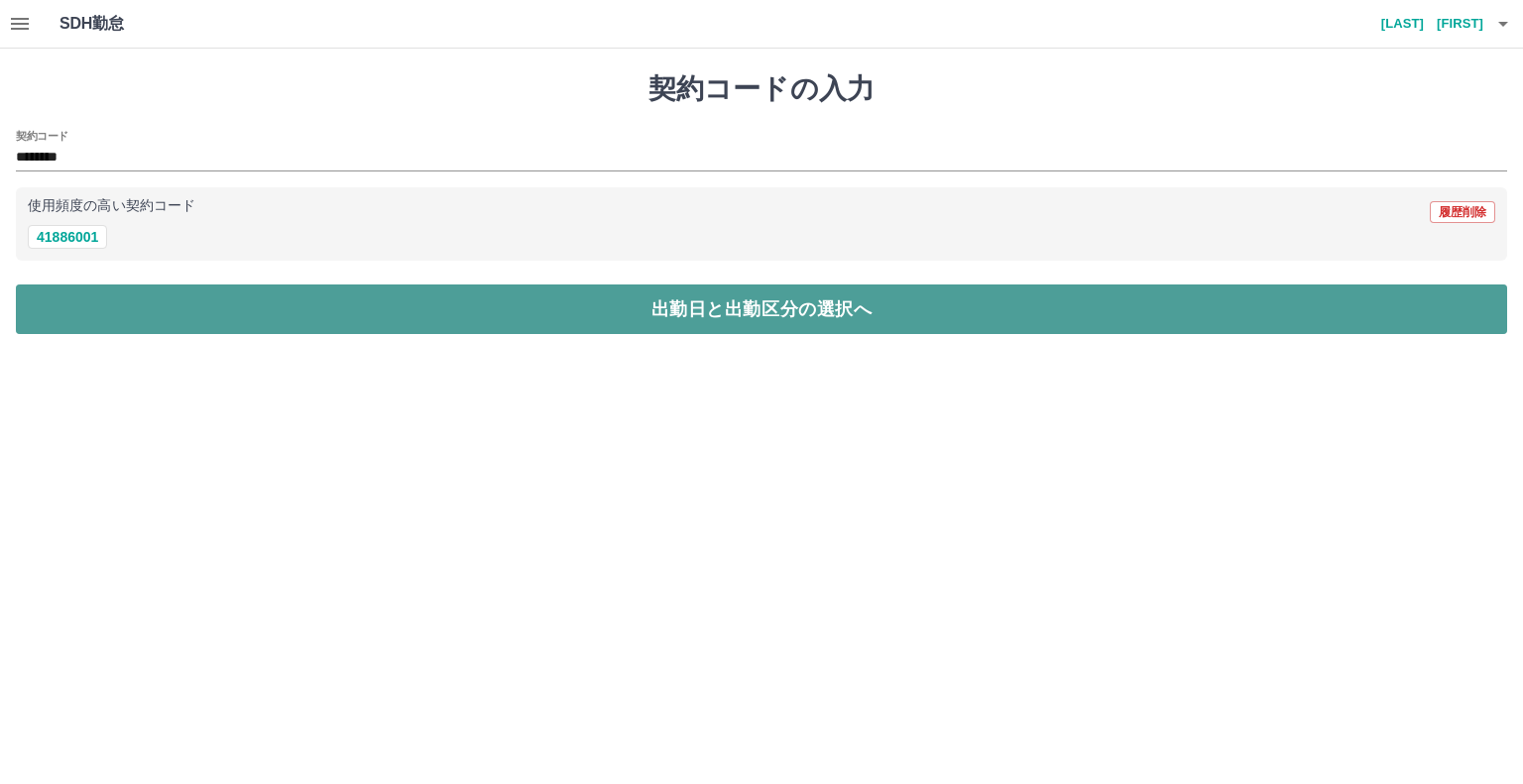 click on "出勤日と出勤区分の選択へ" at bounding box center (762, 309) 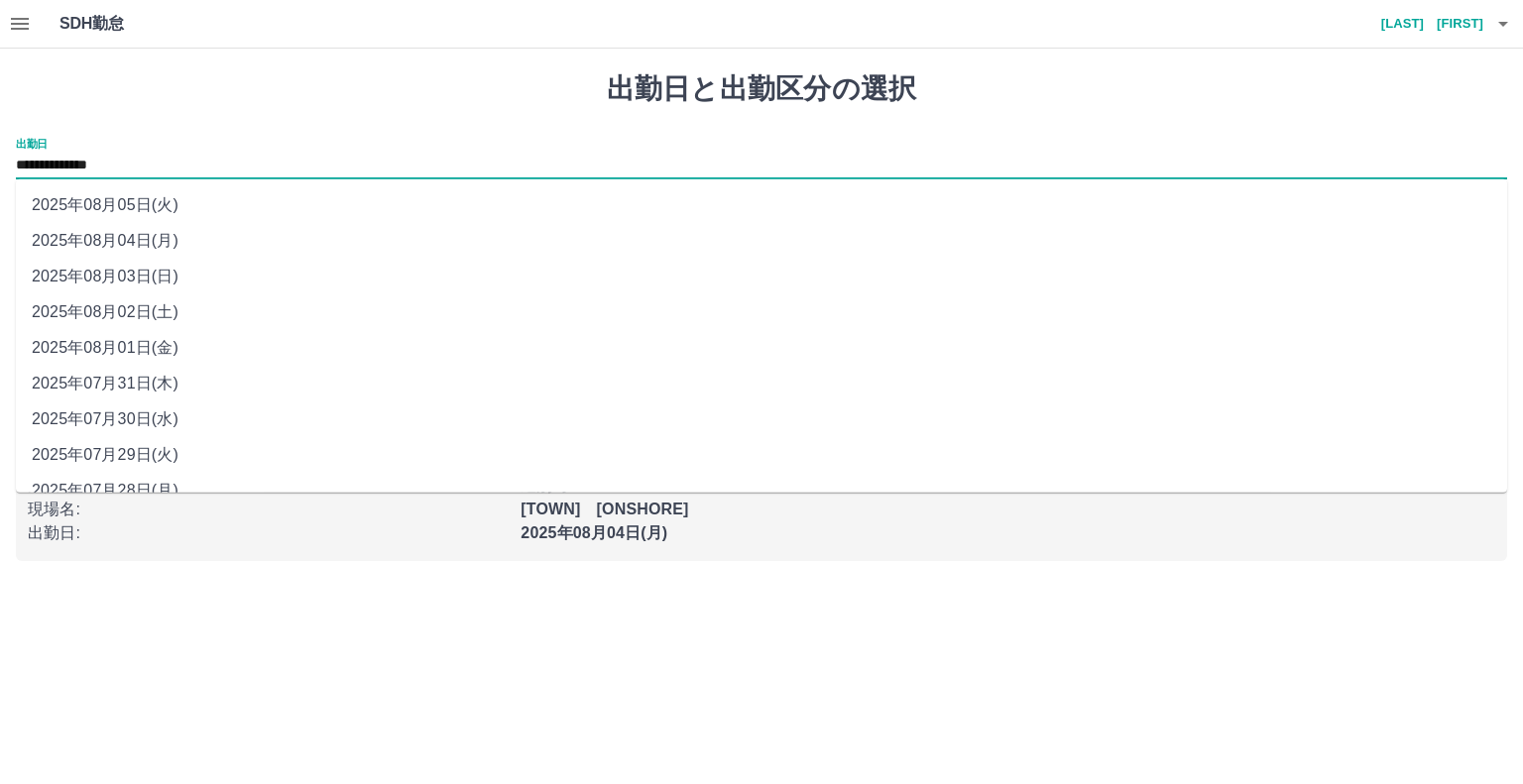 click on "**********" at bounding box center (762, 166) 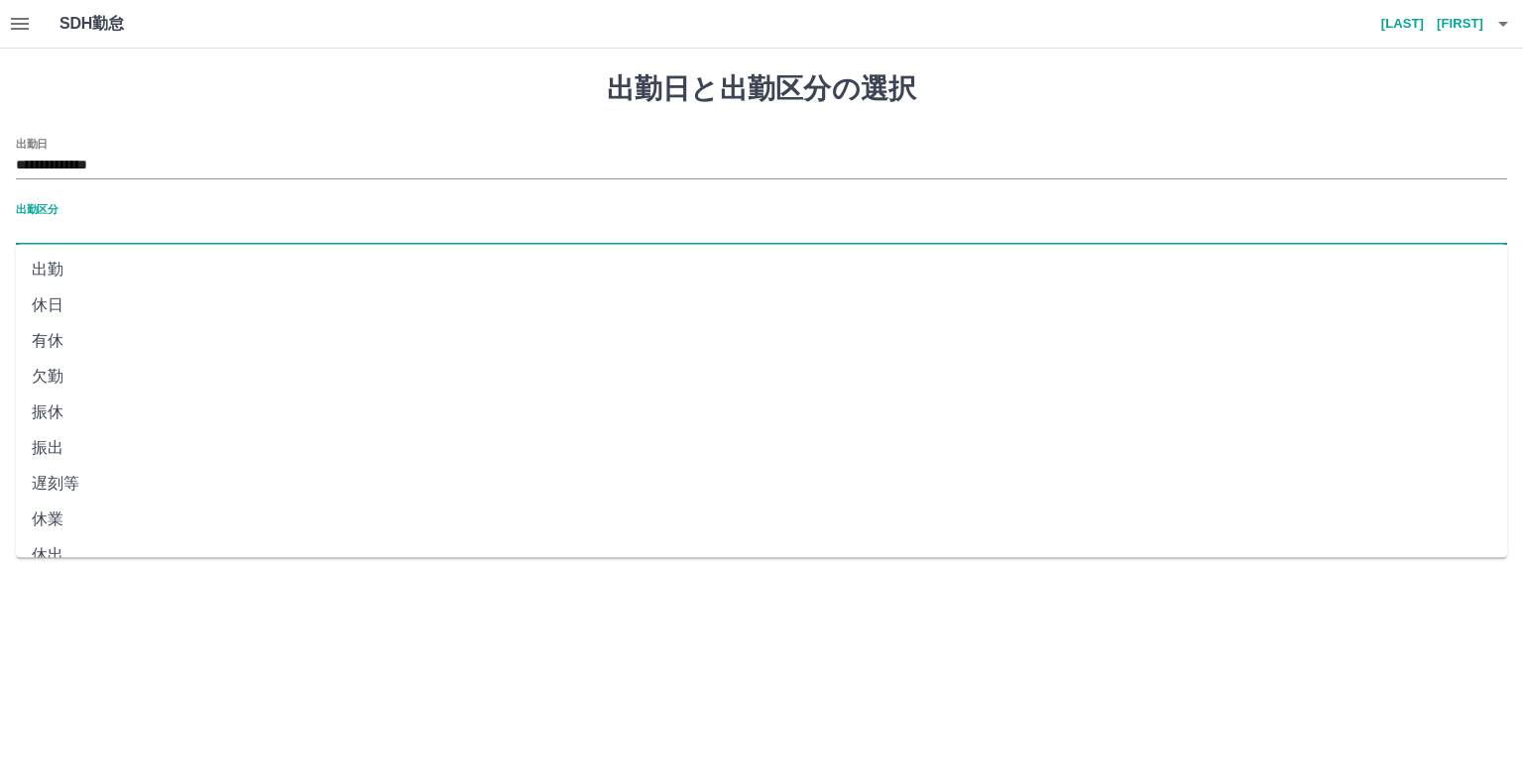 click on "出勤区分" at bounding box center (762, 231) 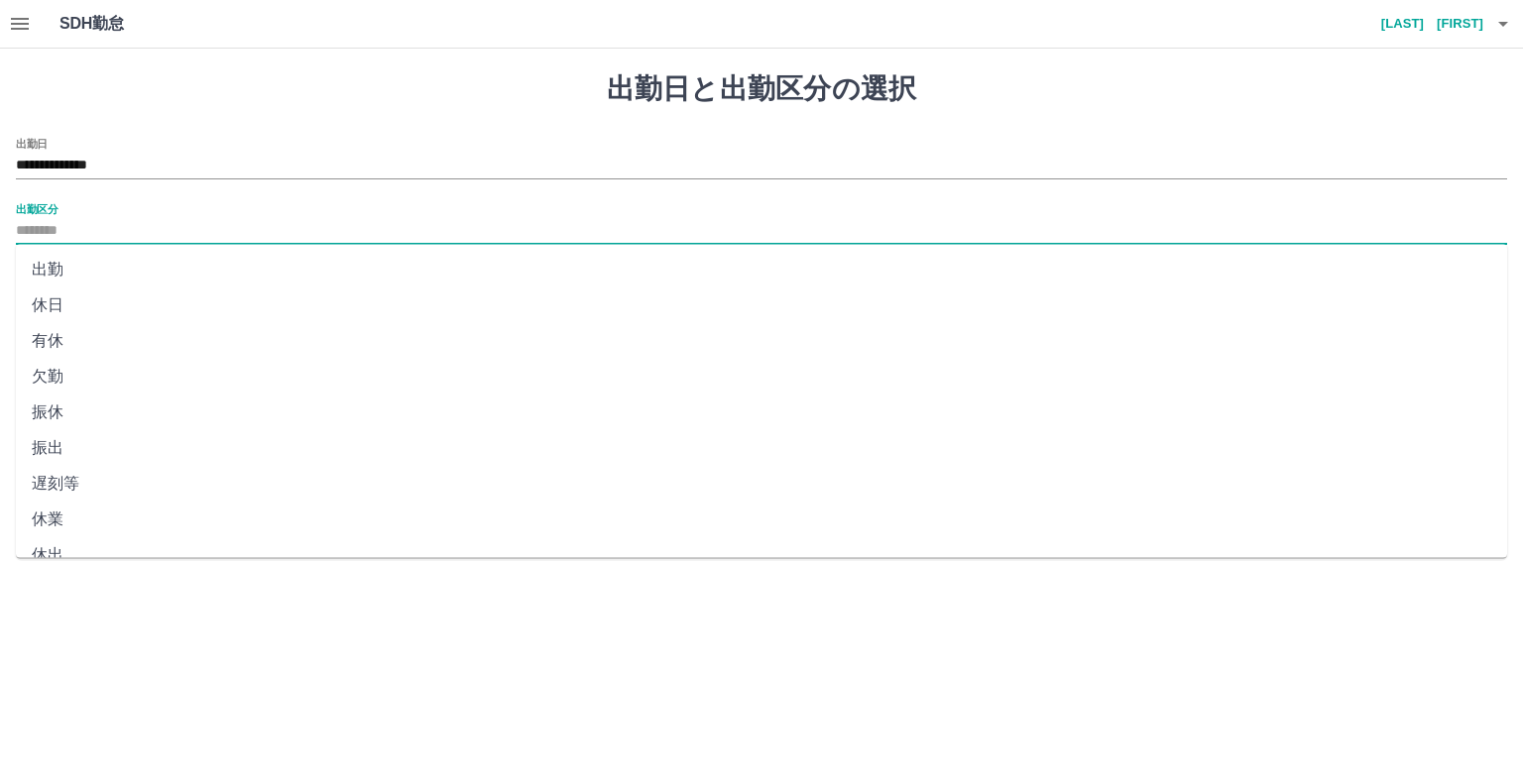 click on "出勤" at bounding box center [762, 270] 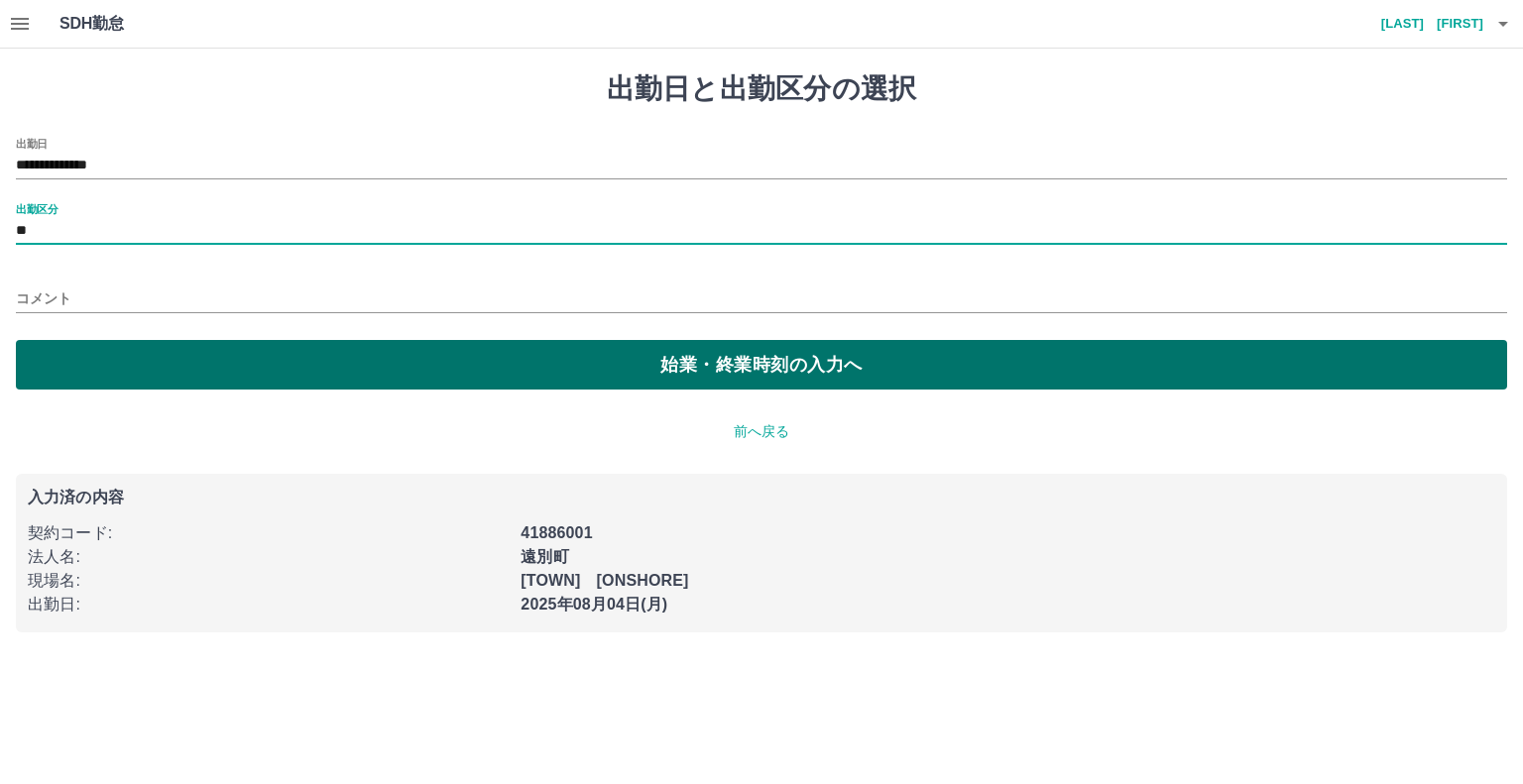 click on "始業・終業時刻の入力へ" at bounding box center [762, 365] 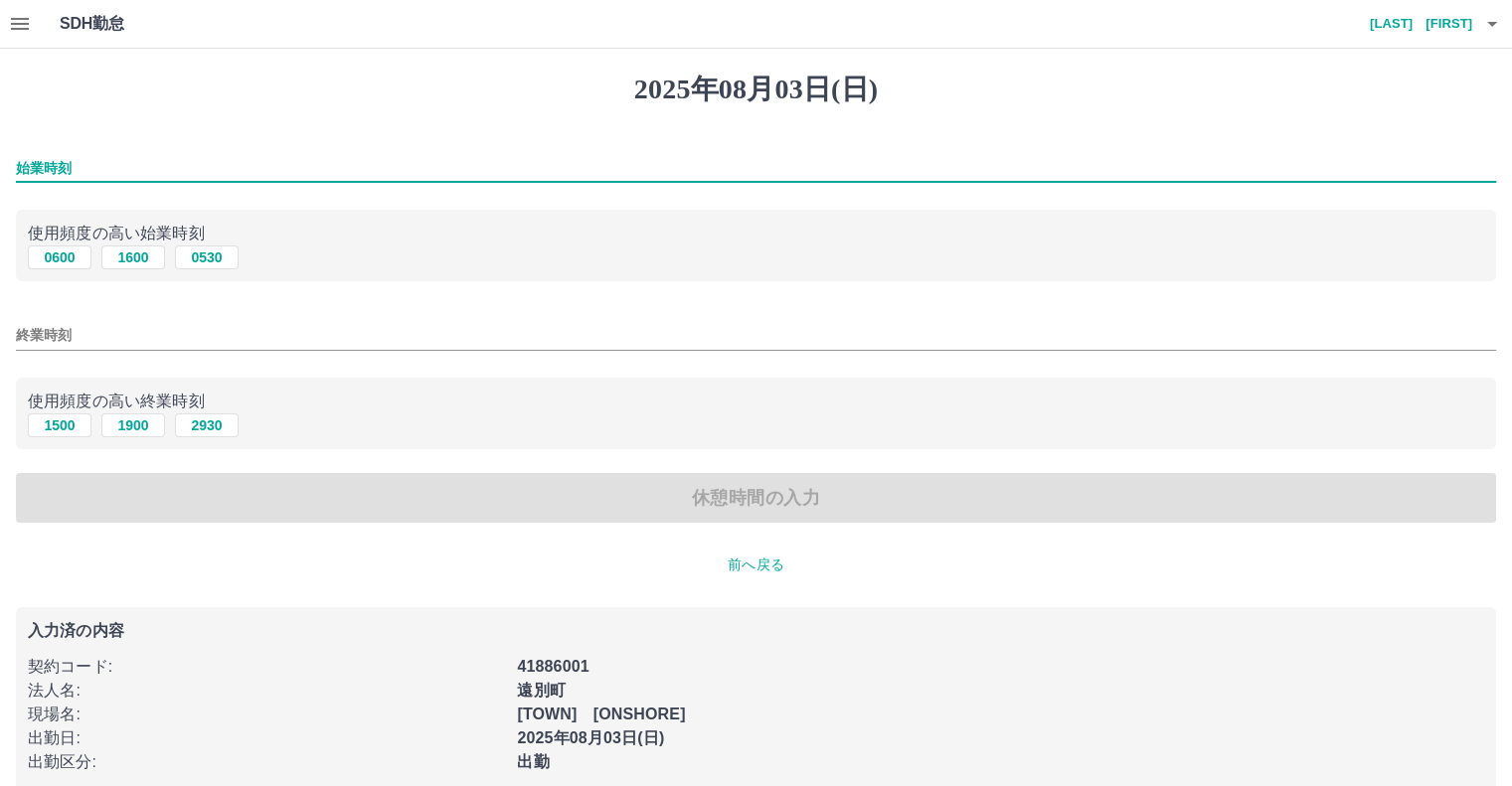click on "始業時刻" at bounding box center (756, 168) 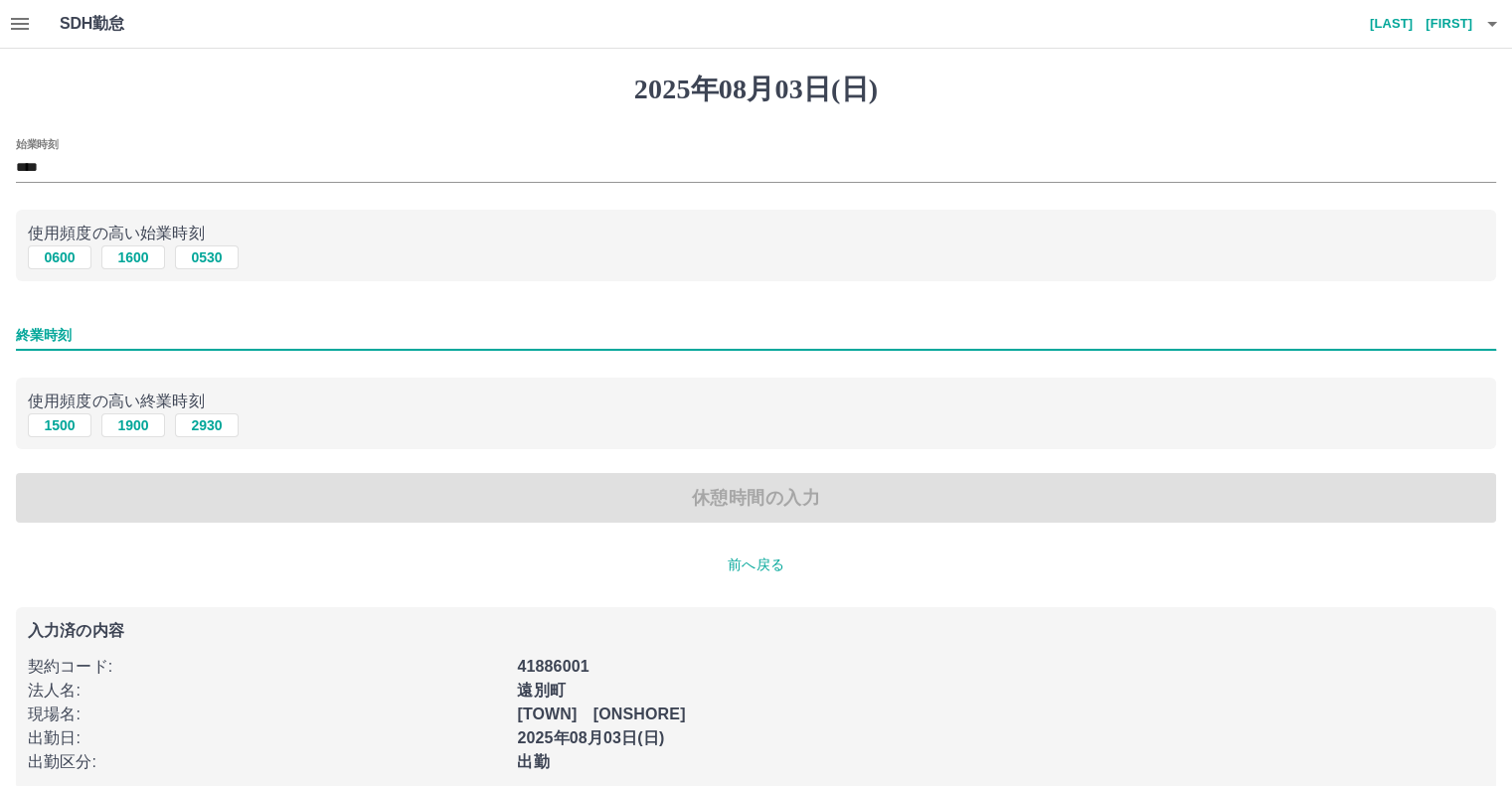 click on "終業時刻" at bounding box center [756, 335] 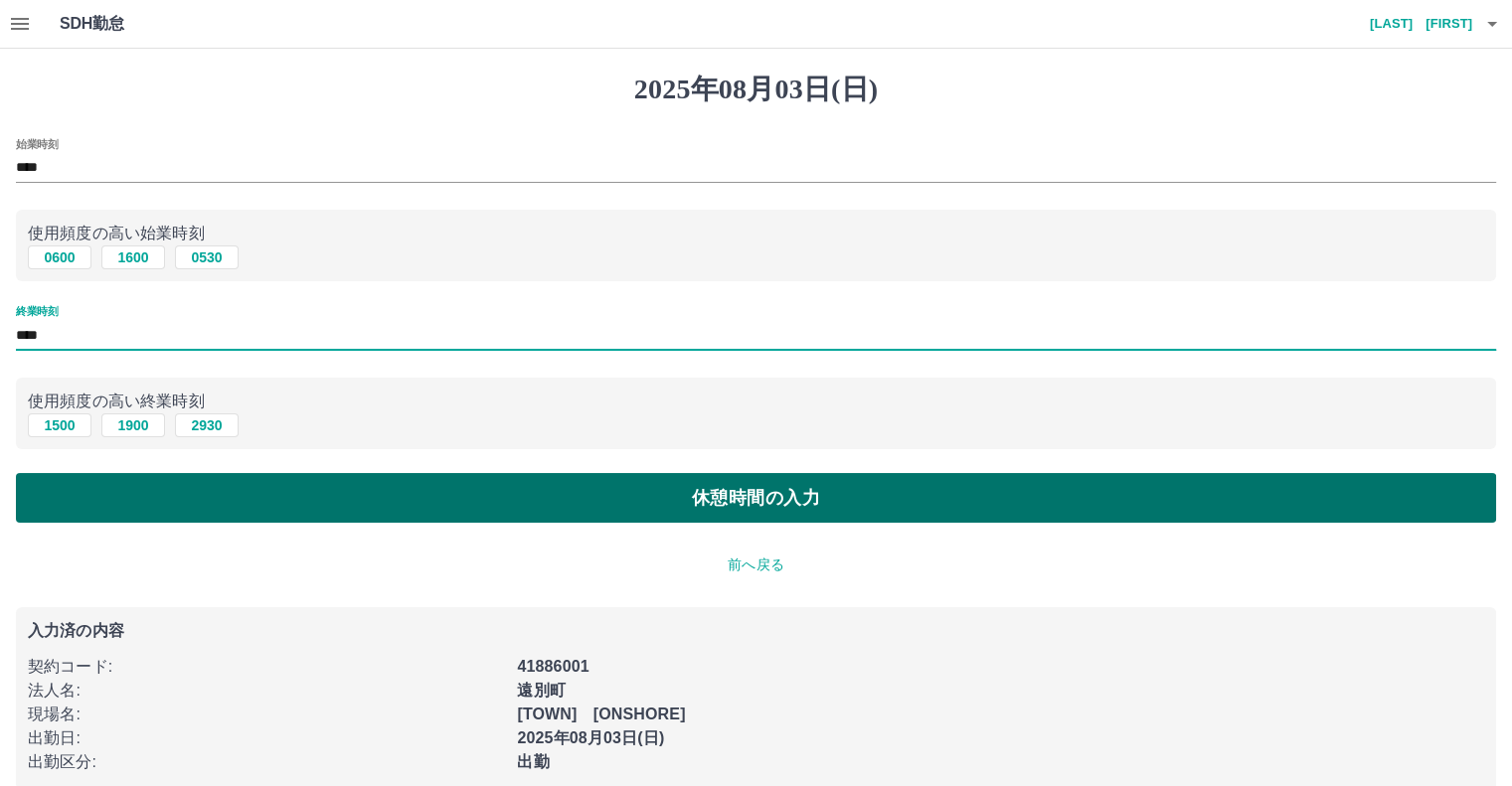 click on "休憩時間の入力" at bounding box center (756, 498) 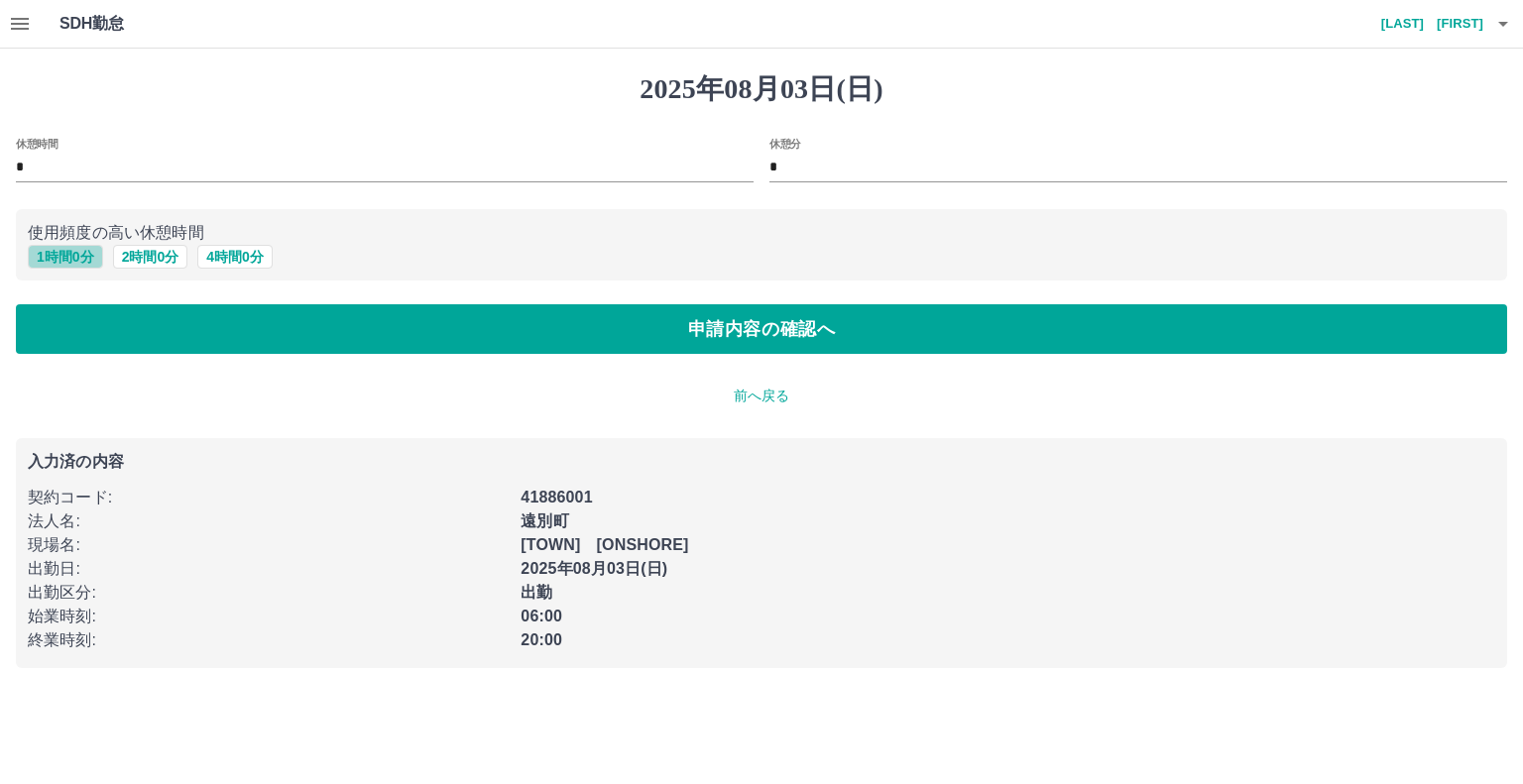 click on "1 時間 0 分" at bounding box center [65, 257] 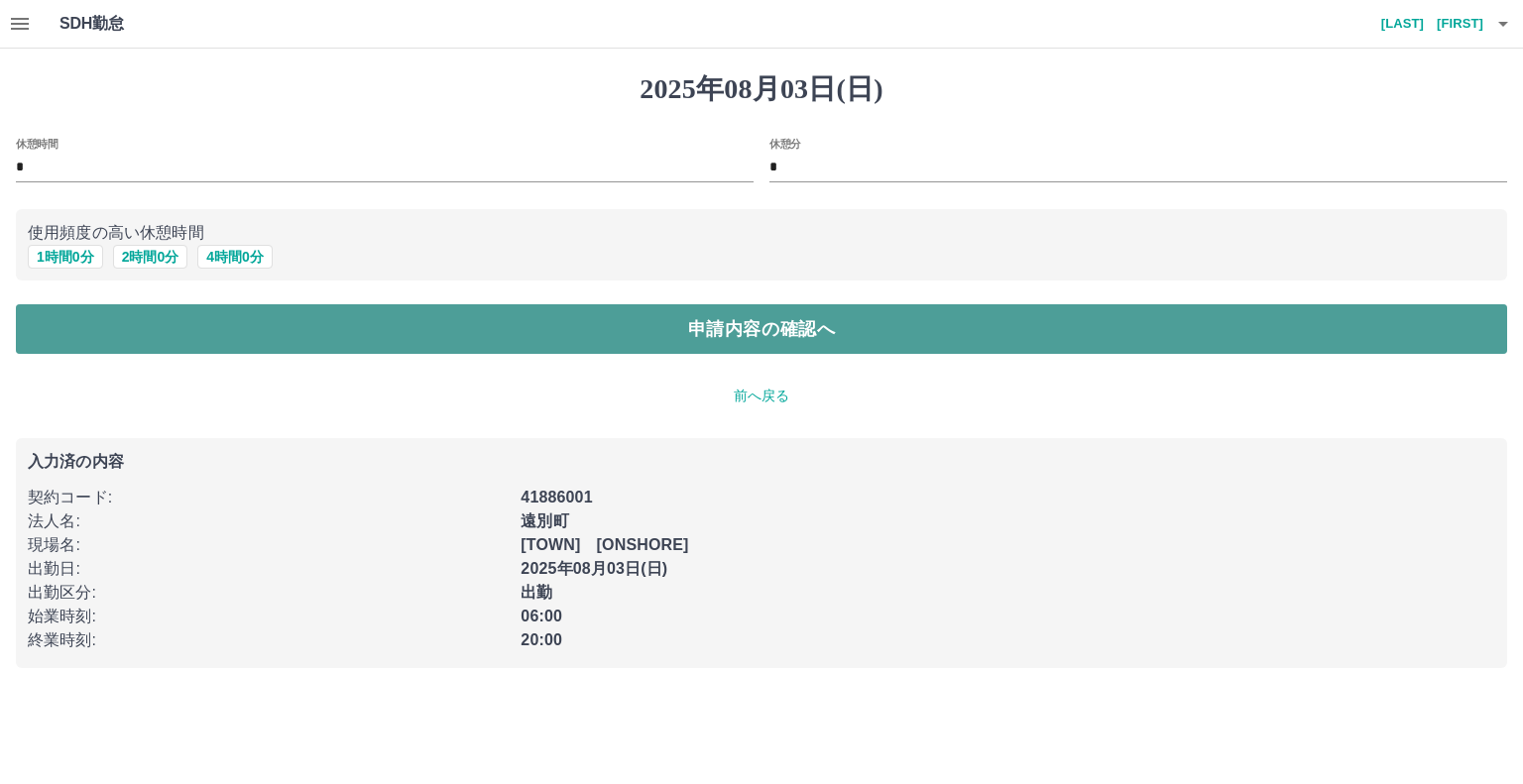 click on "申請内容の確認へ" at bounding box center [762, 329] 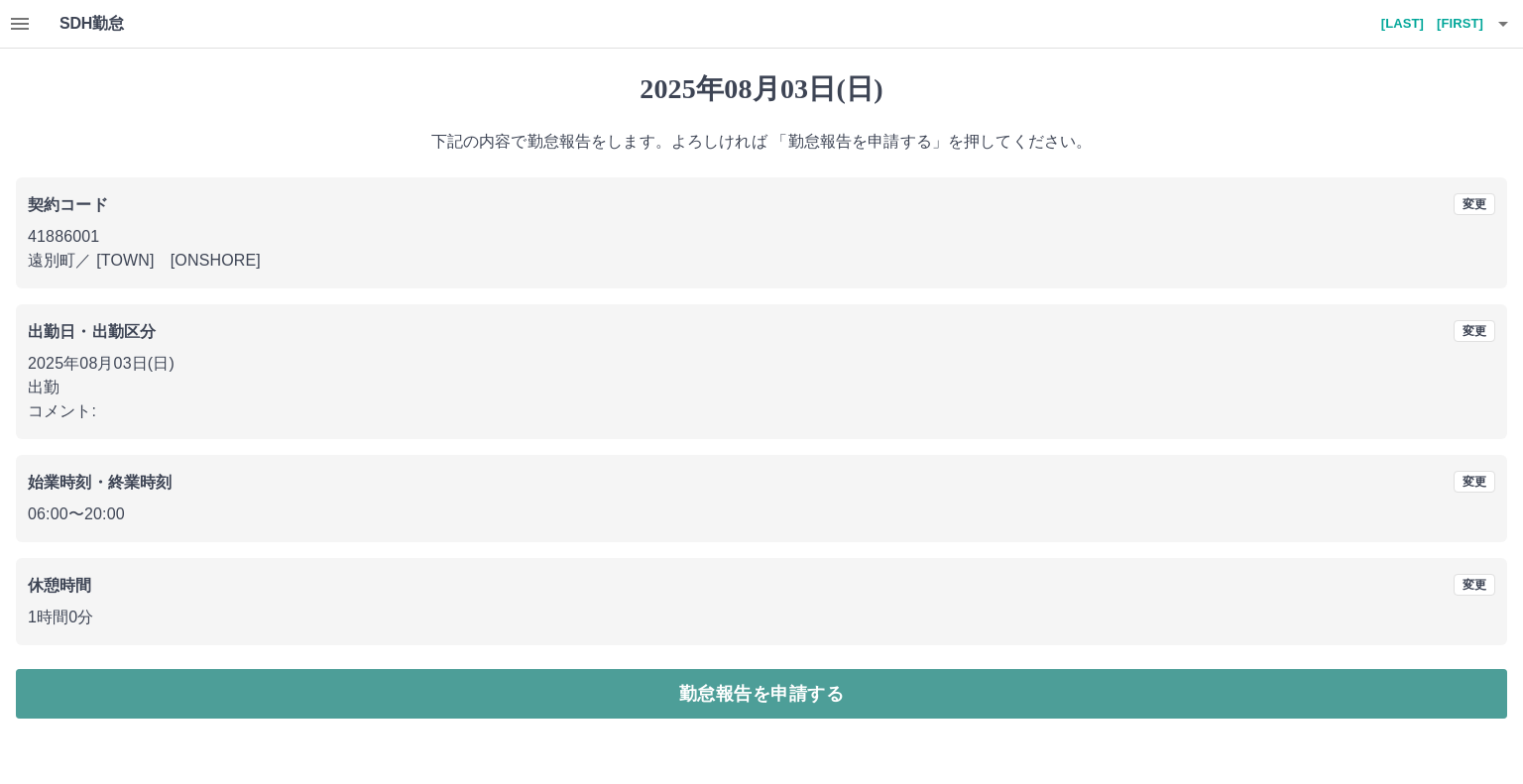 click on "勤怠報告を申請する" at bounding box center (762, 694) 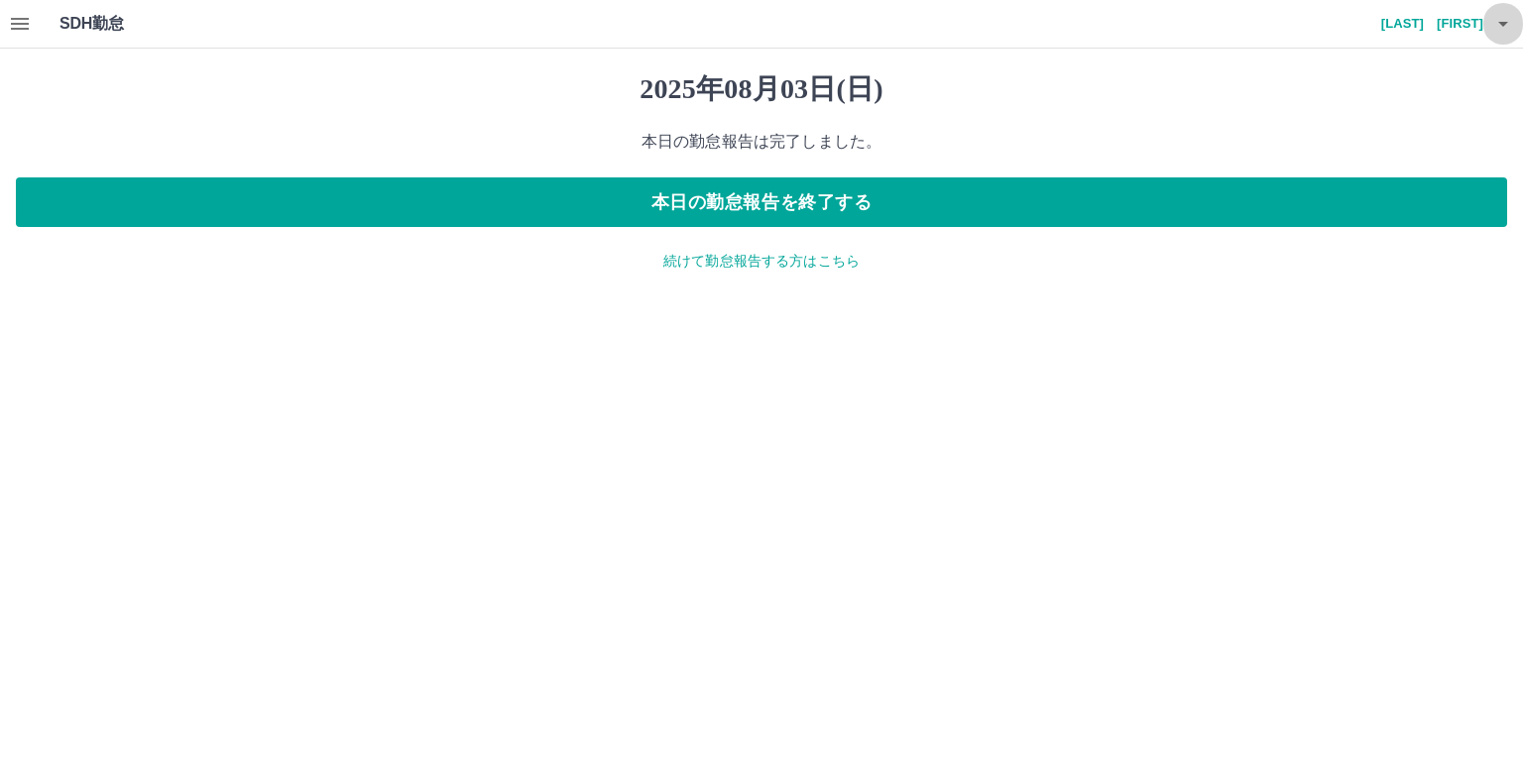 click 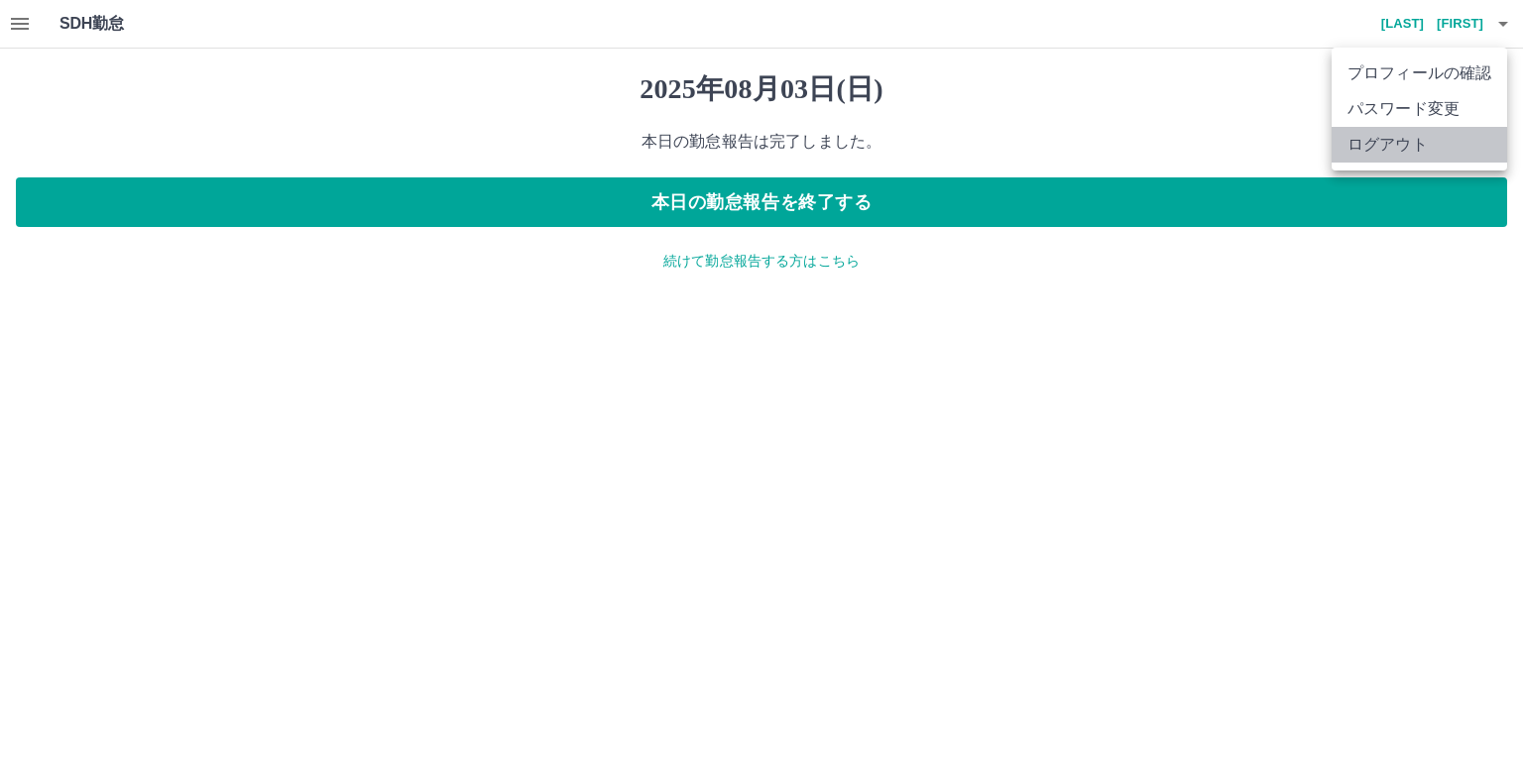 click on "ログアウト" at bounding box center [1419, 145] 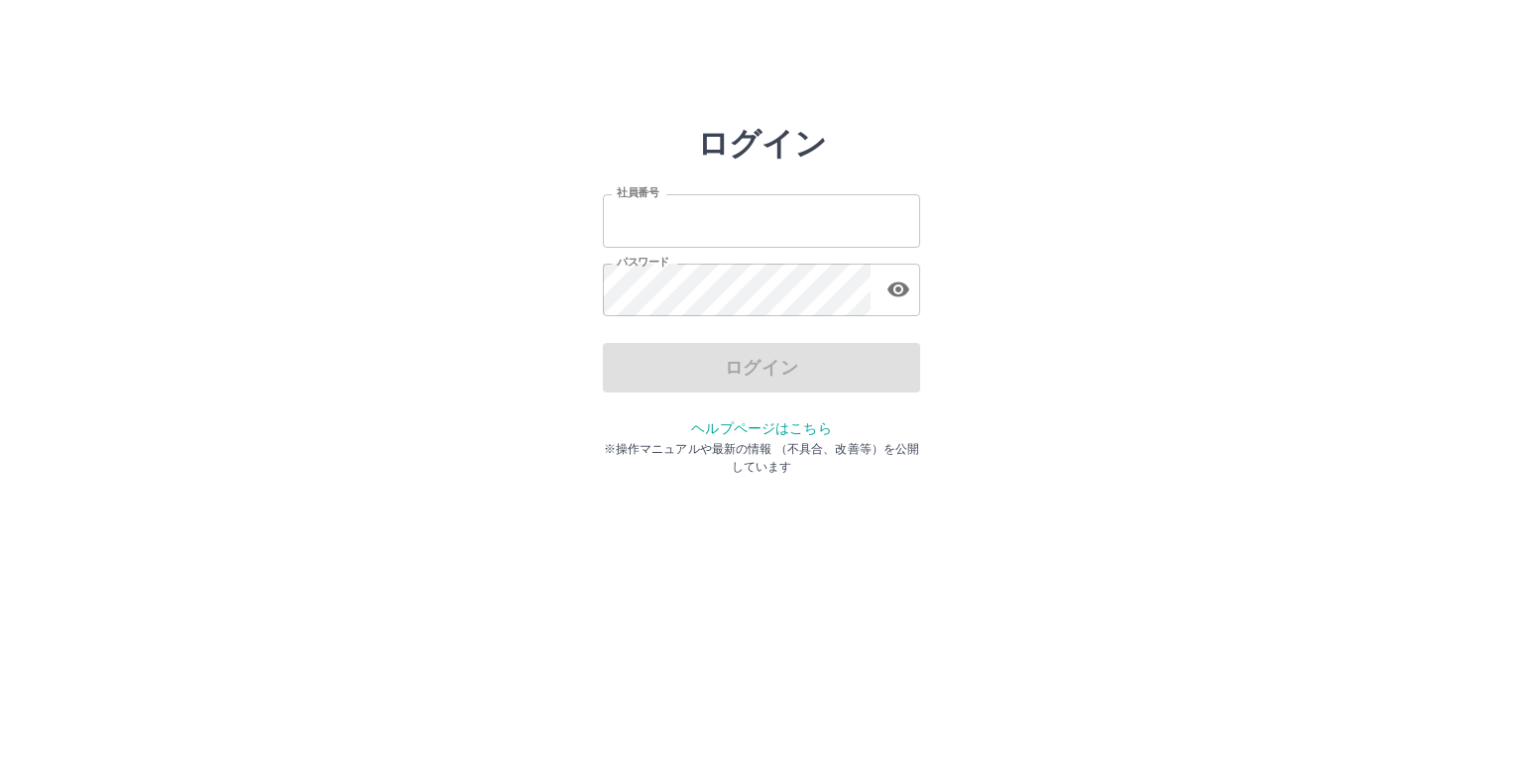 scroll, scrollTop: 0, scrollLeft: 0, axis: both 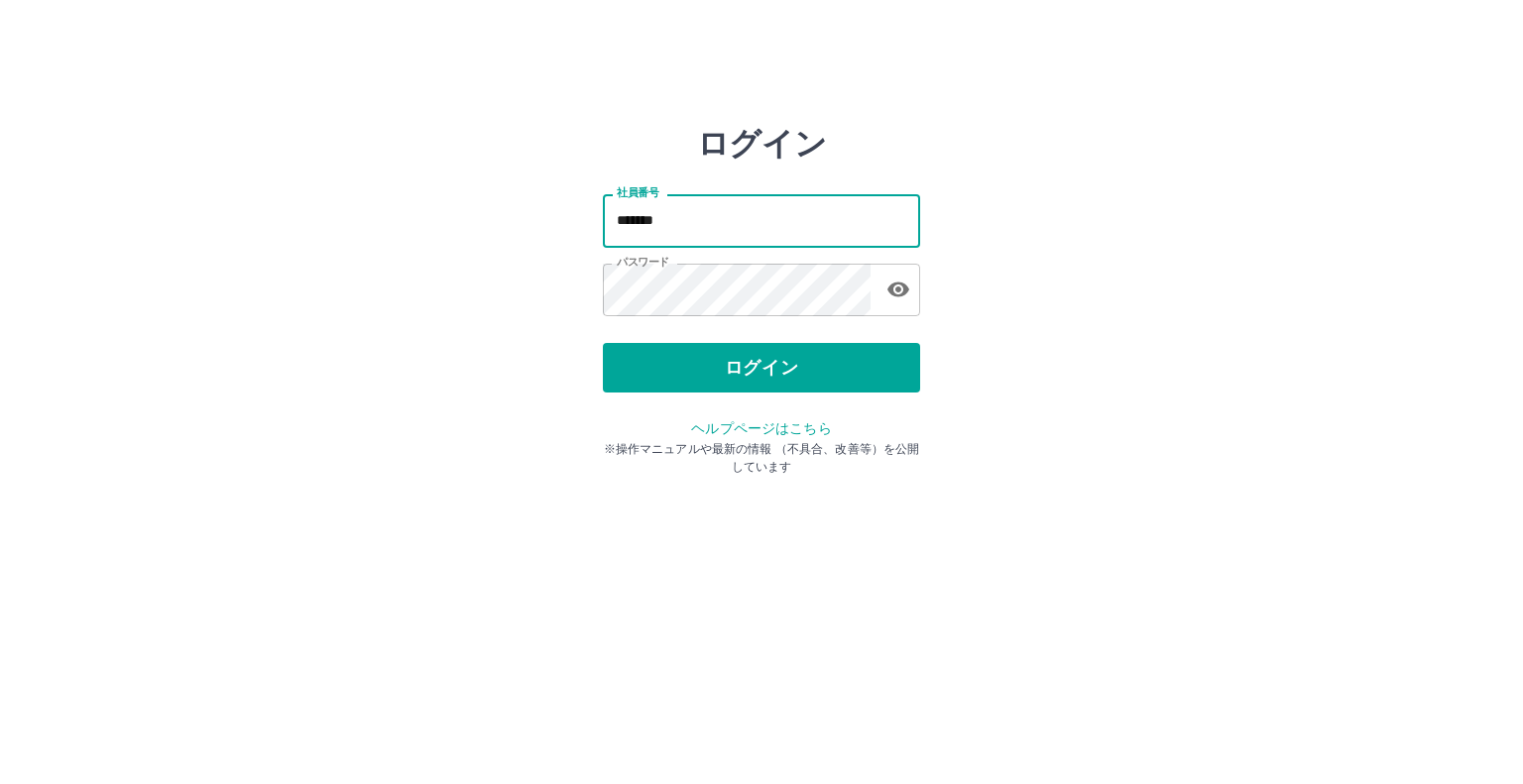 click on "*******" at bounding box center (762, 220) 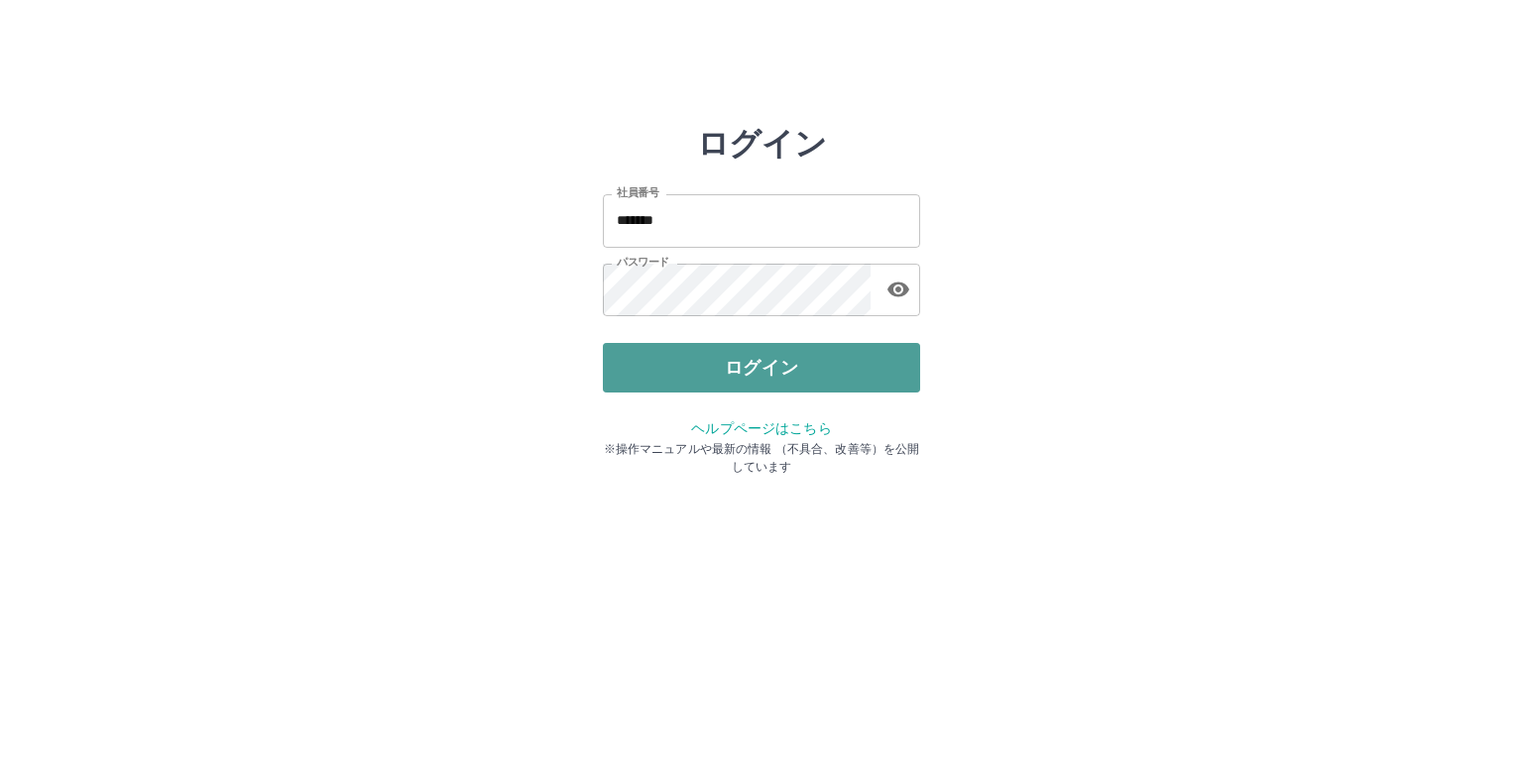click on "ログイン" at bounding box center (762, 368) 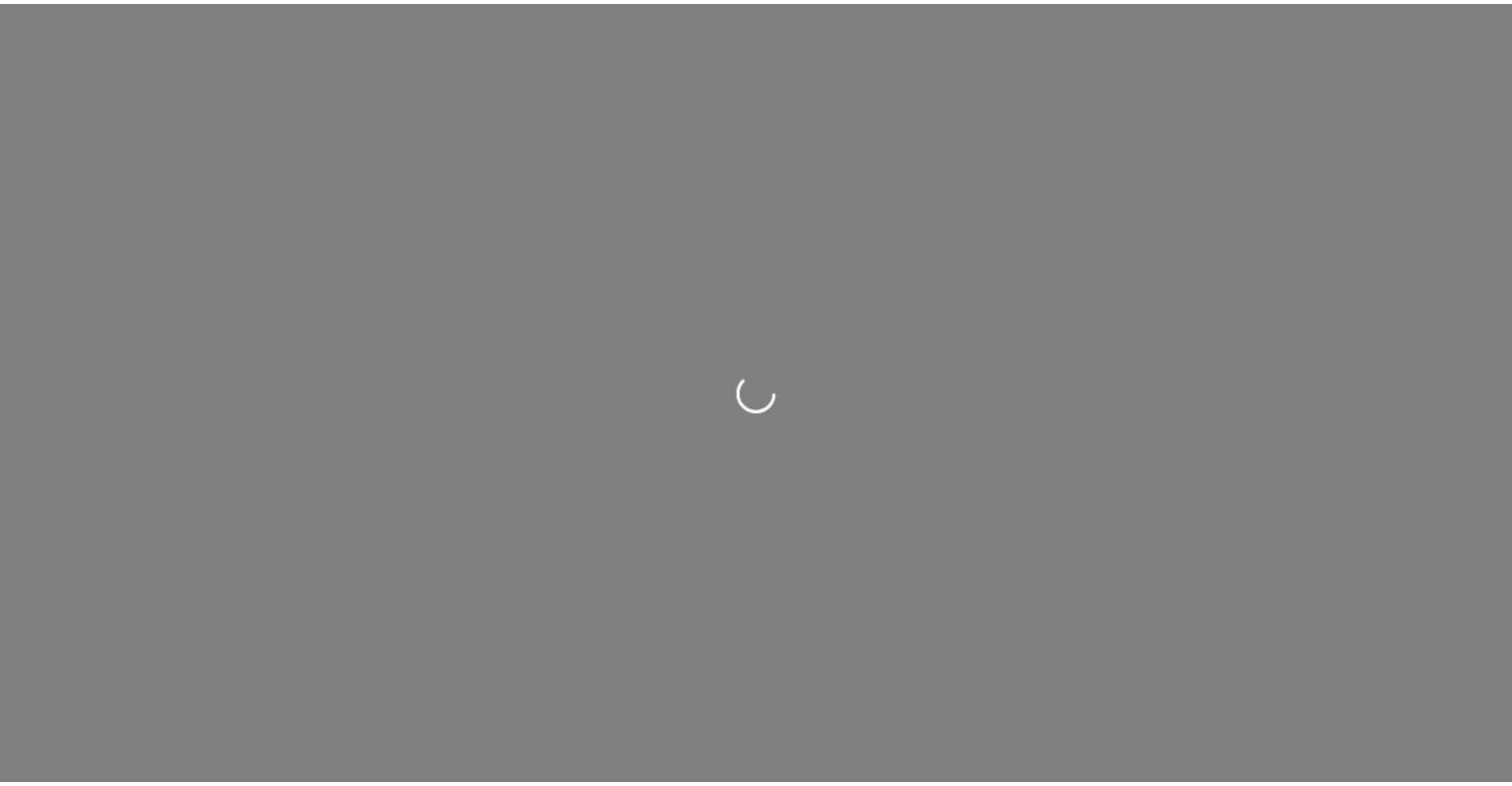 scroll, scrollTop: 0, scrollLeft: 0, axis: both 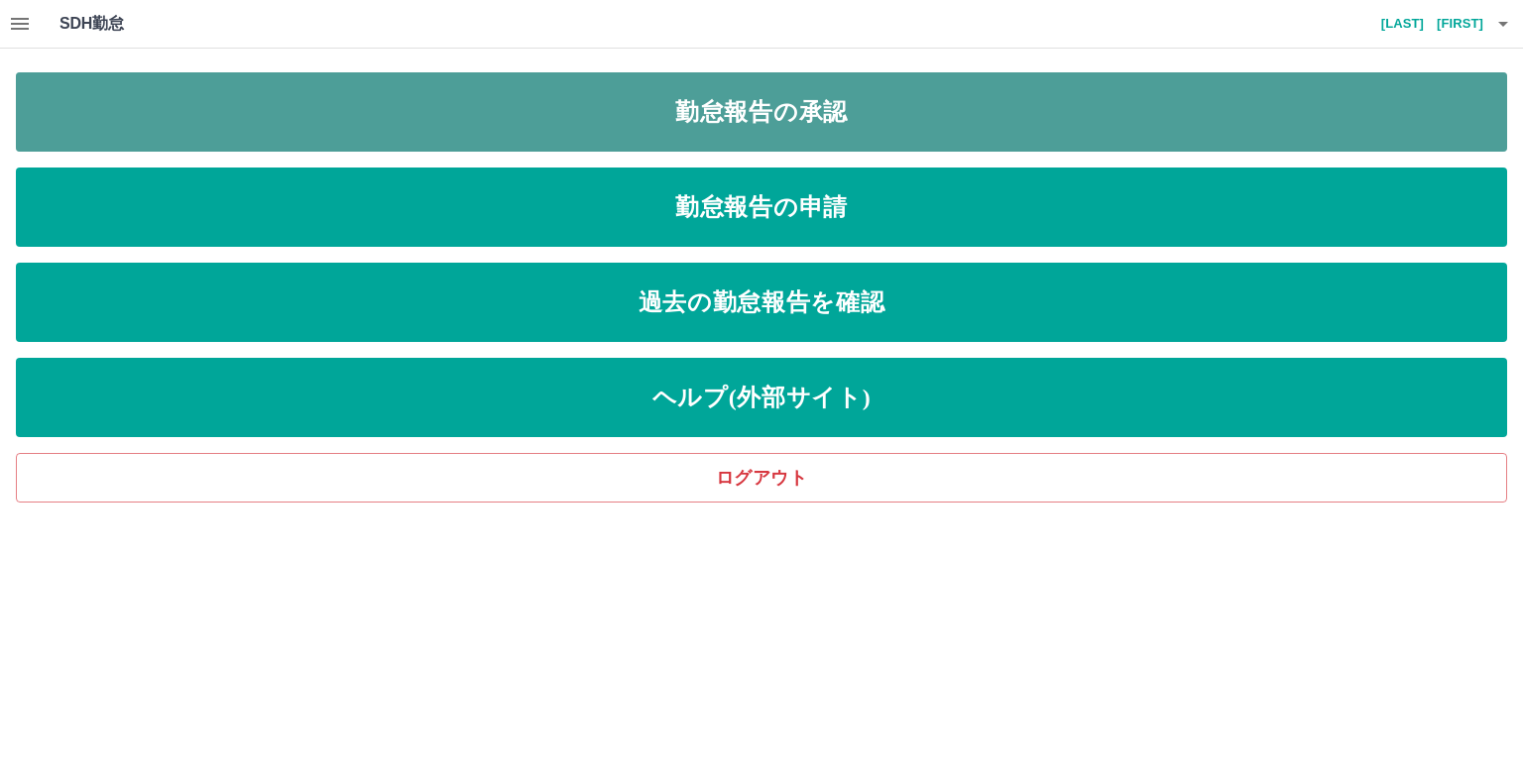 click on "勤怠報告の承認" at bounding box center (762, 112) 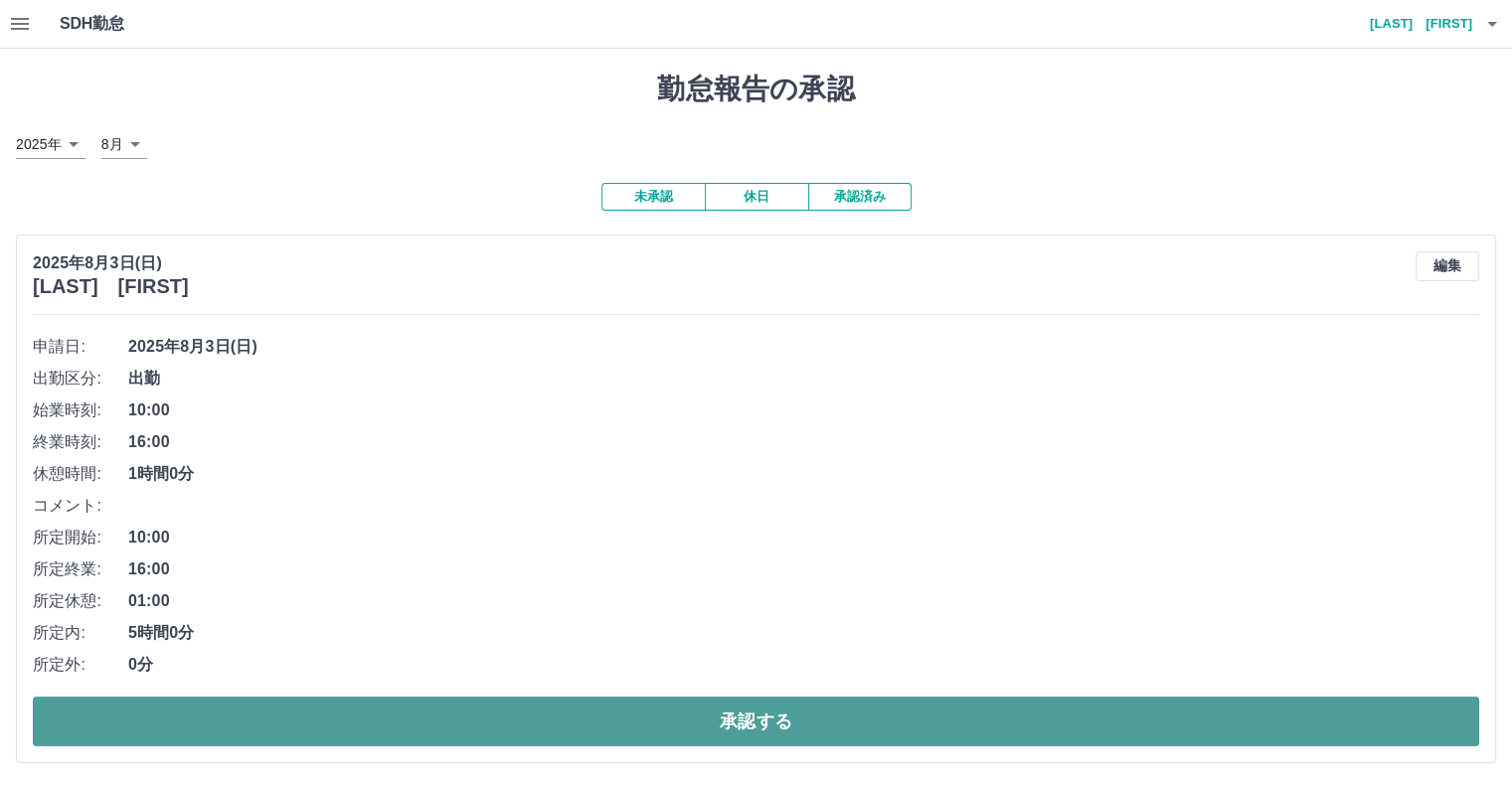 click on "承認する" at bounding box center [756, 721] 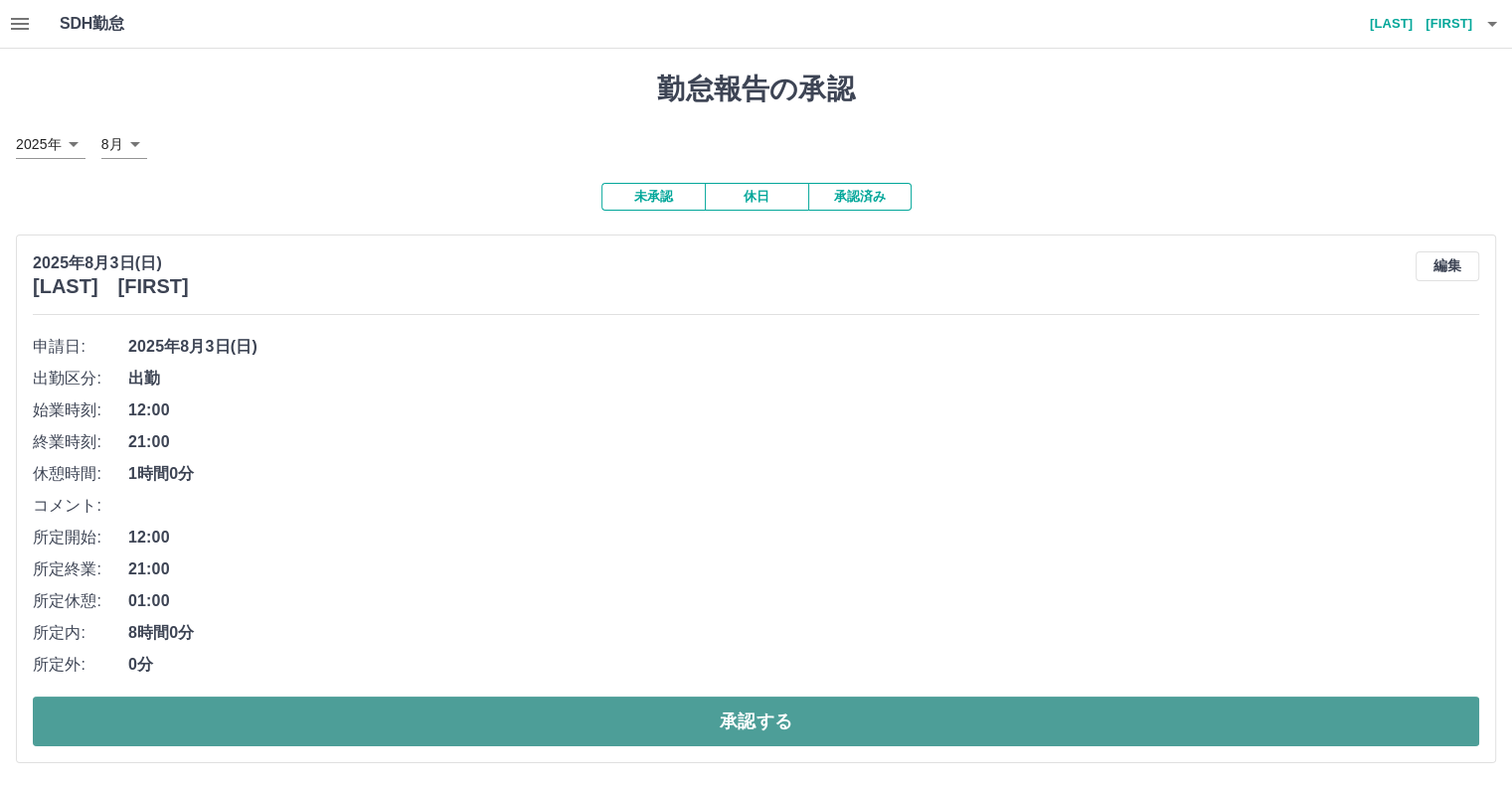 click on "承認する" at bounding box center (756, 721) 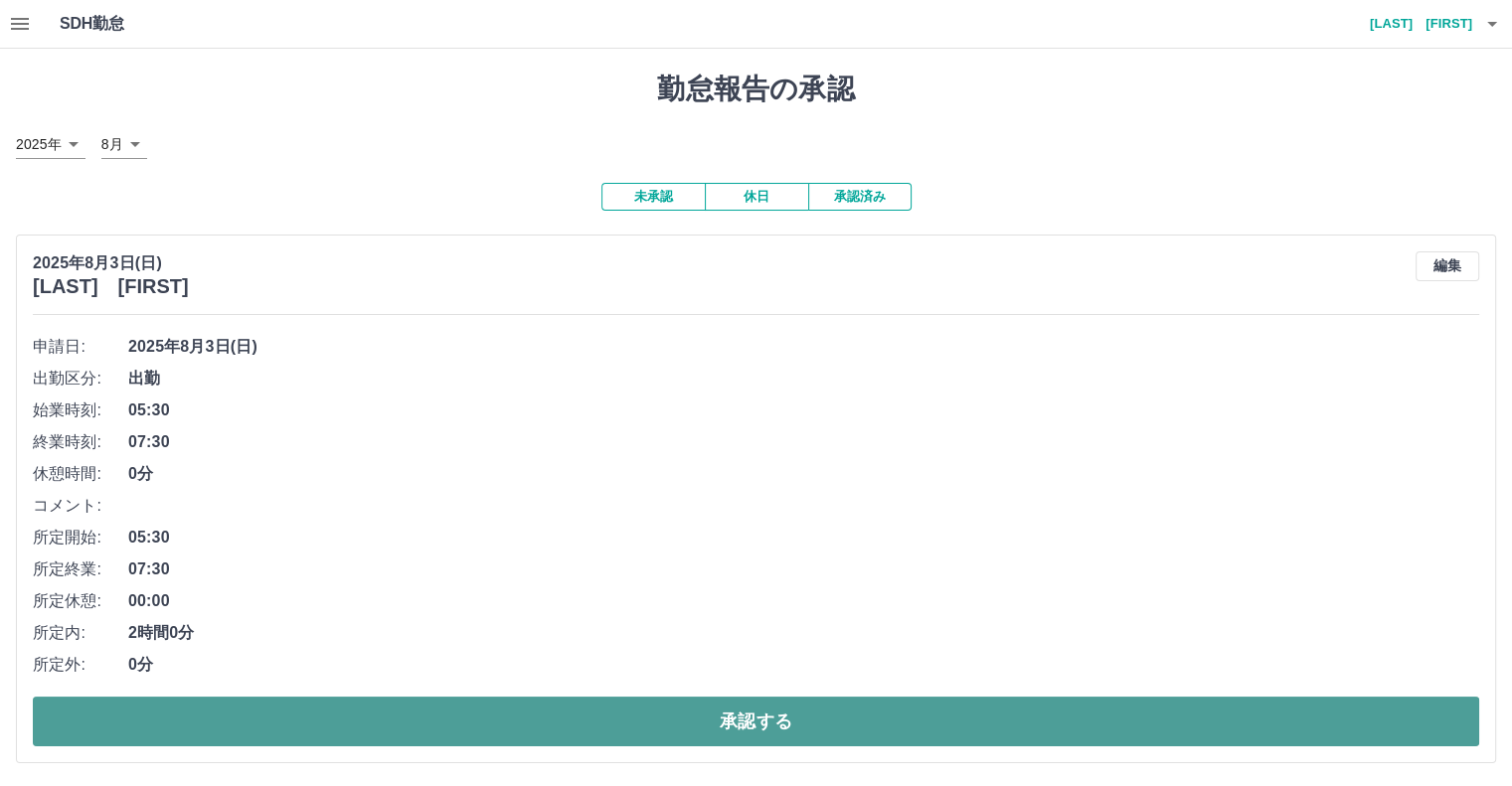 click on "承認する" at bounding box center [756, 721] 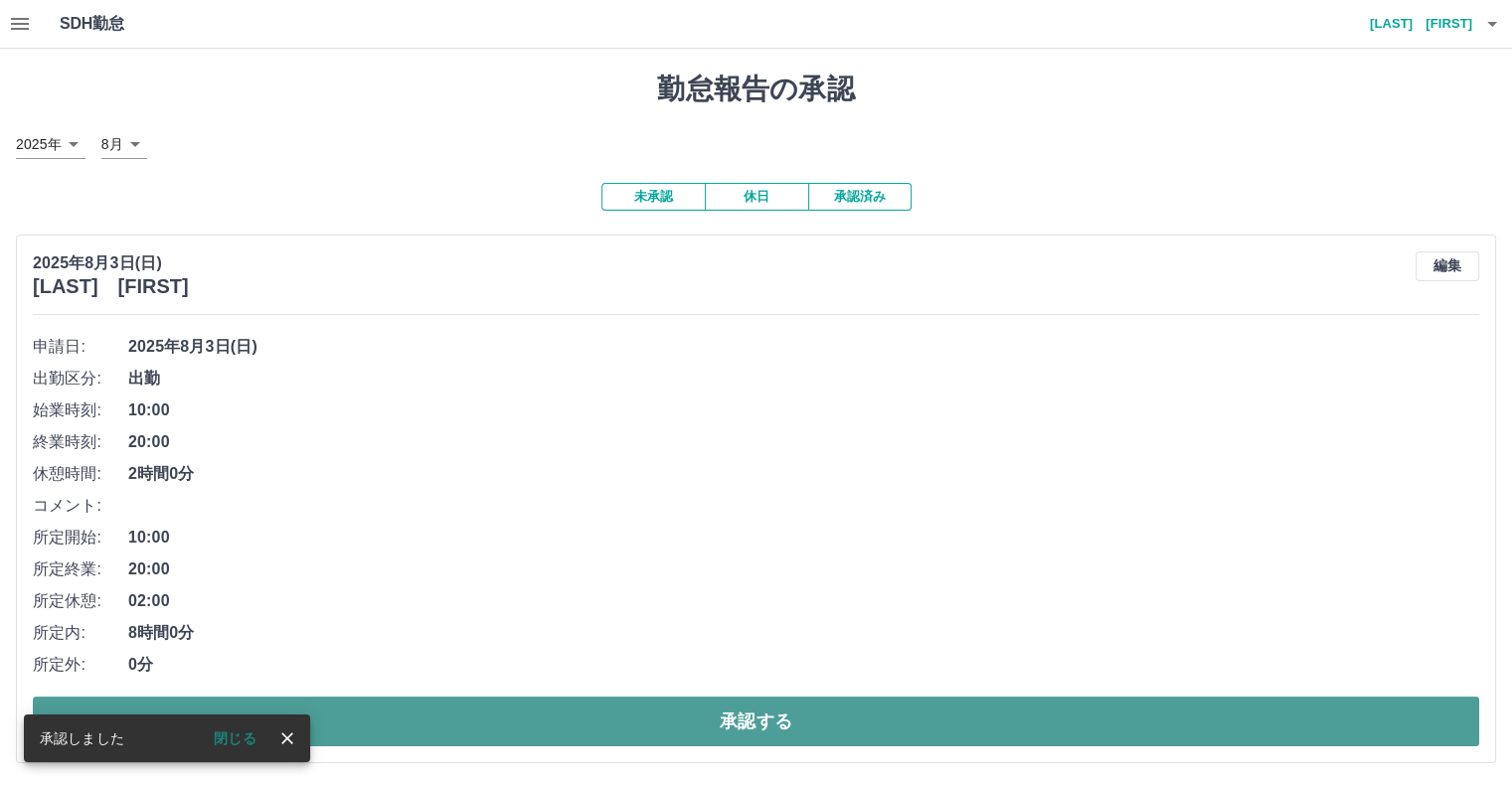 click on "承認する" at bounding box center [756, 721] 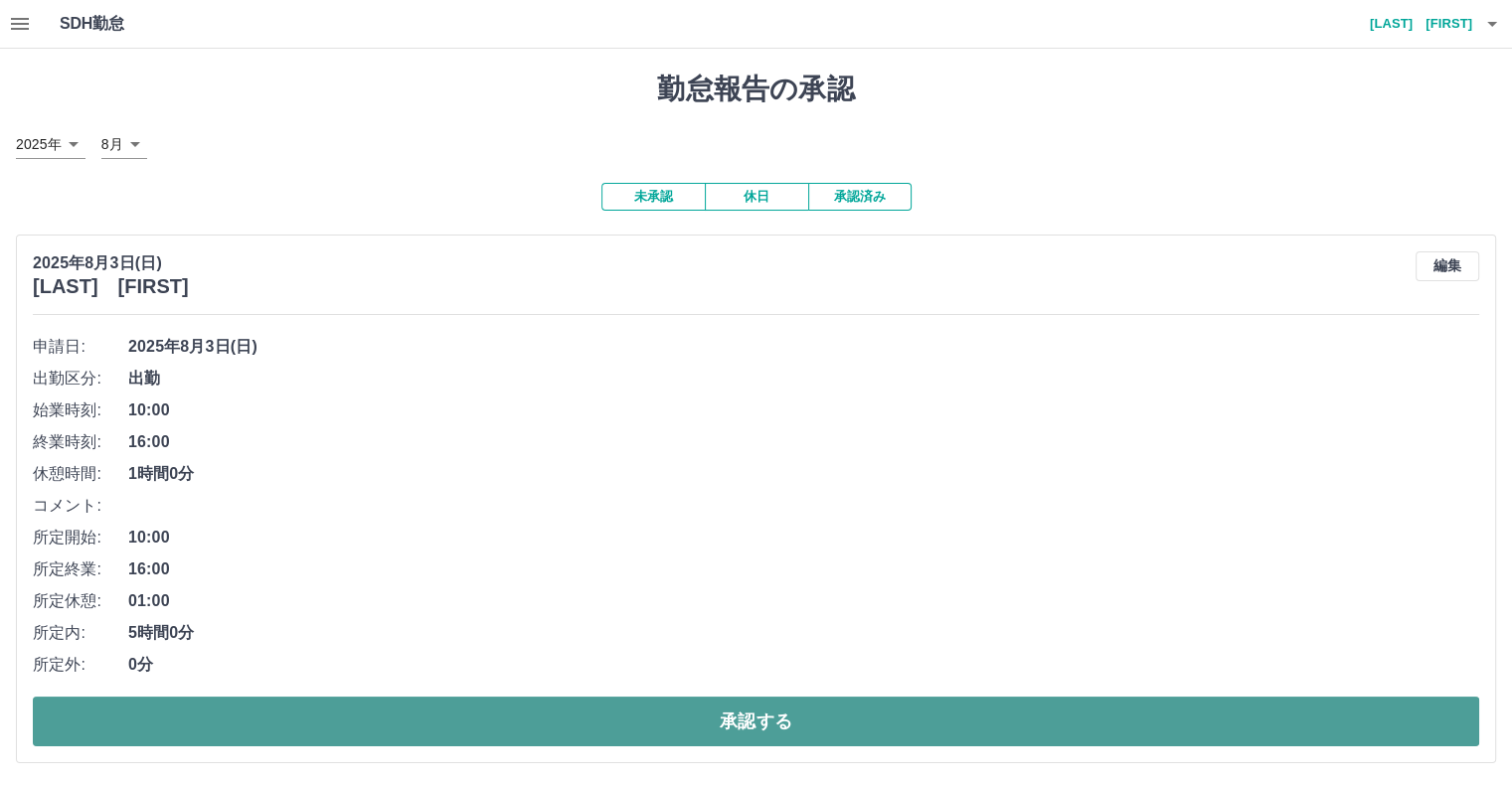 click on "承認する" at bounding box center (756, 721) 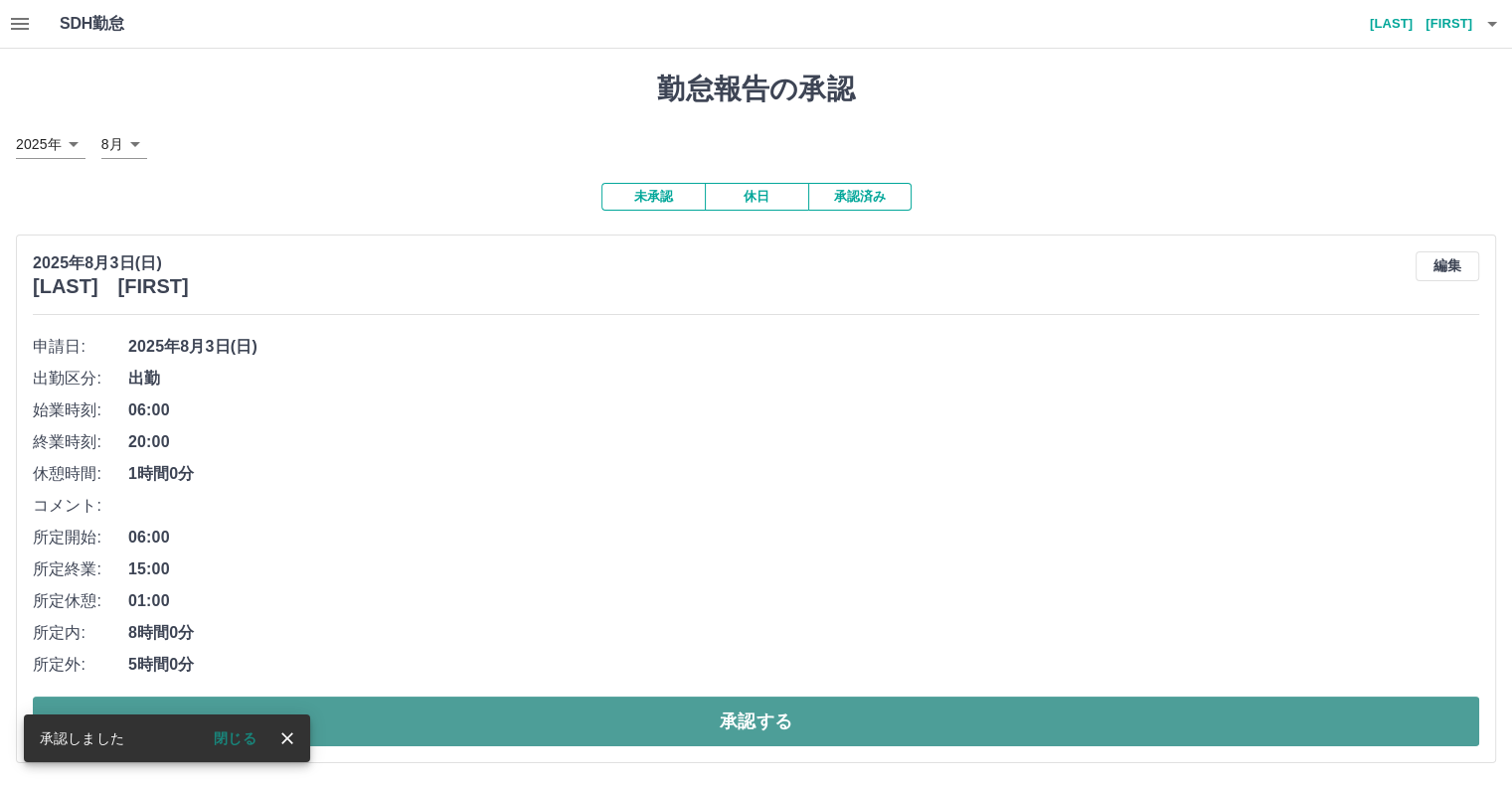 click on "承認する" at bounding box center [756, 721] 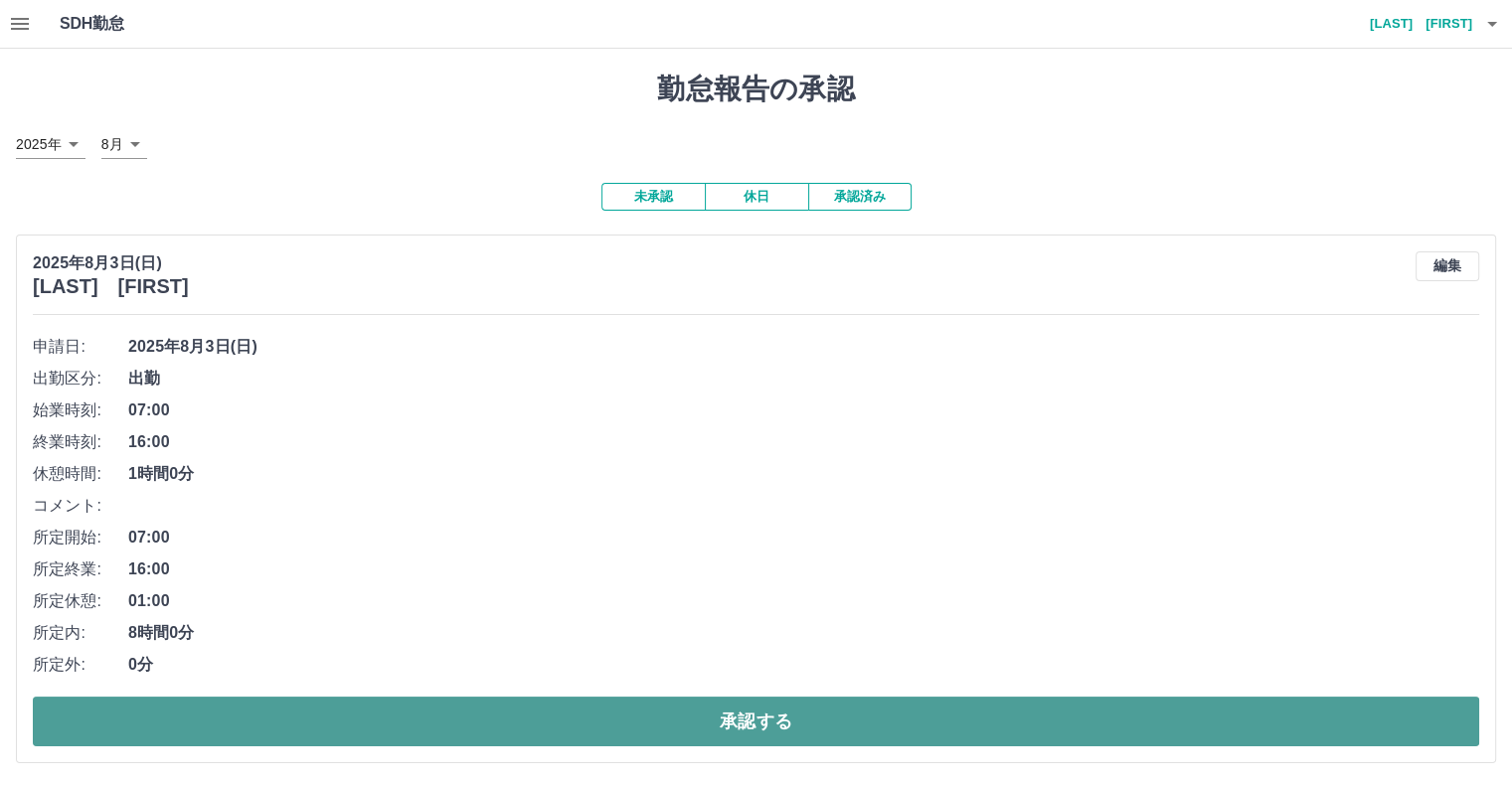 click on "承認する" at bounding box center [756, 721] 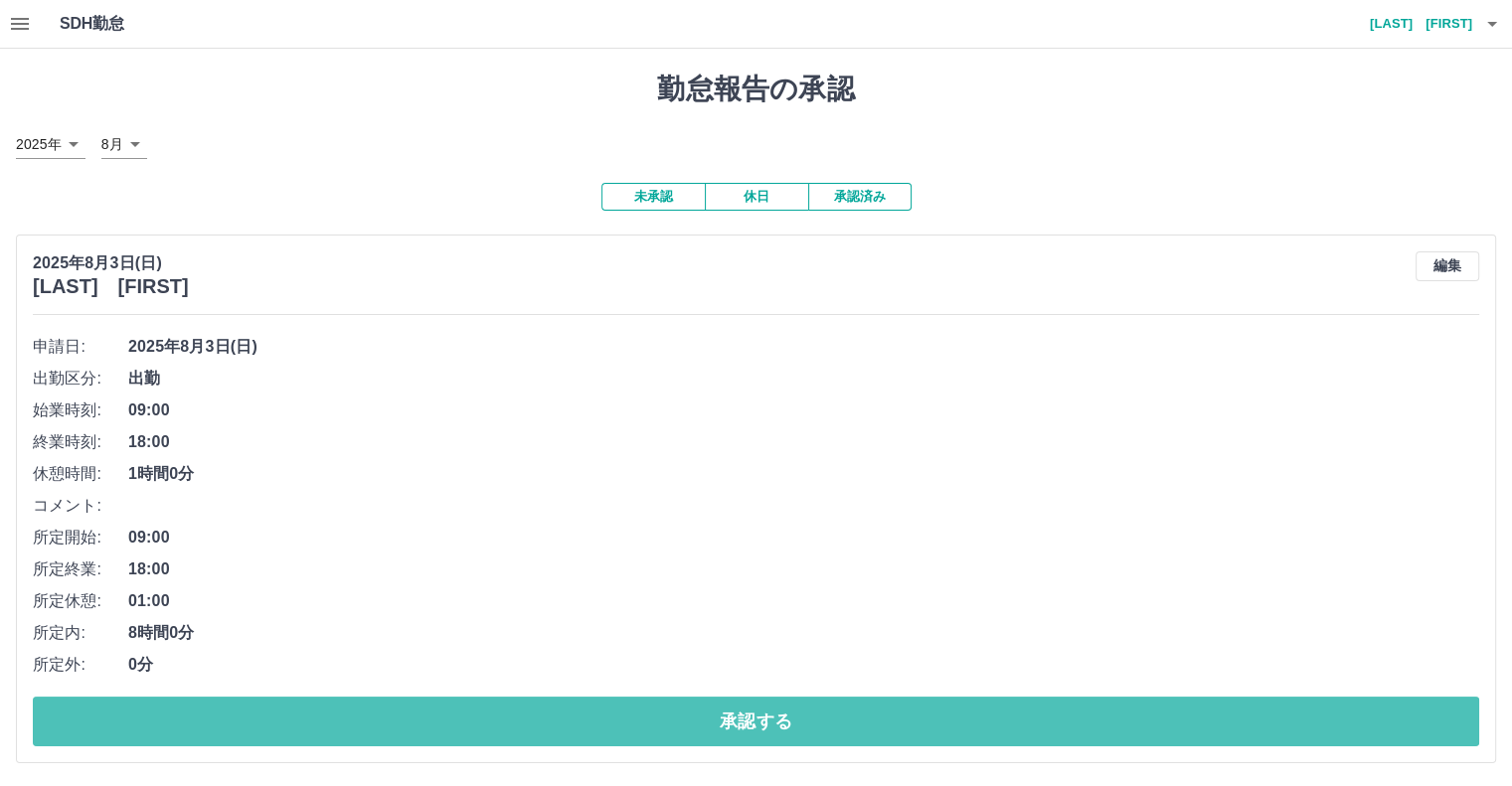 click on "承認する" at bounding box center (756, 721) 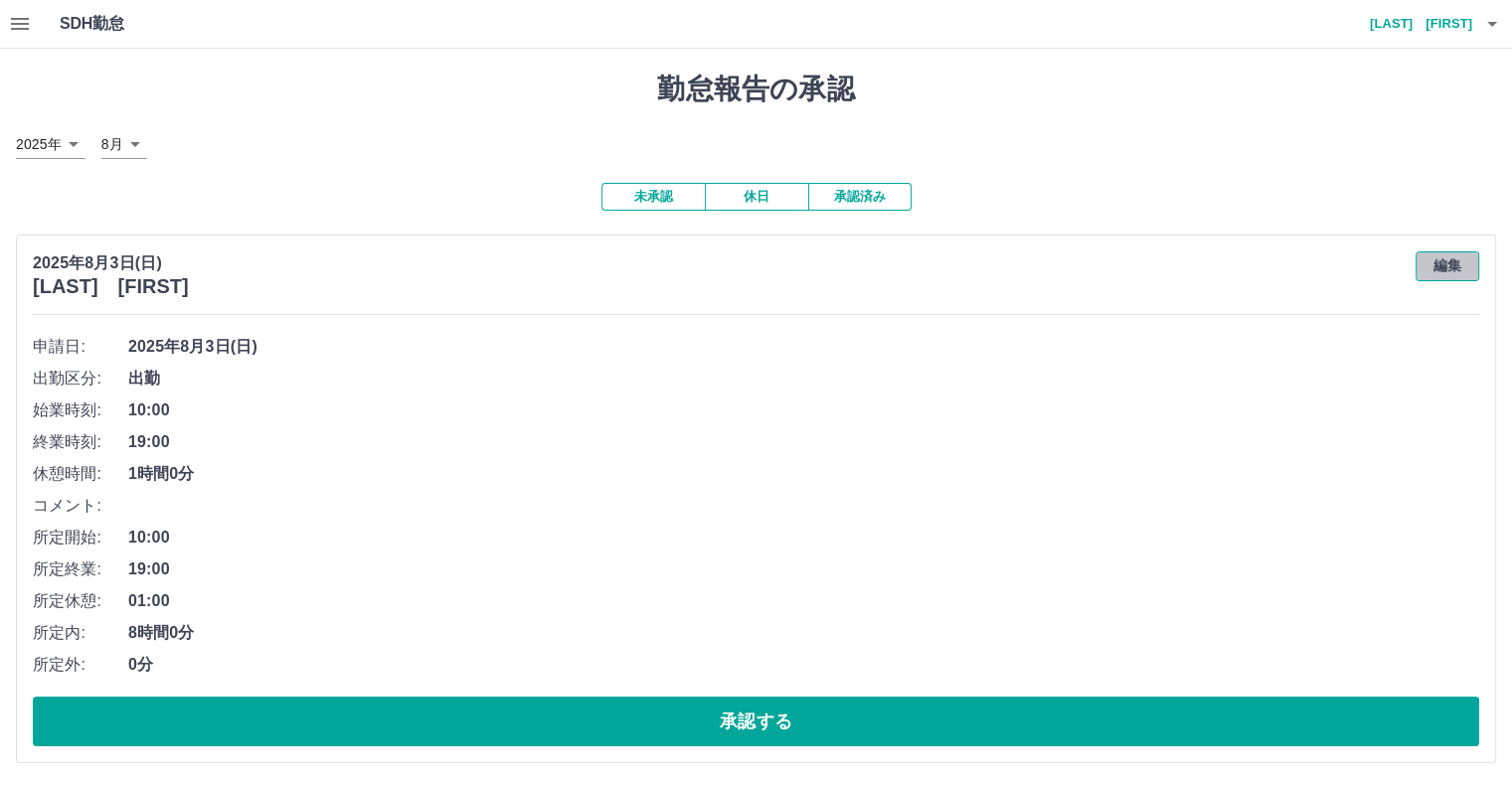 click on "編集" at bounding box center (1447, 266) 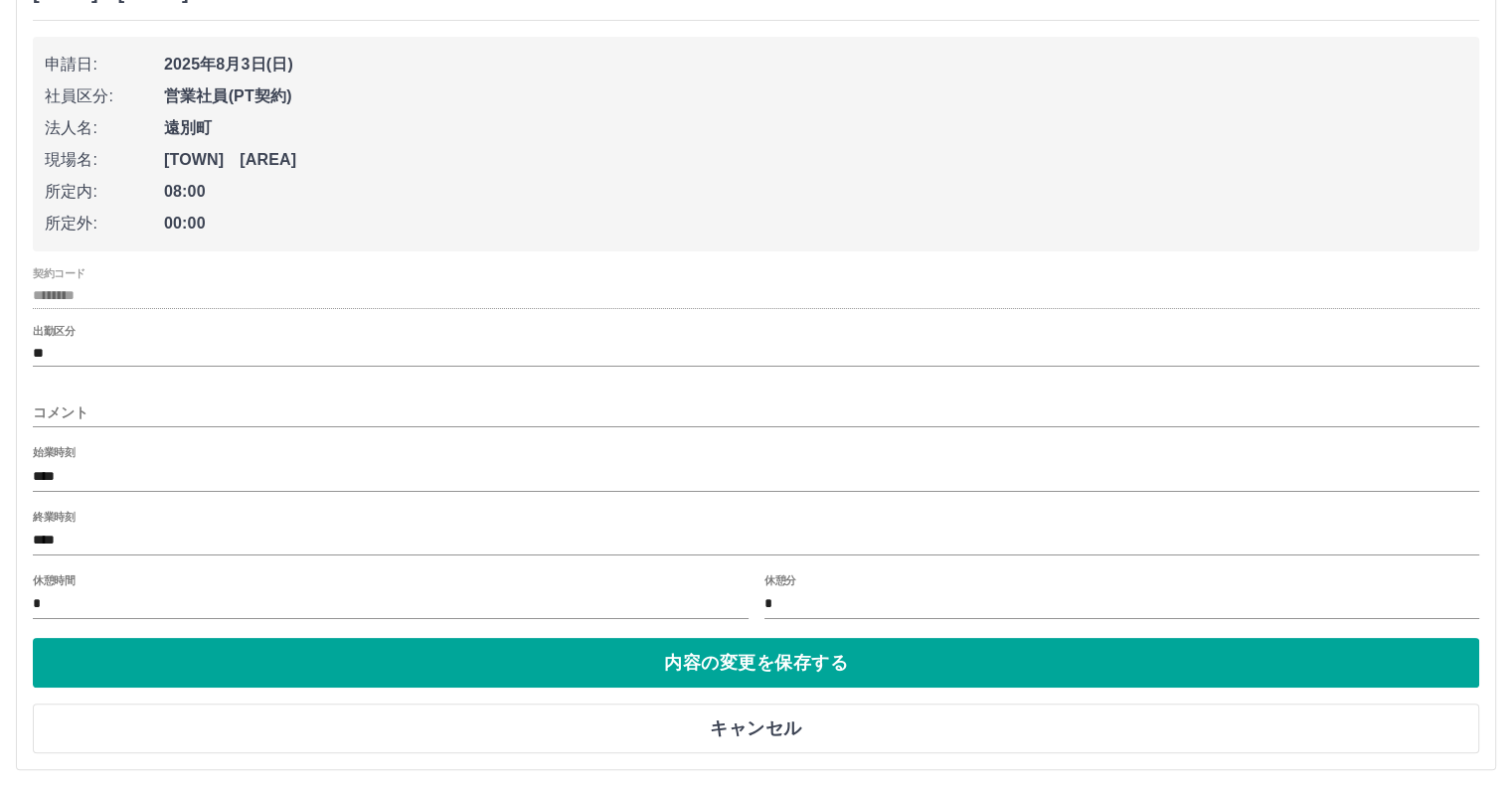 scroll, scrollTop: 298, scrollLeft: 0, axis: vertical 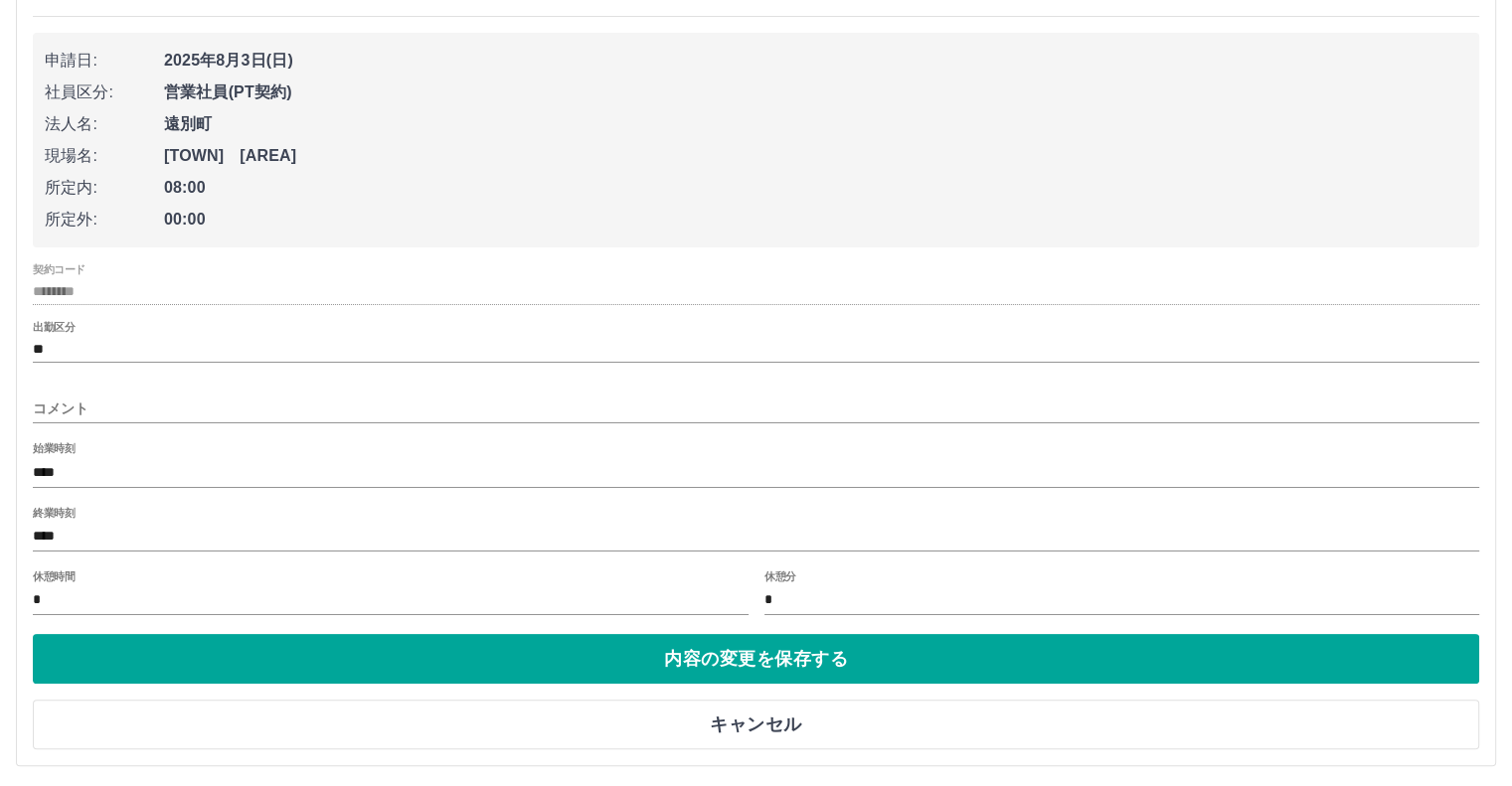 click on "****" at bounding box center (756, 537) 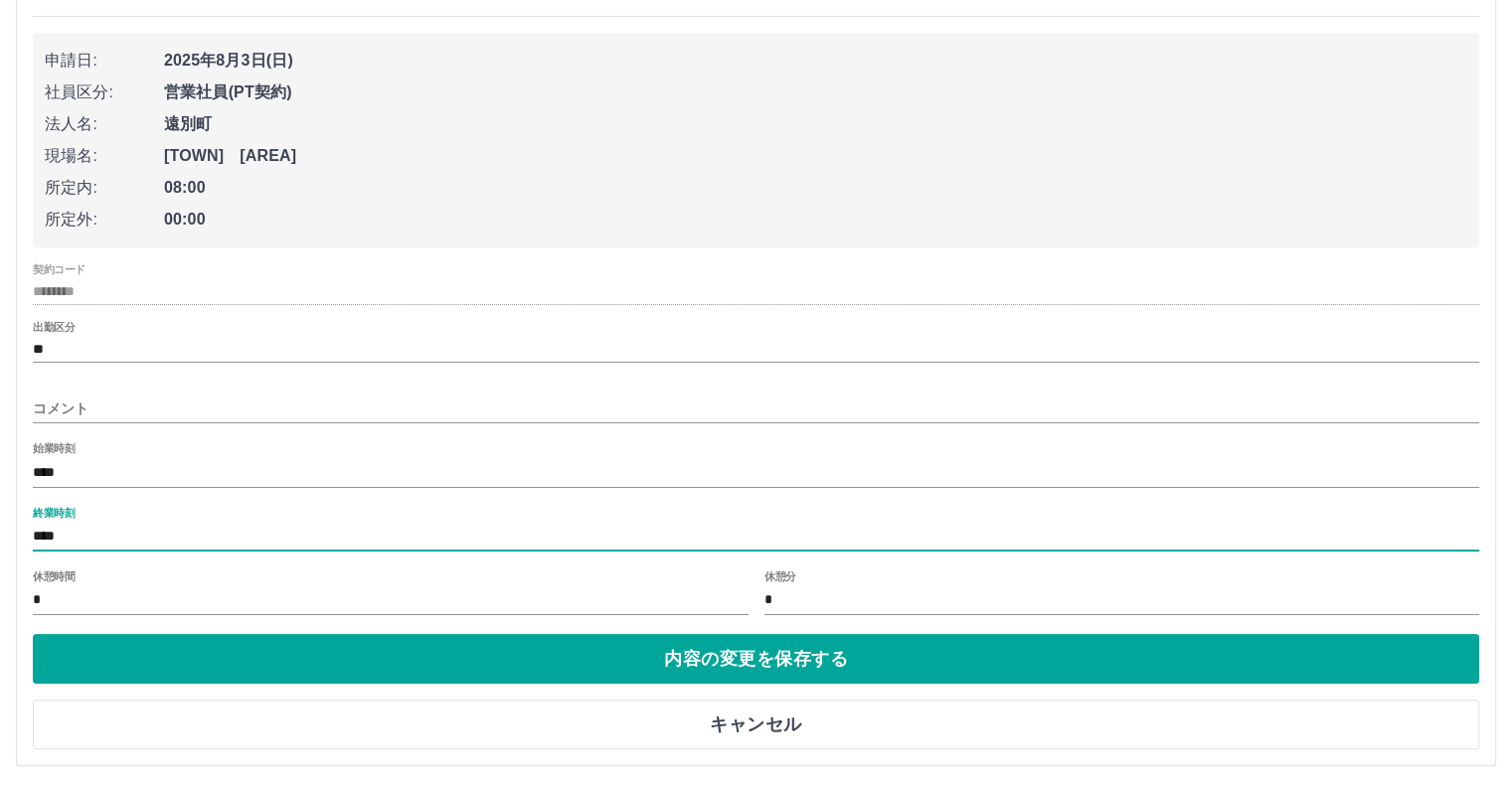 click on "****" at bounding box center (756, 537) 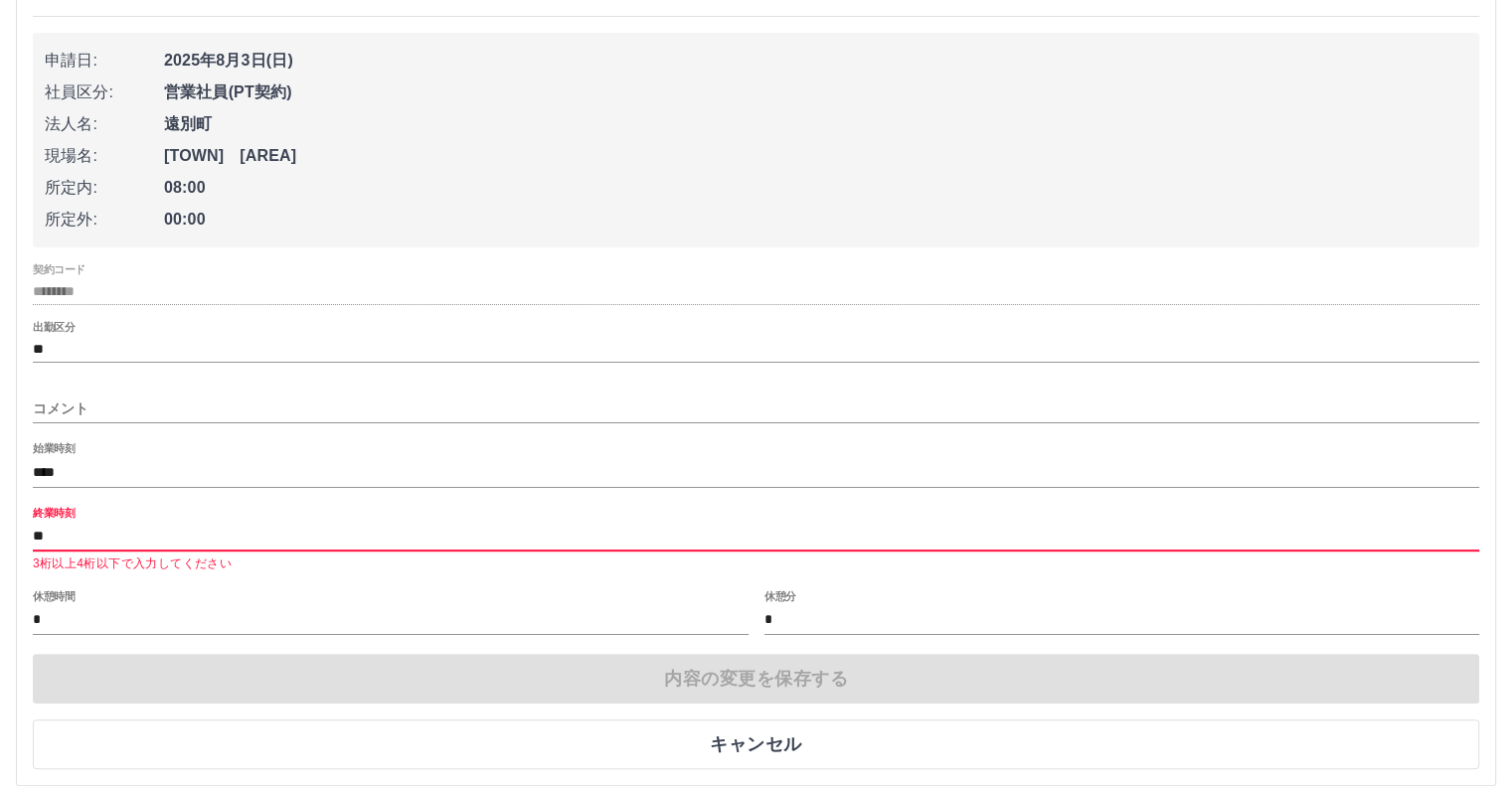 type on "*" 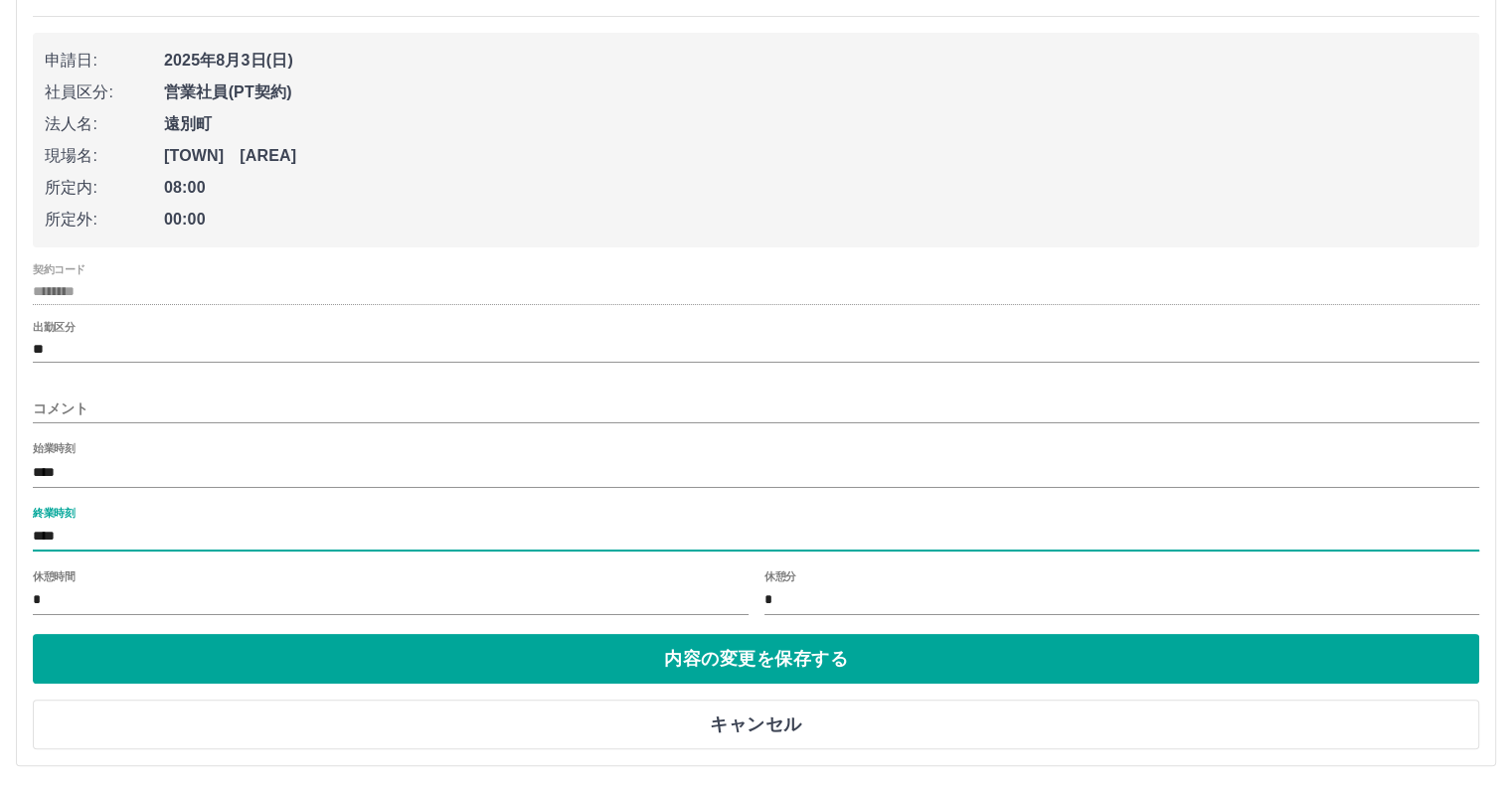type on "****" 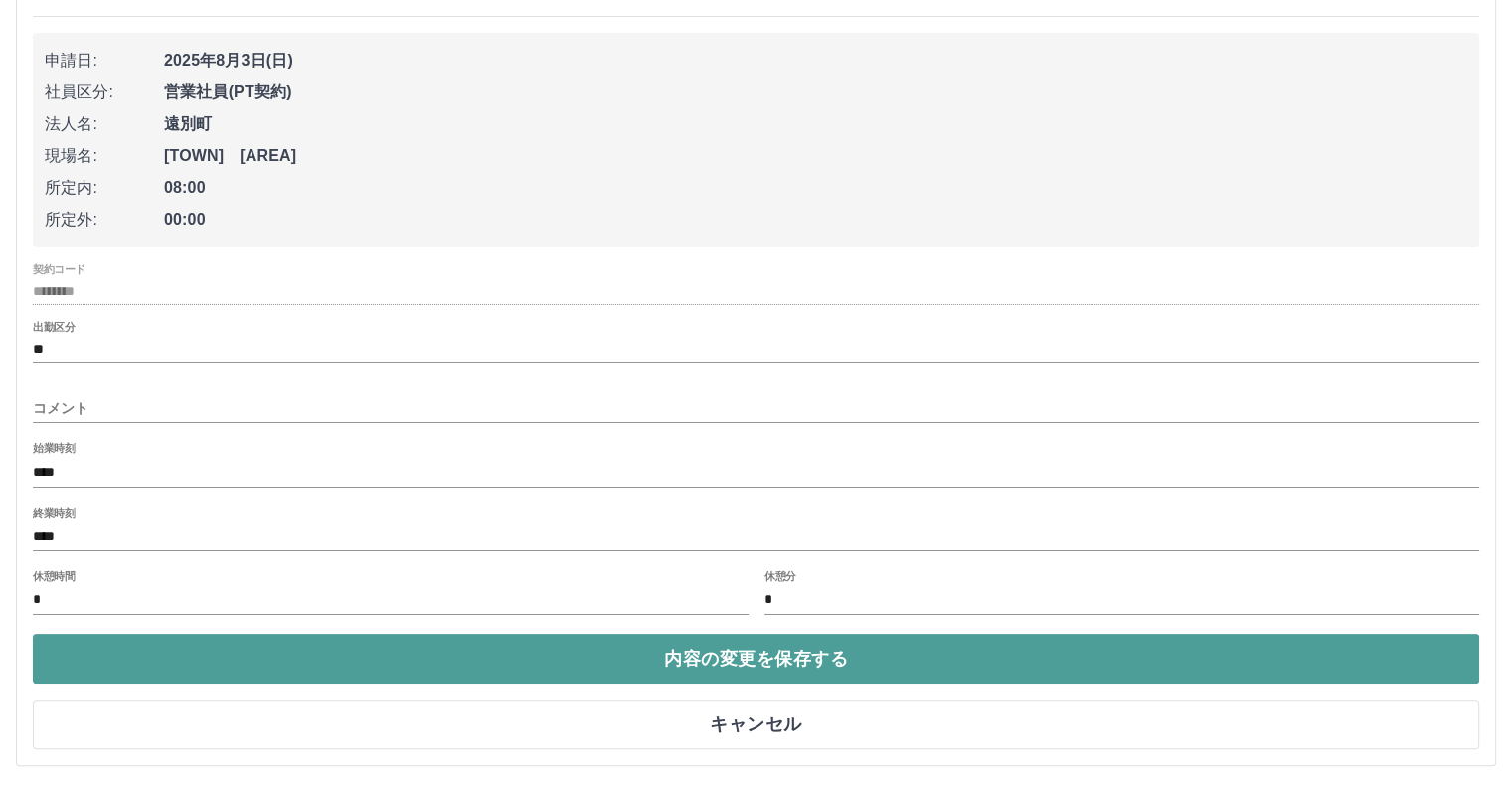click on "内容の変更を保存する" at bounding box center (756, 659) 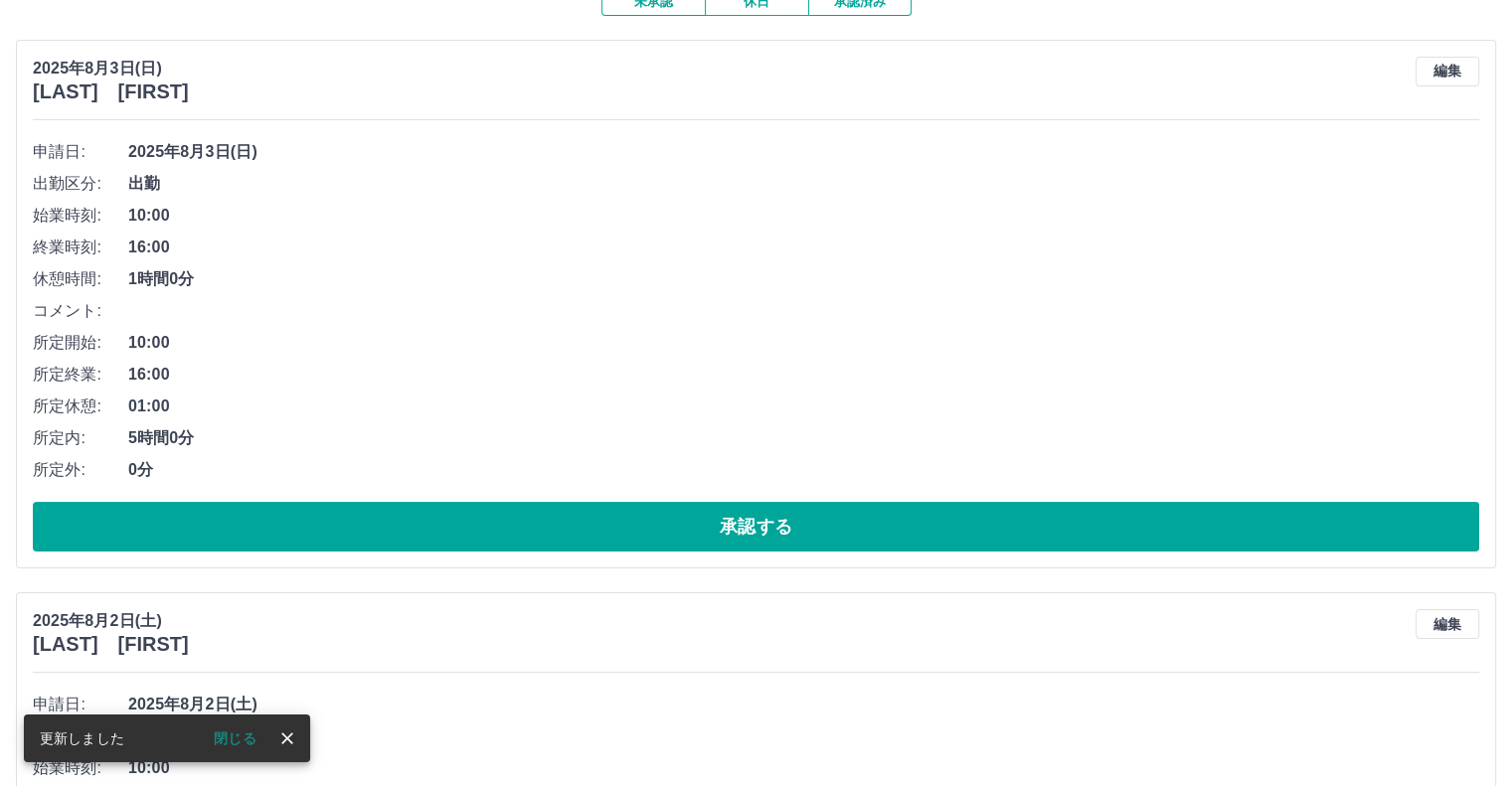 scroll, scrollTop: 199, scrollLeft: 0, axis: vertical 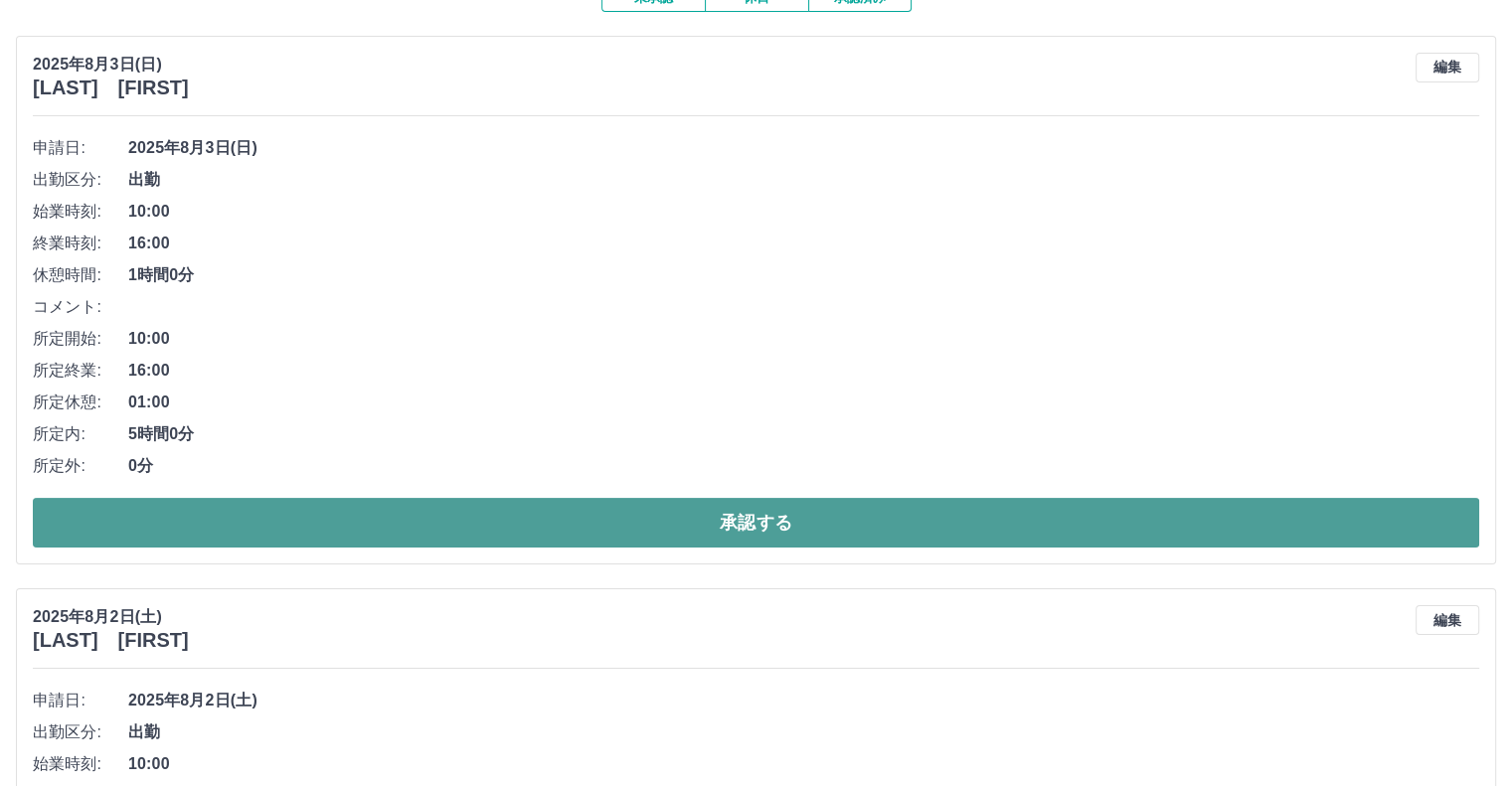click on "承認する" at bounding box center [756, 523] 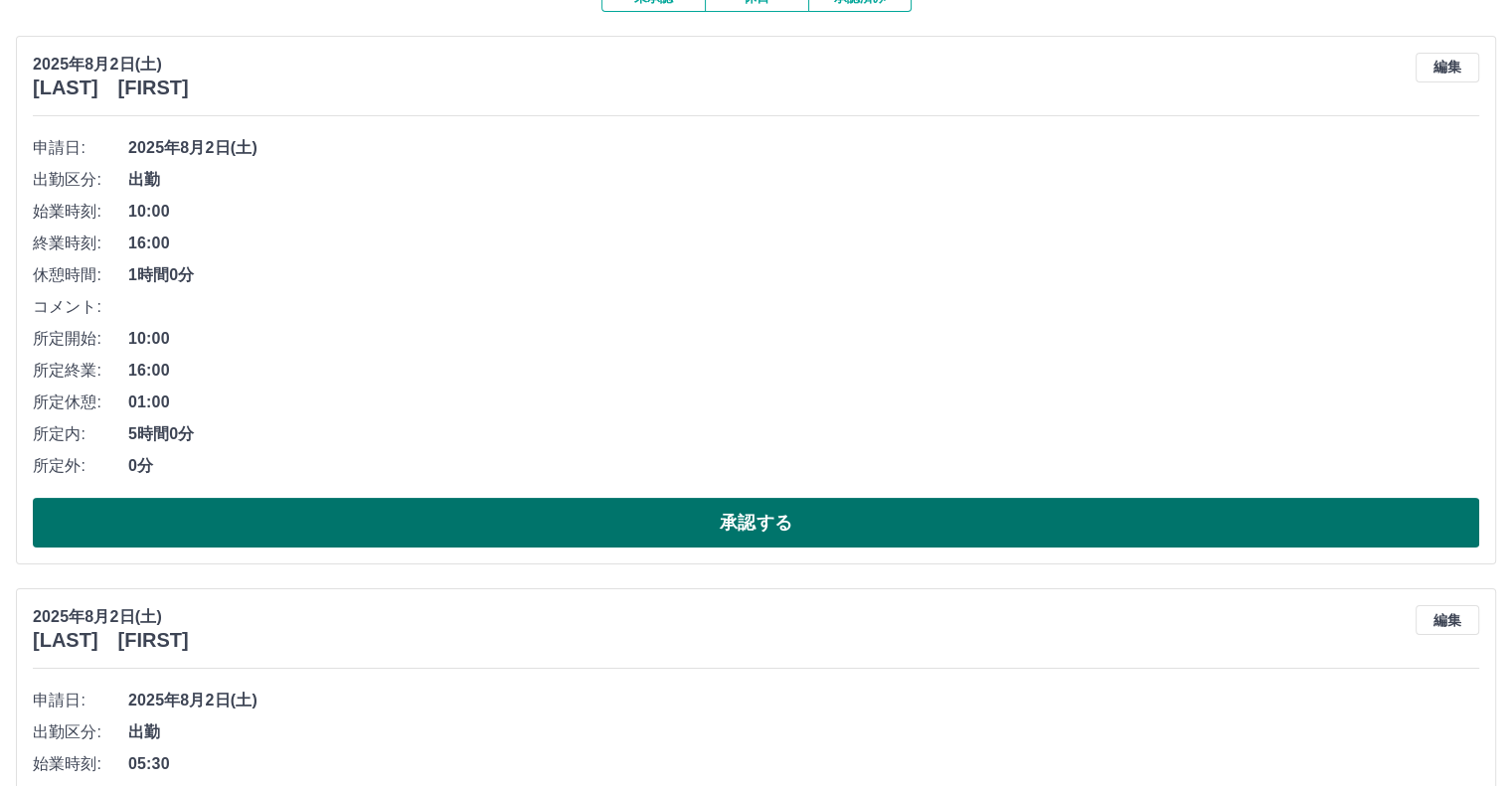 click on "承認する" at bounding box center (756, 523) 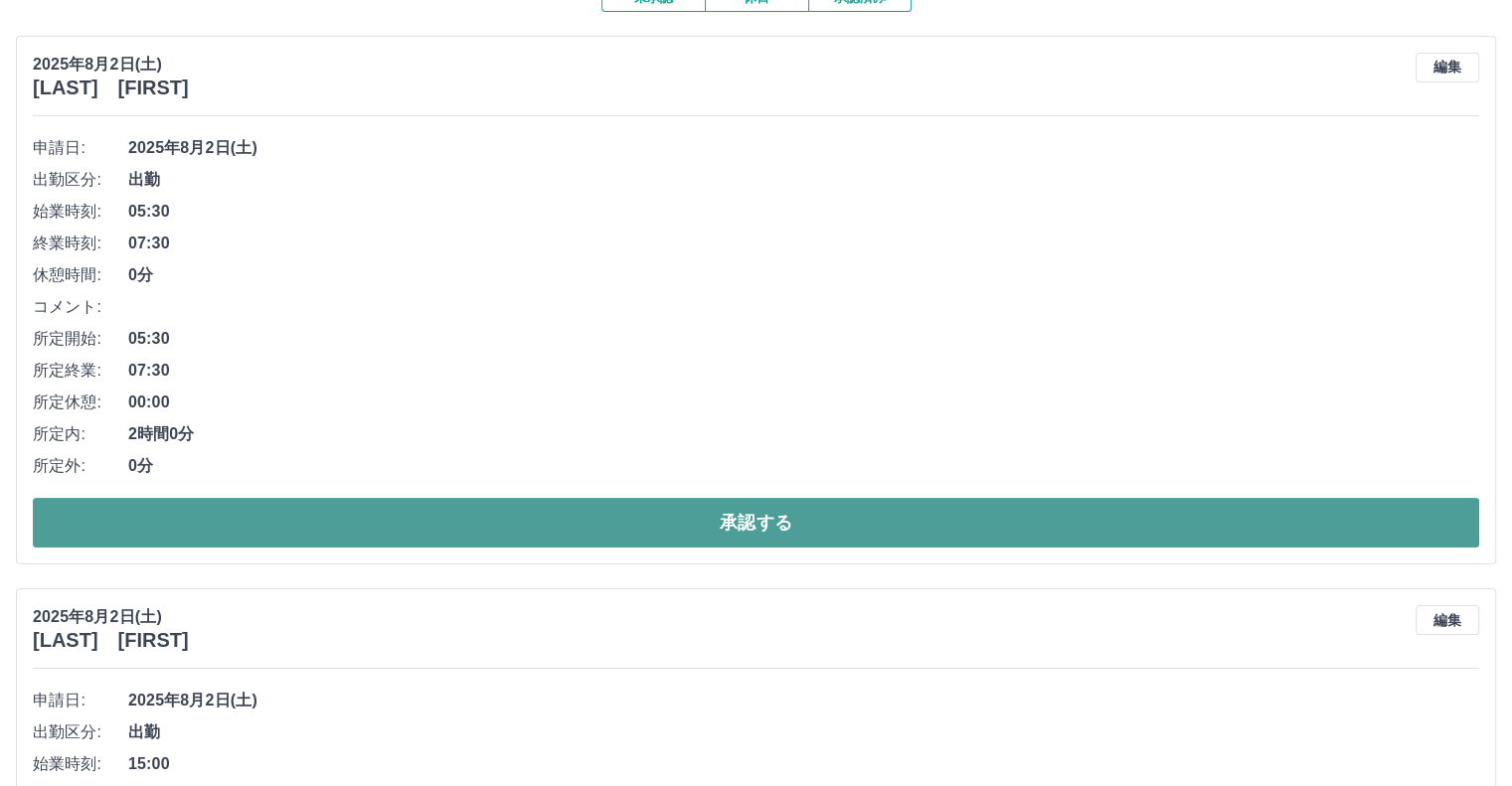 click on "承認する" at bounding box center (756, 523) 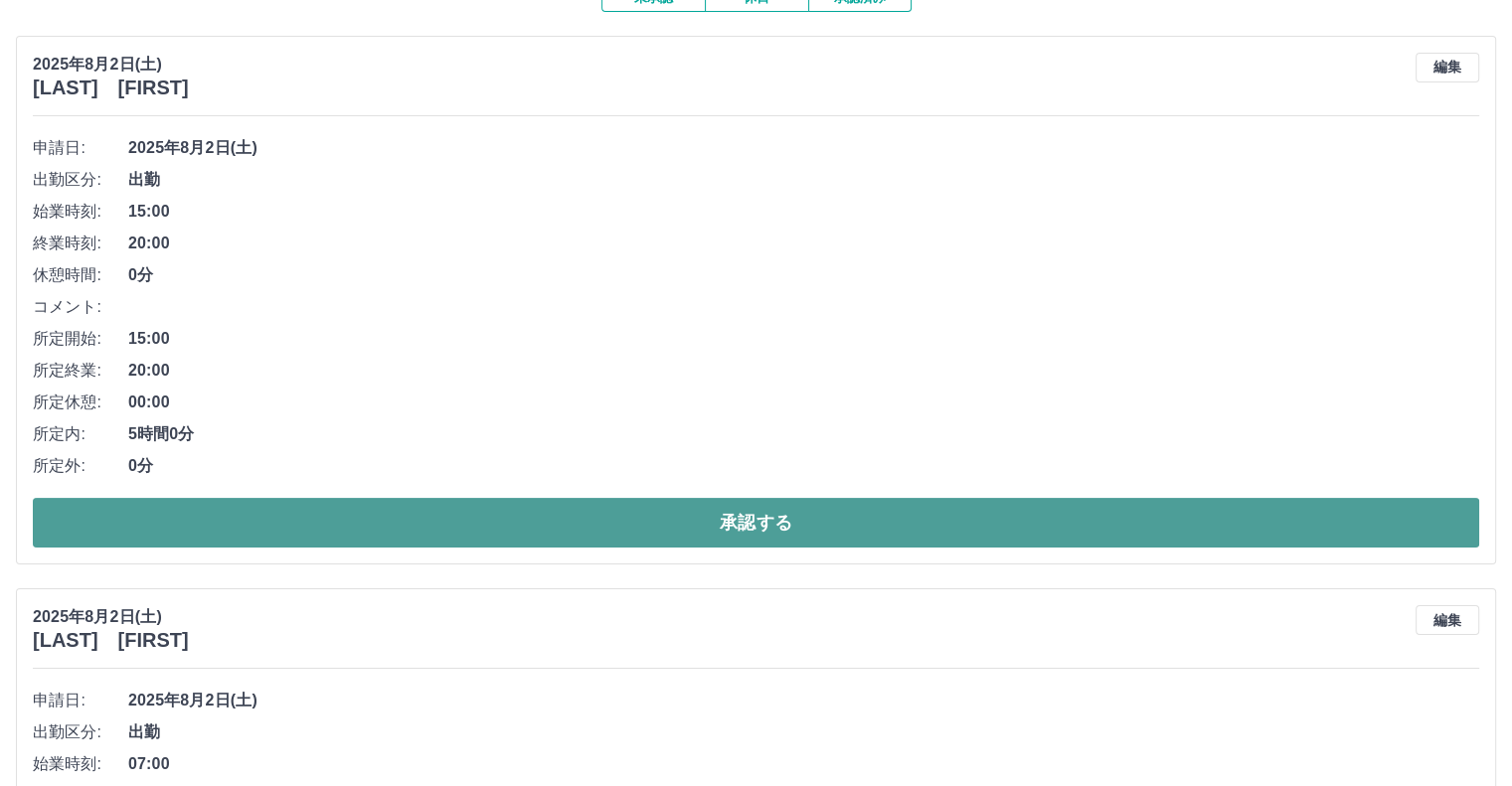 click on "承認する" at bounding box center [756, 523] 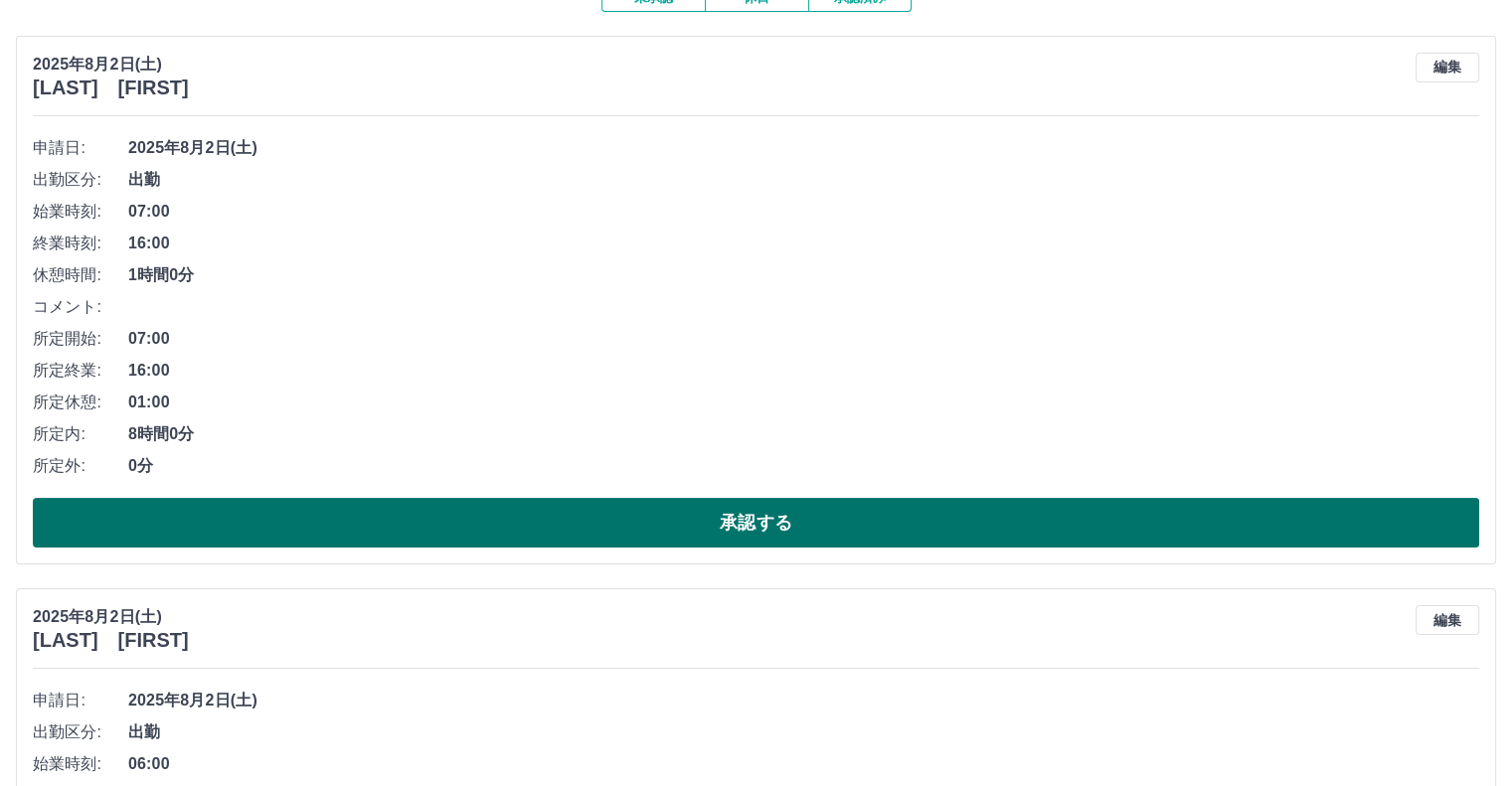 click on "承認する" at bounding box center (756, 523) 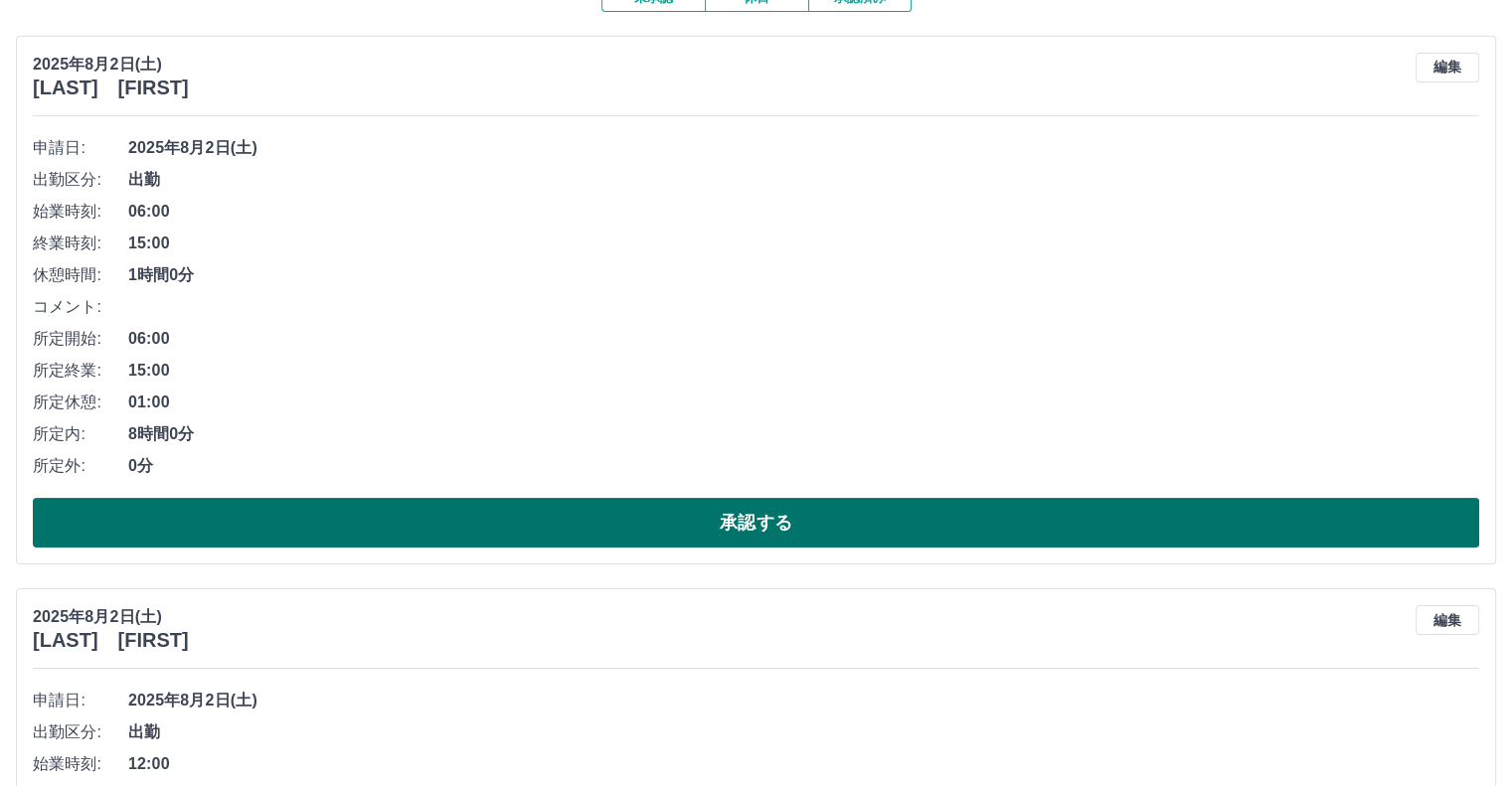 click on "承認する" at bounding box center [756, 523] 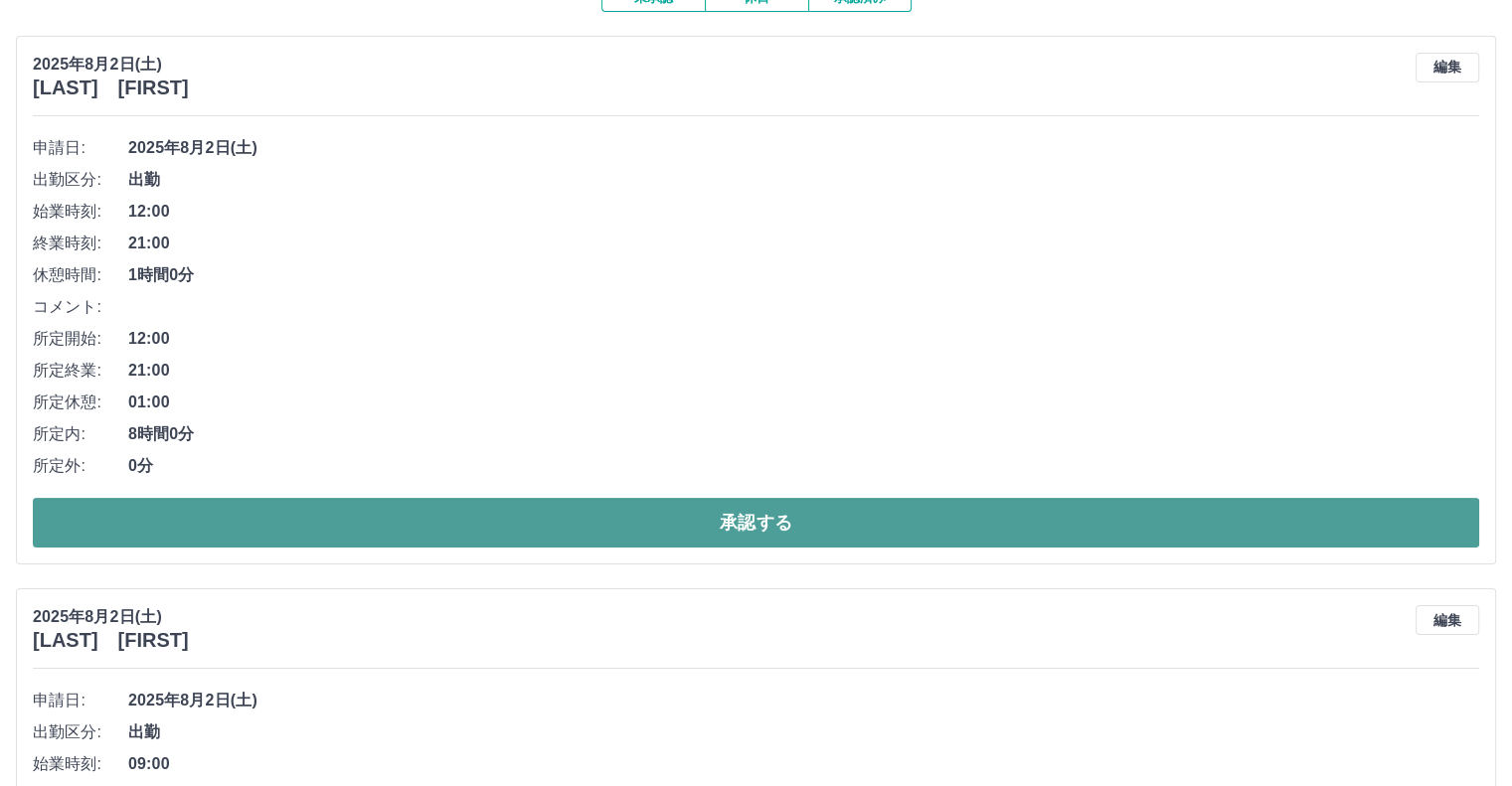click on "承認する" at bounding box center [756, 523] 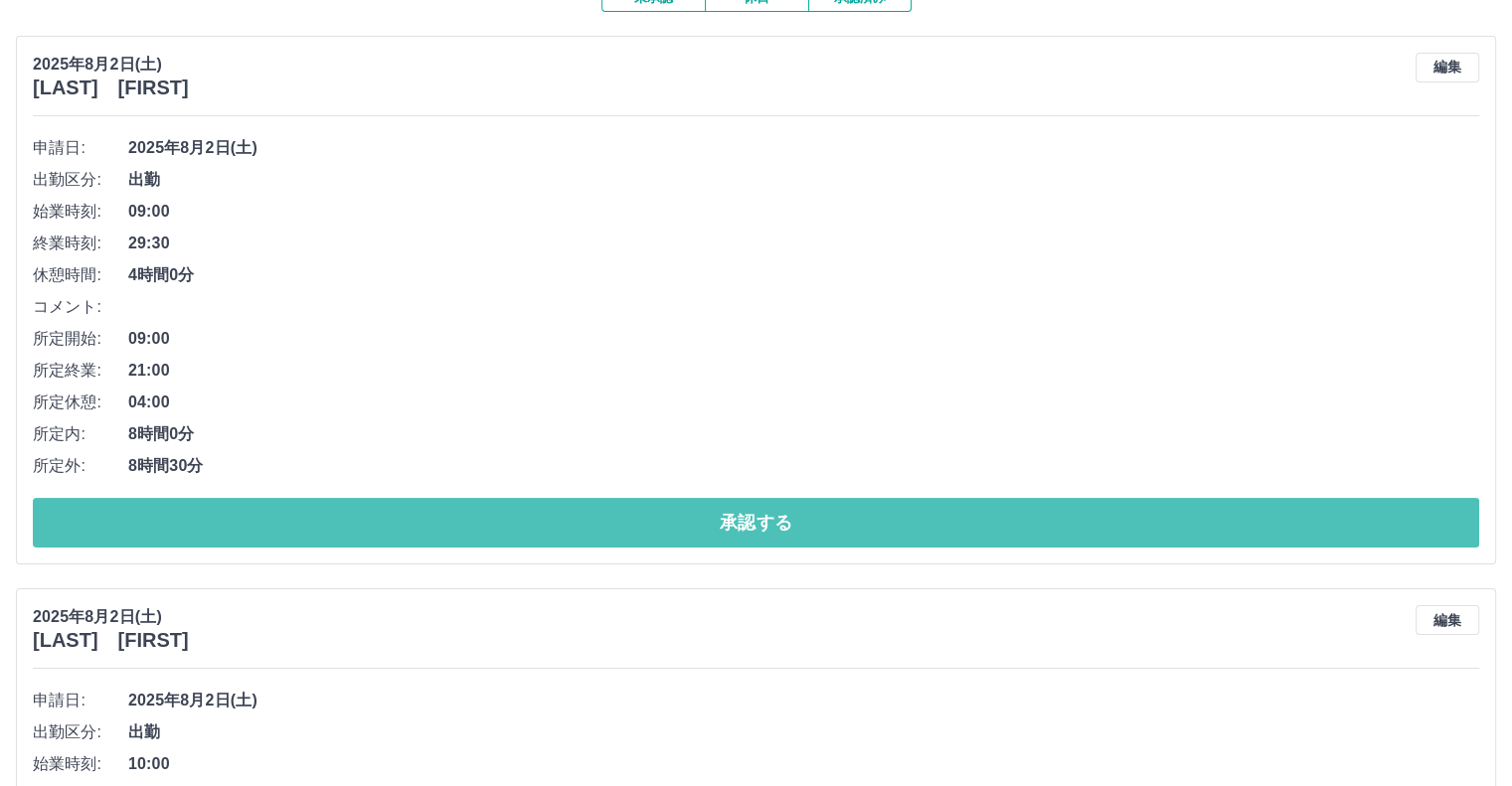click on "承認する" at bounding box center (756, 523) 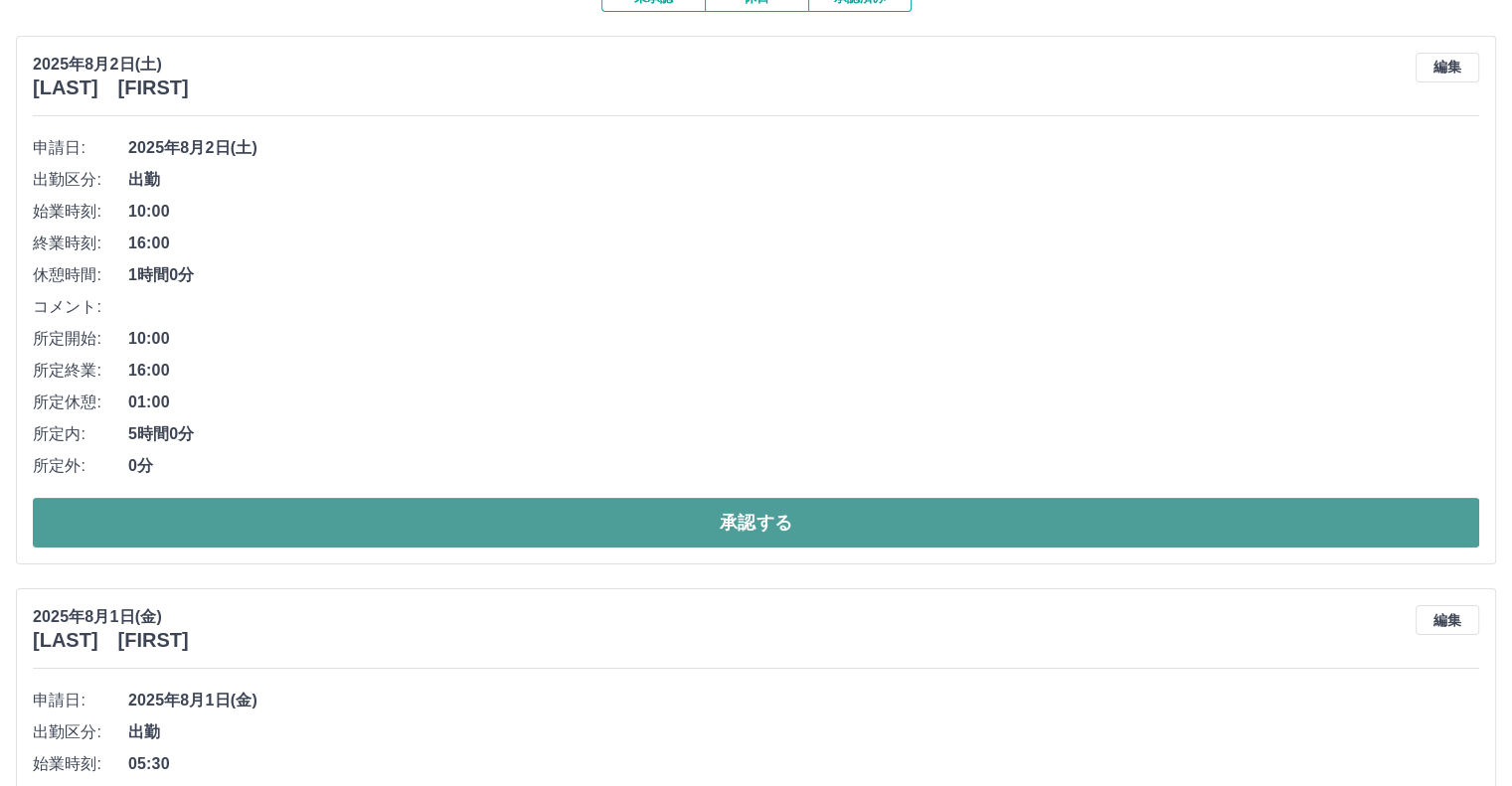 click on "承認する" at bounding box center [756, 523] 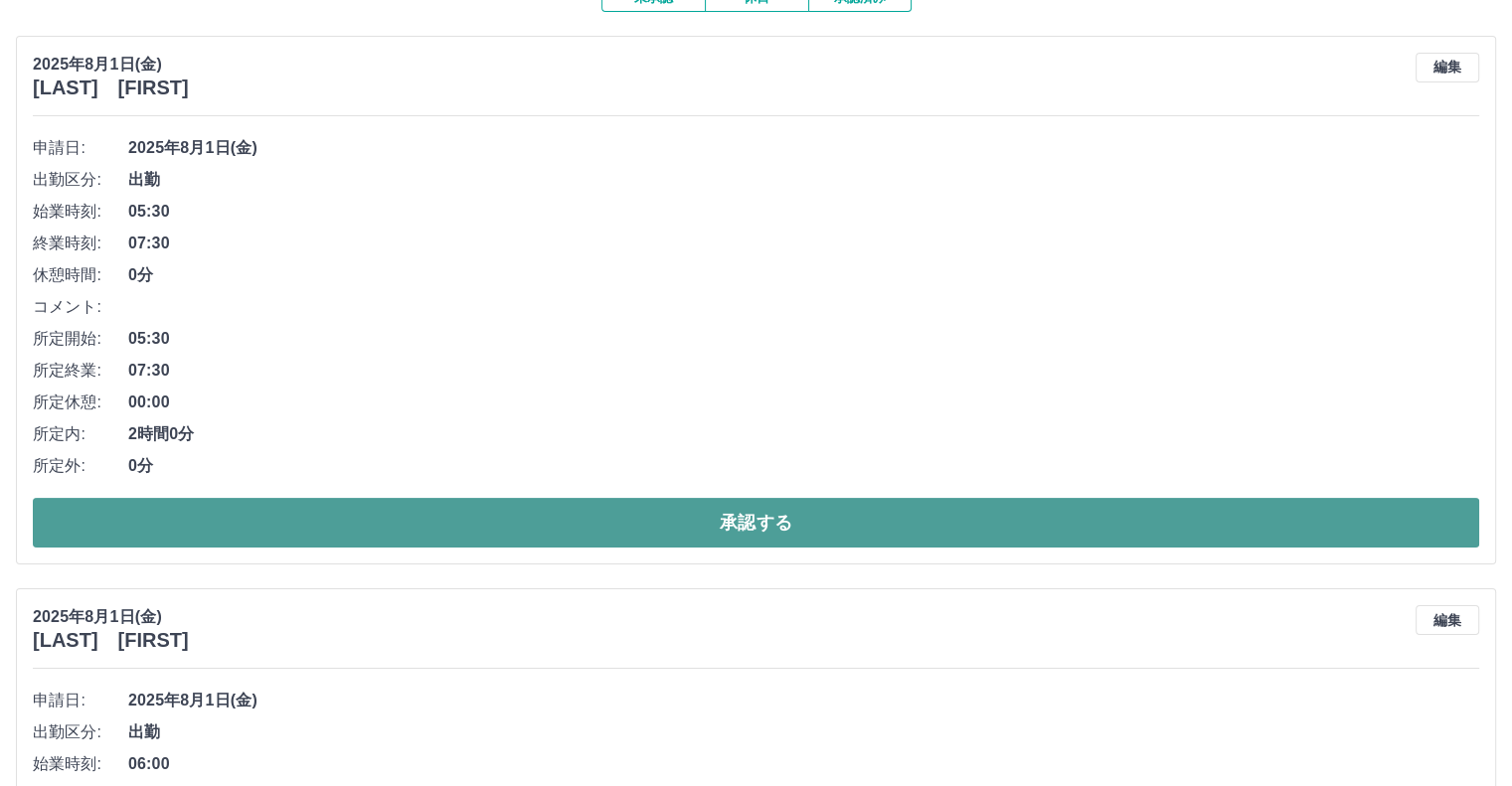 click on "承認する" at bounding box center [756, 523] 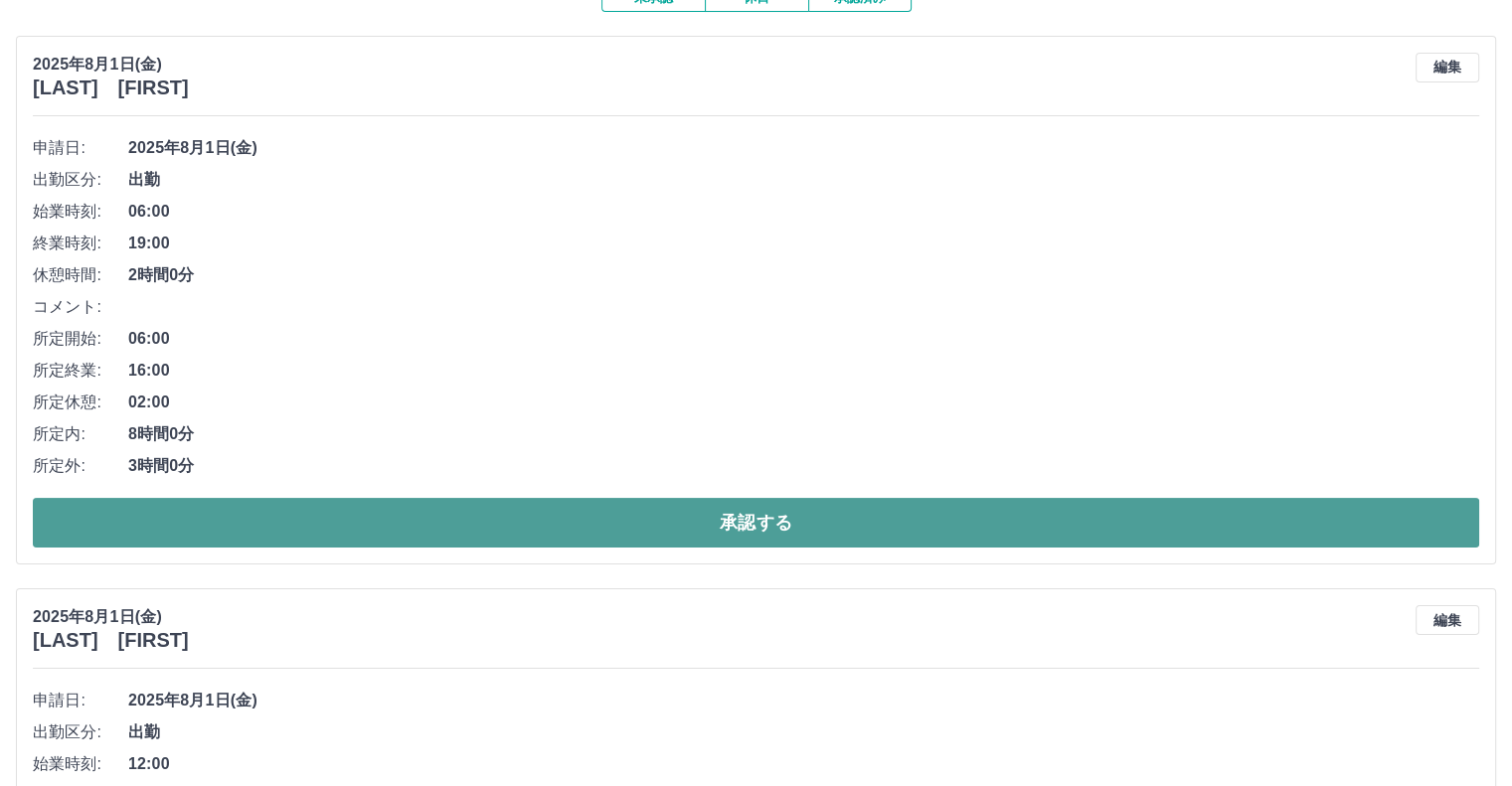 click on "承認する" at bounding box center [756, 523] 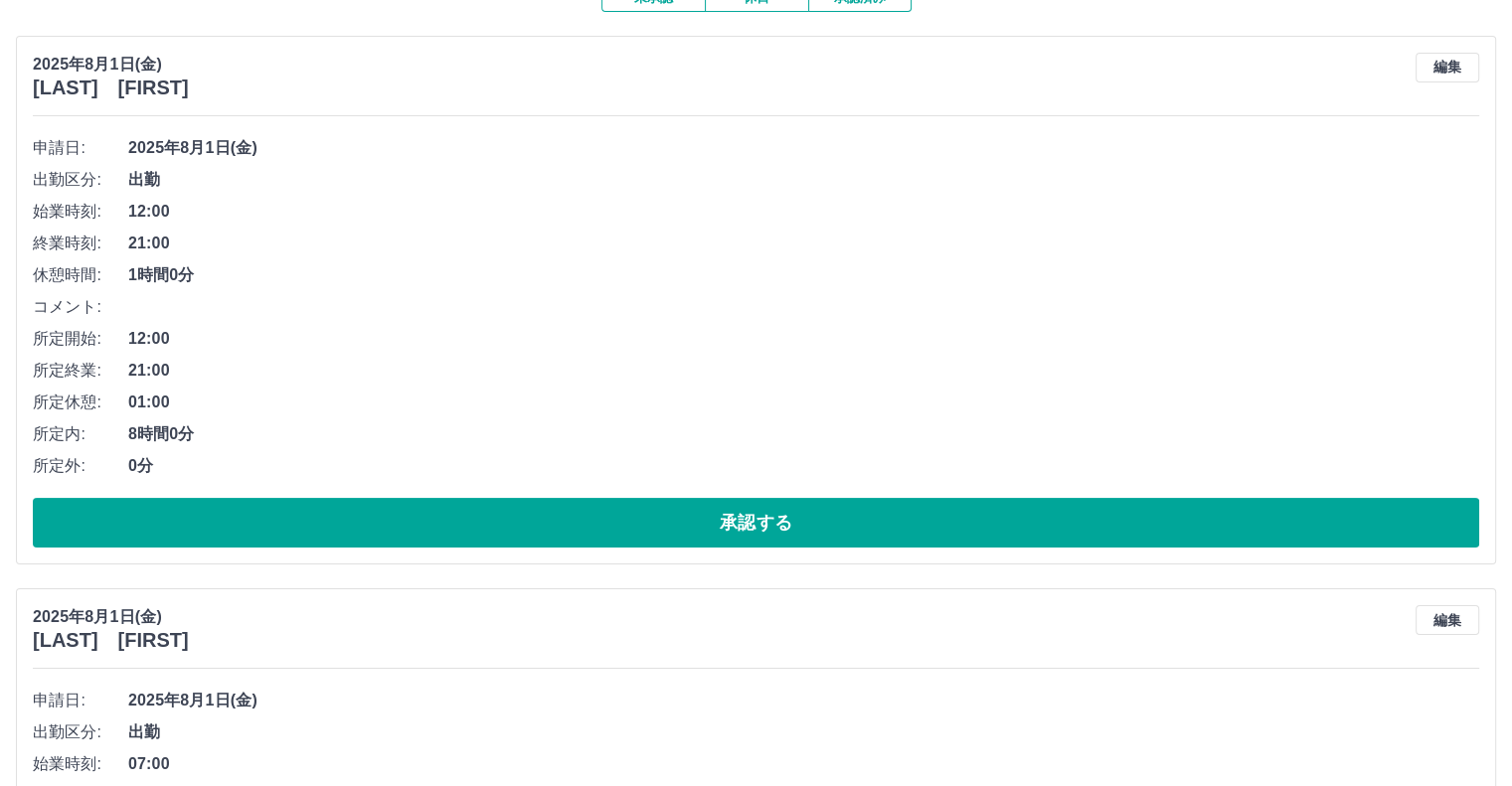 click on "承認する" at bounding box center (756, 523) 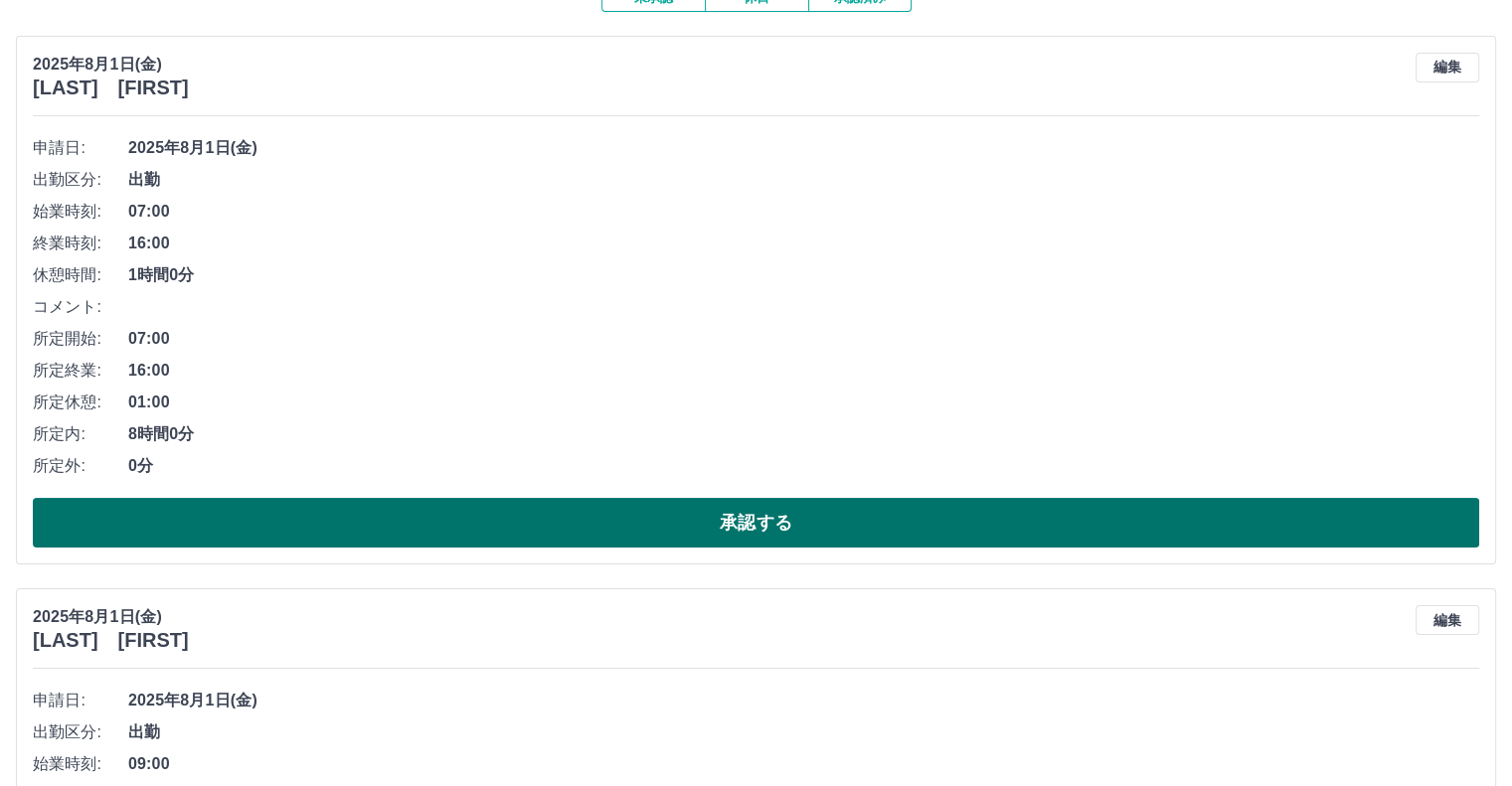 click on "承認する" at bounding box center (756, 523) 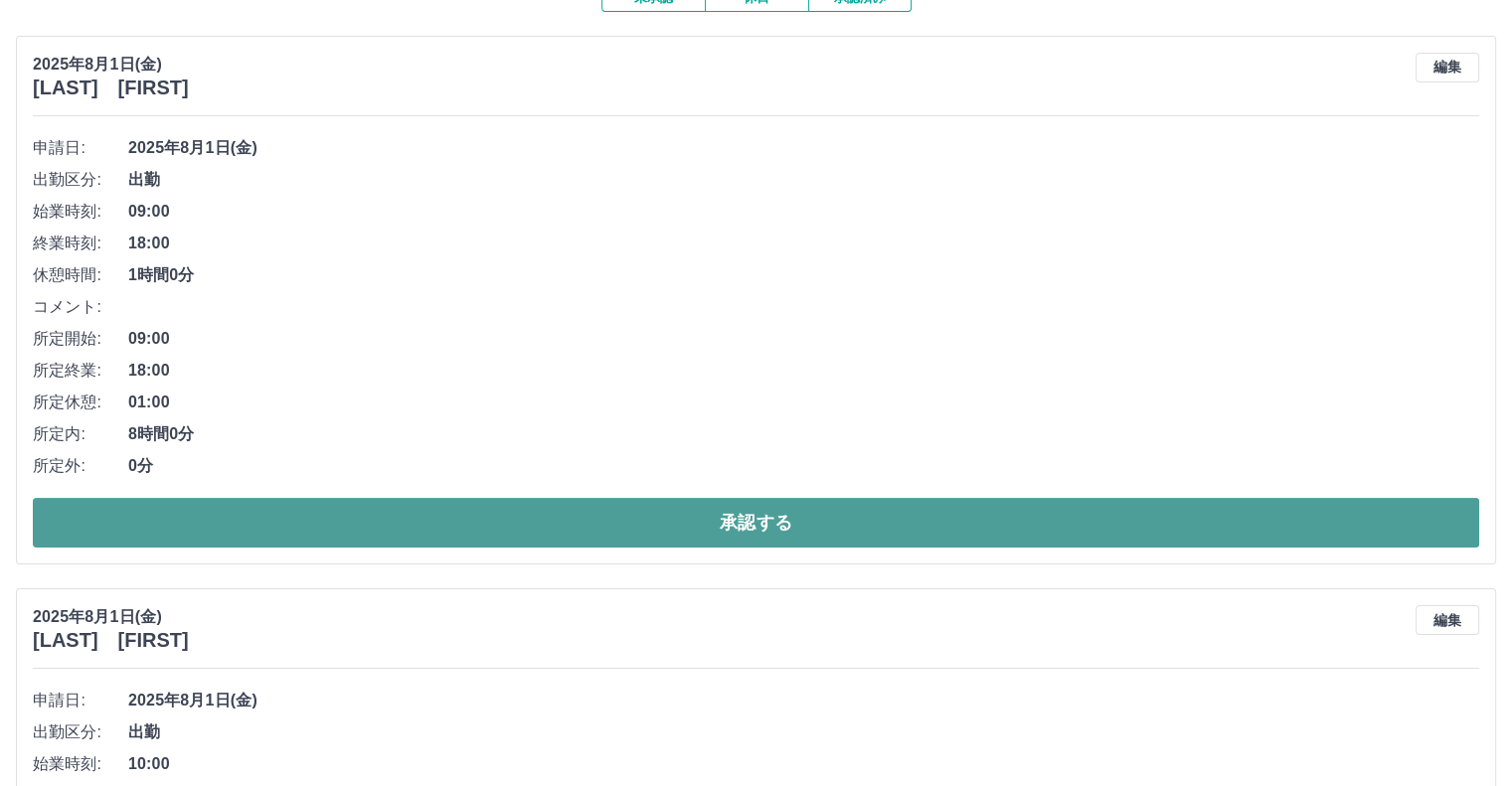 click on "承認する" at bounding box center [756, 523] 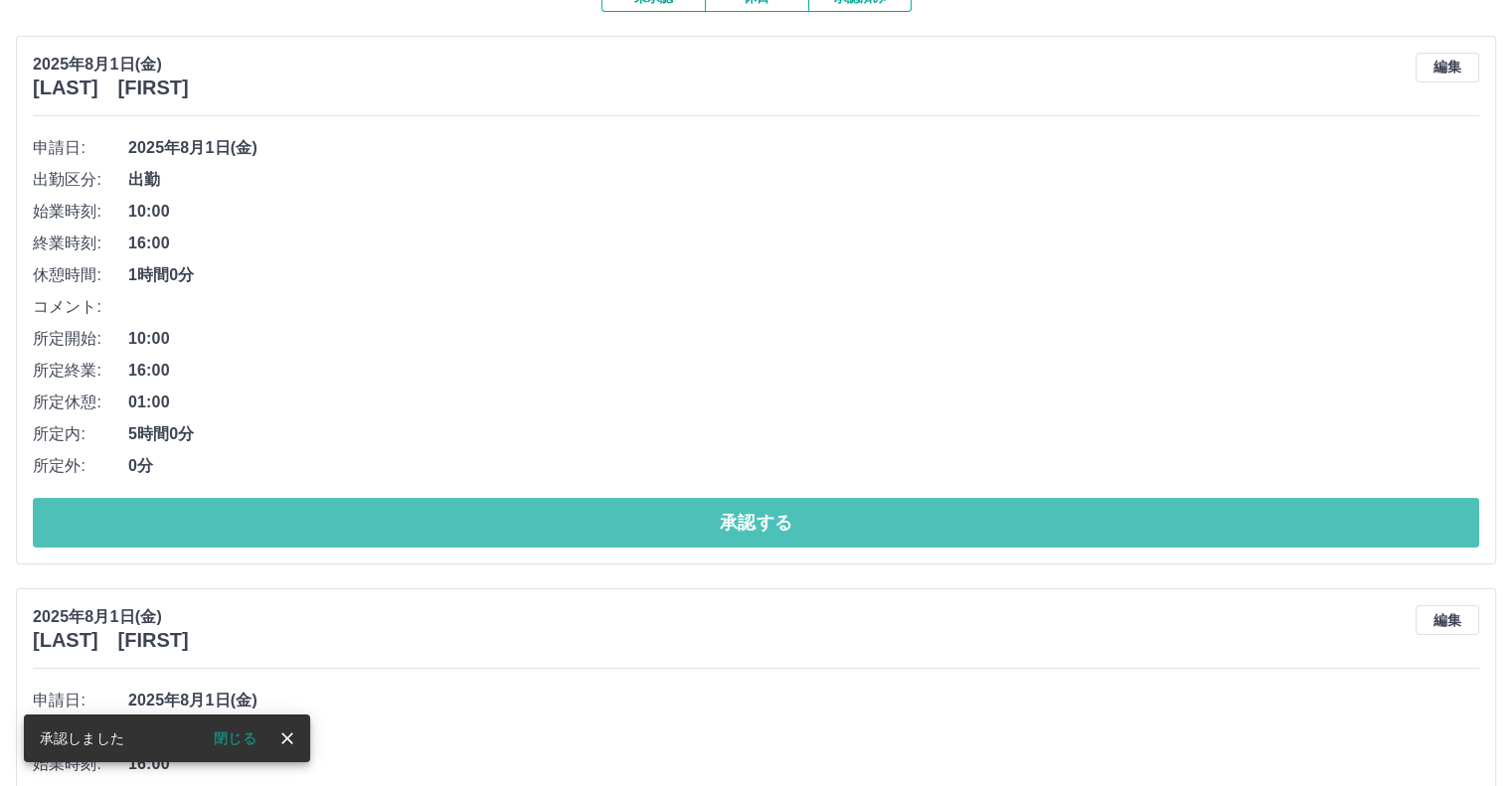 click on "承認する" at bounding box center [756, 523] 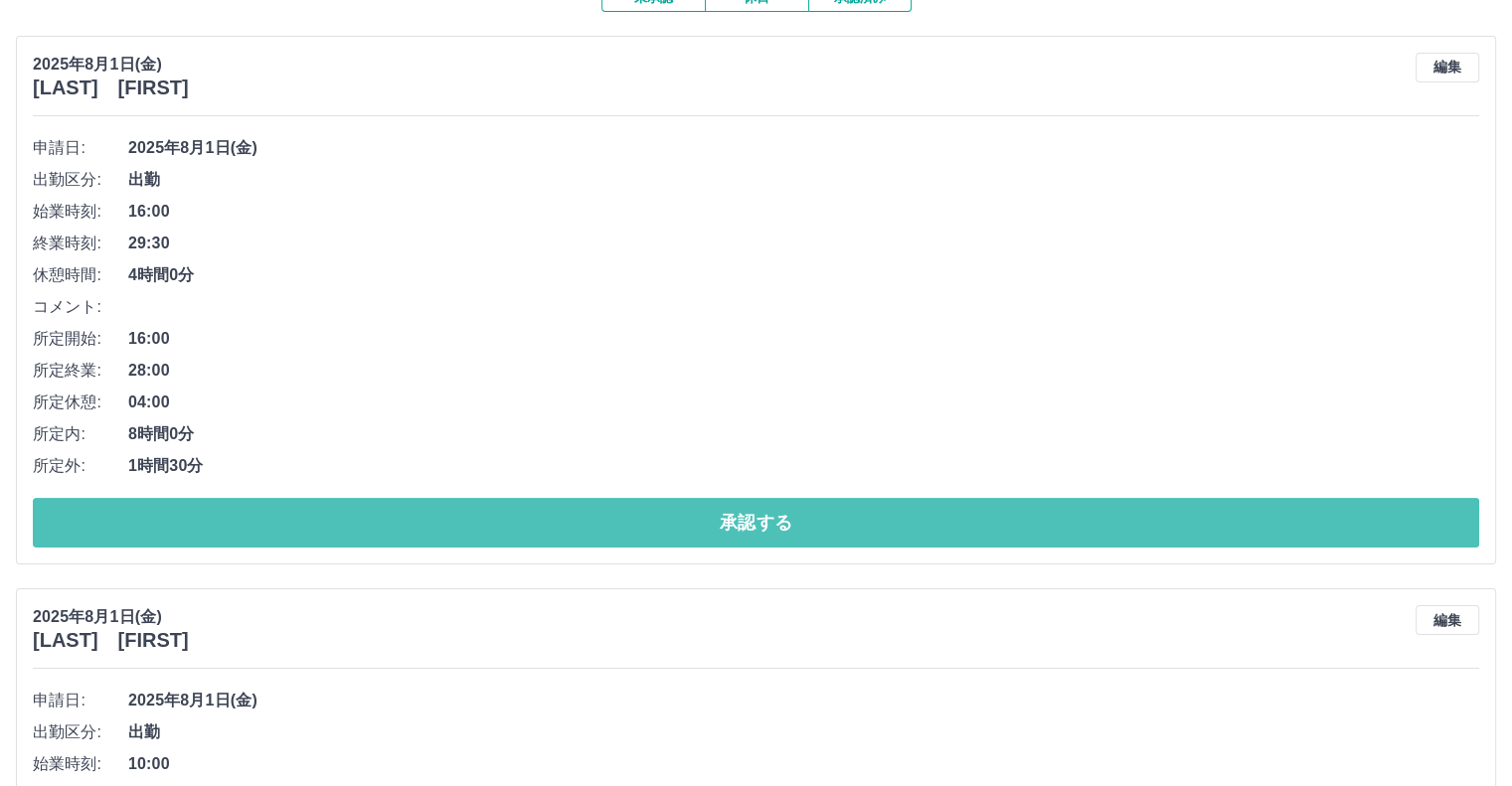 click on "承認する" at bounding box center (756, 523) 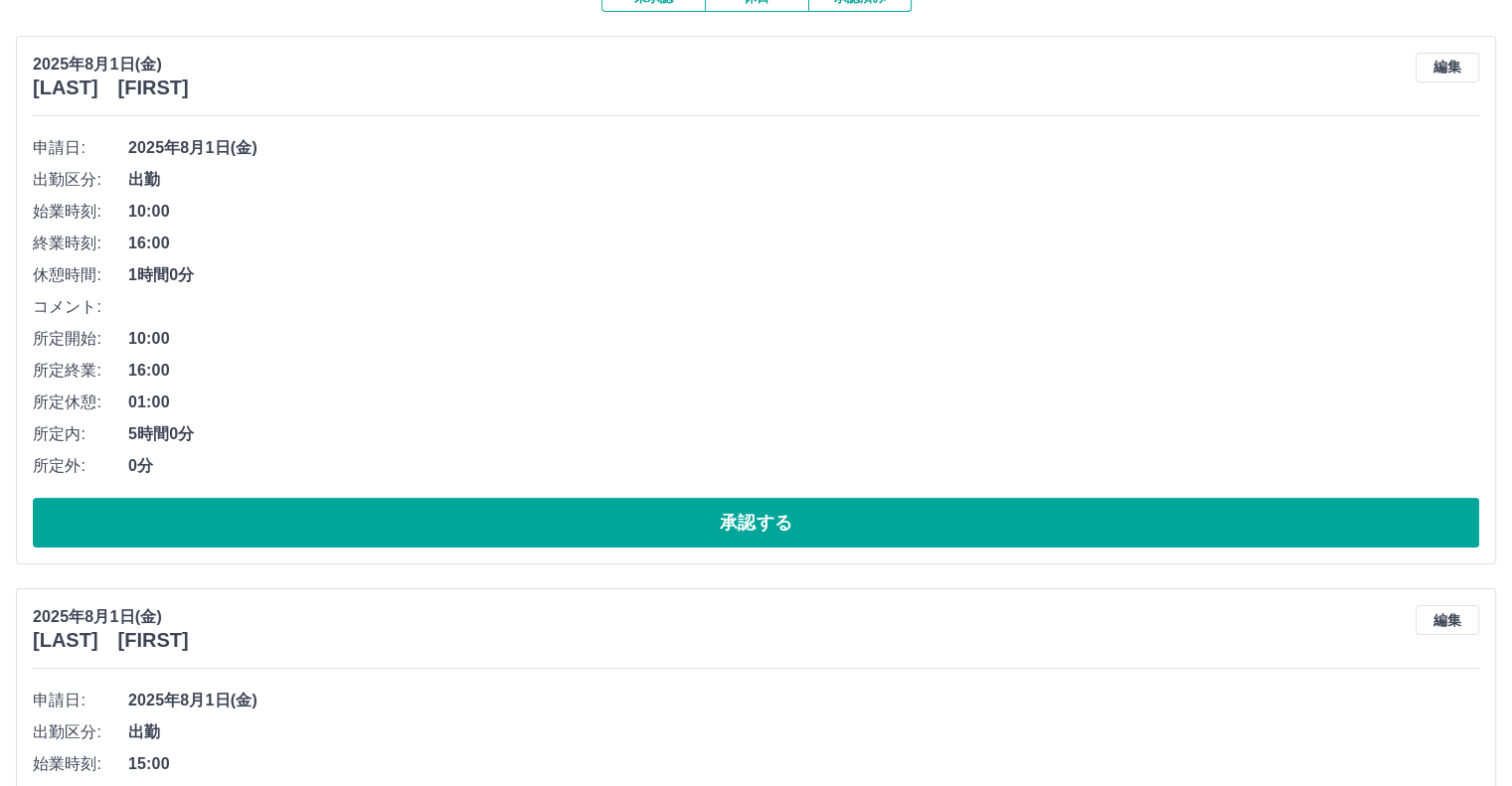 drag, startPoint x: 706, startPoint y: 520, endPoint x: 525, endPoint y: 413, distance: 210.26174 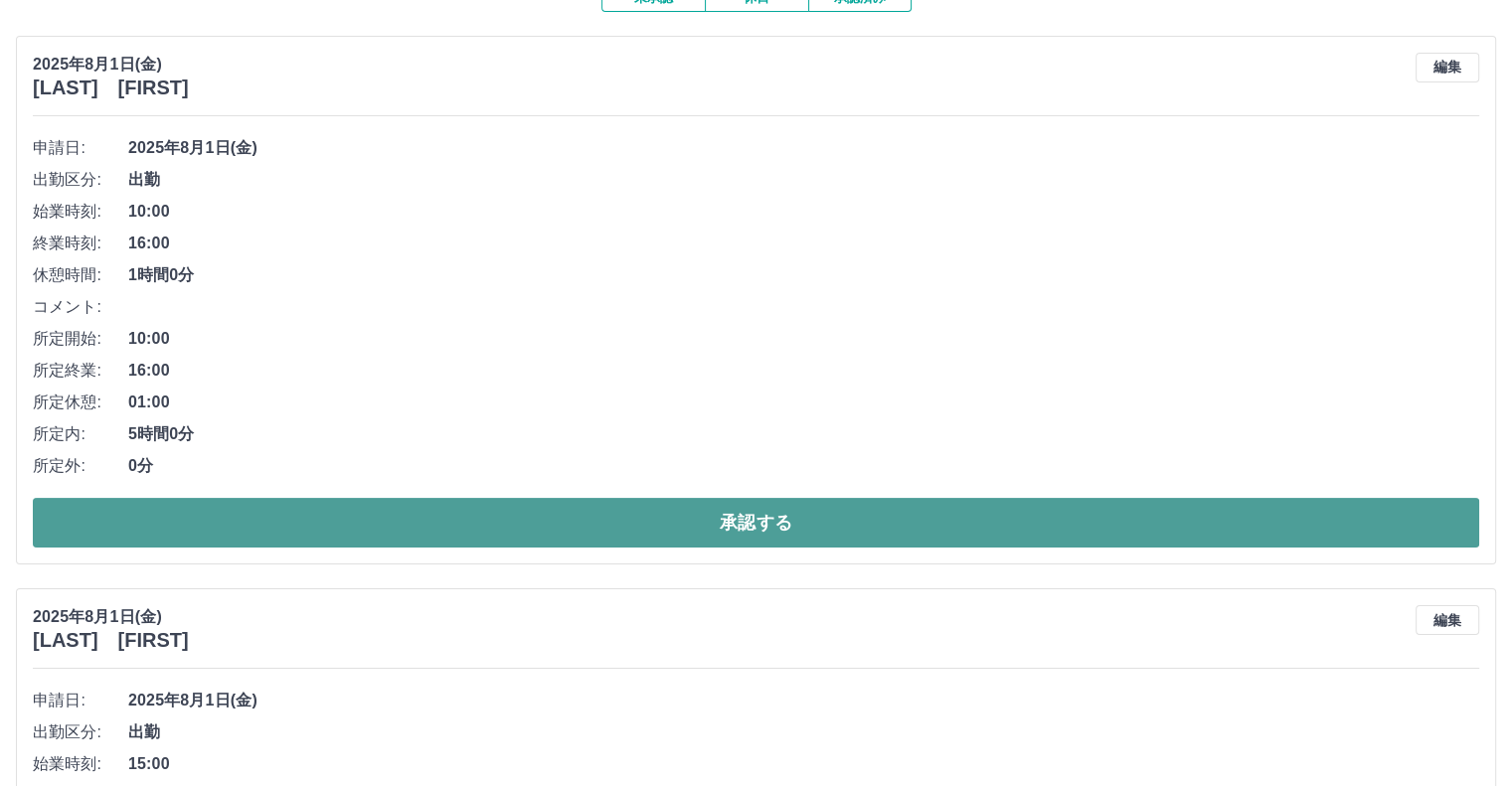 click on "承認する" at bounding box center [756, 523] 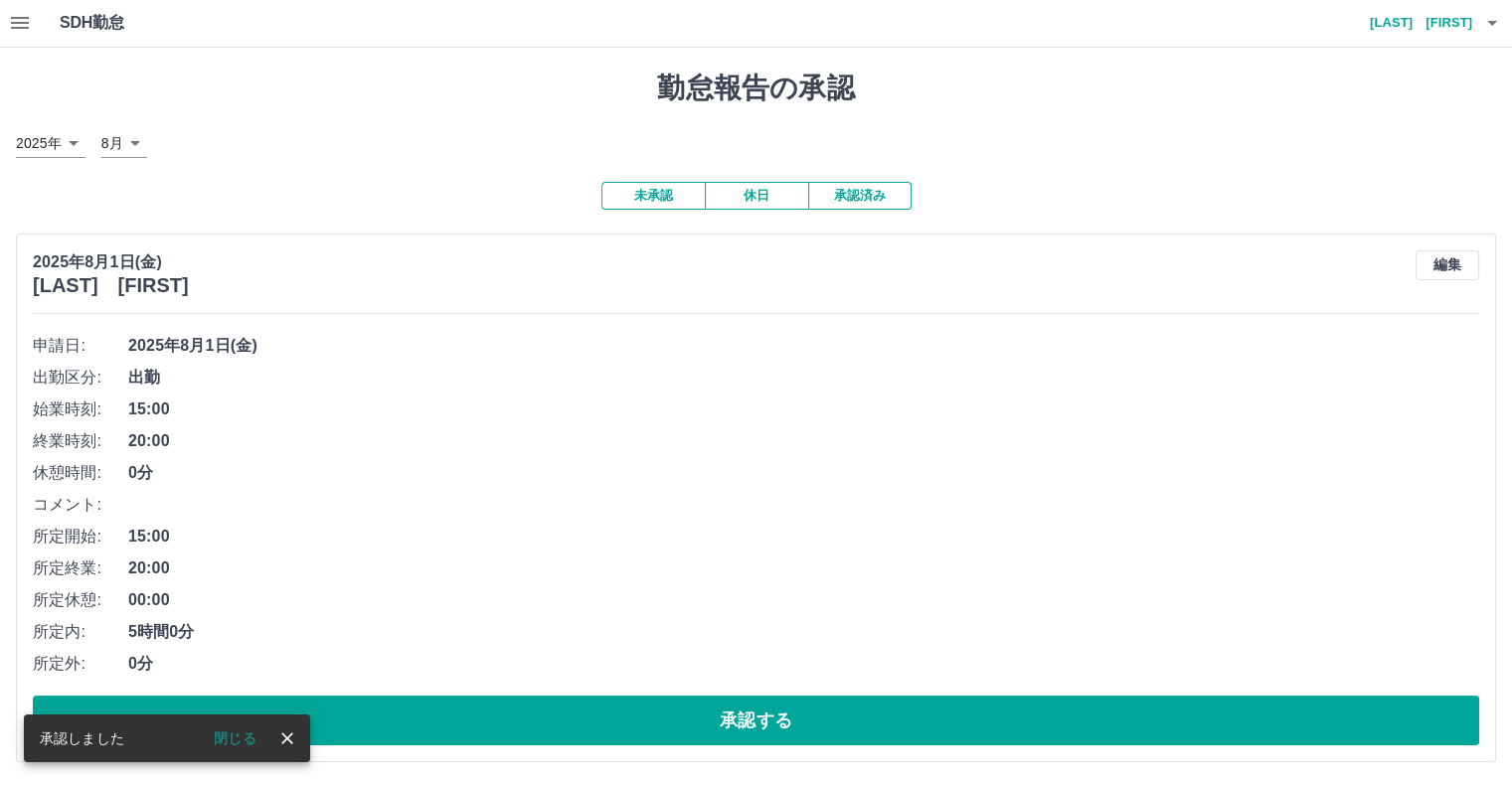 scroll, scrollTop: 1, scrollLeft: 0, axis: vertical 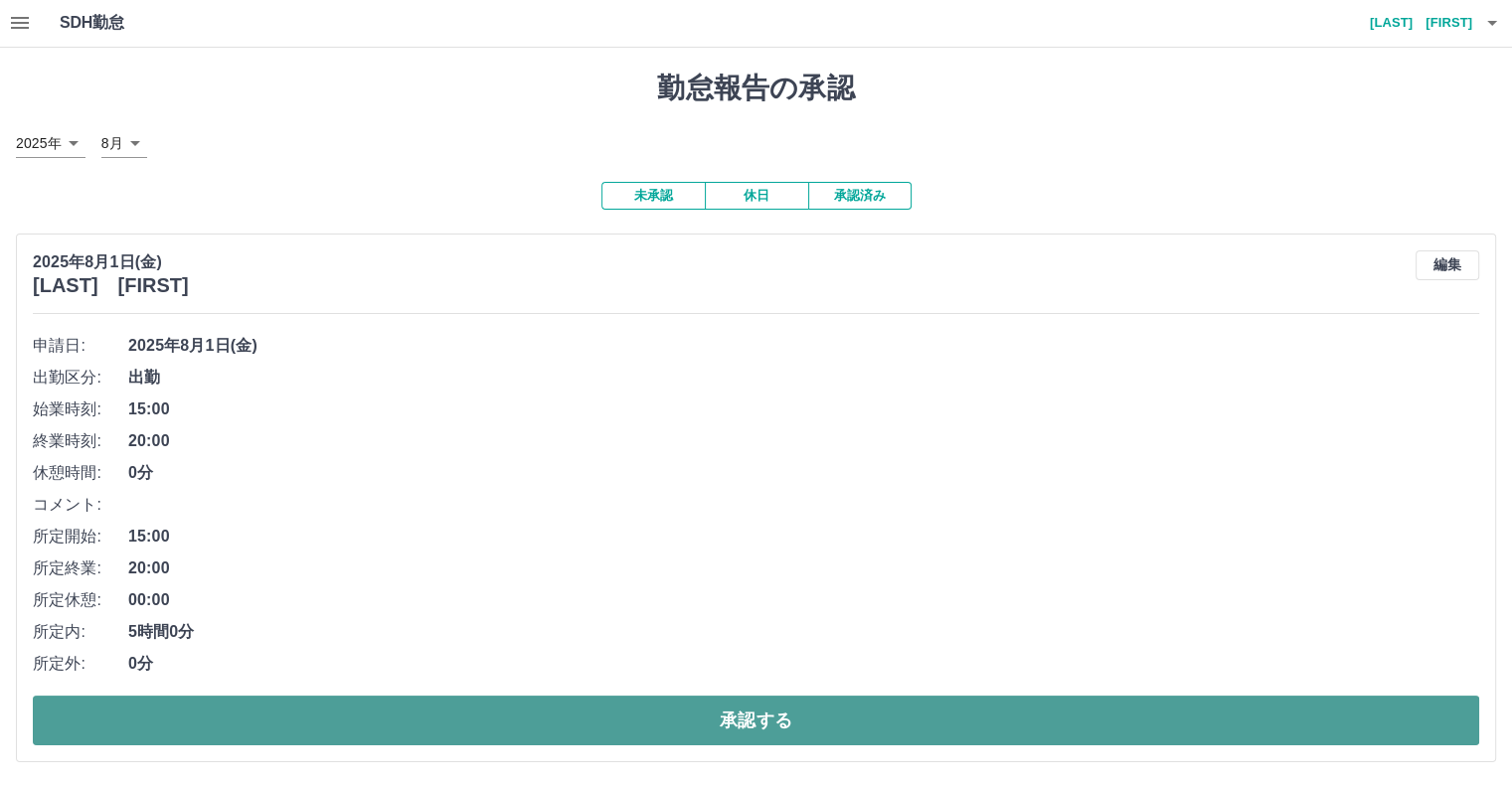 click on "承認する" at bounding box center (756, 720) 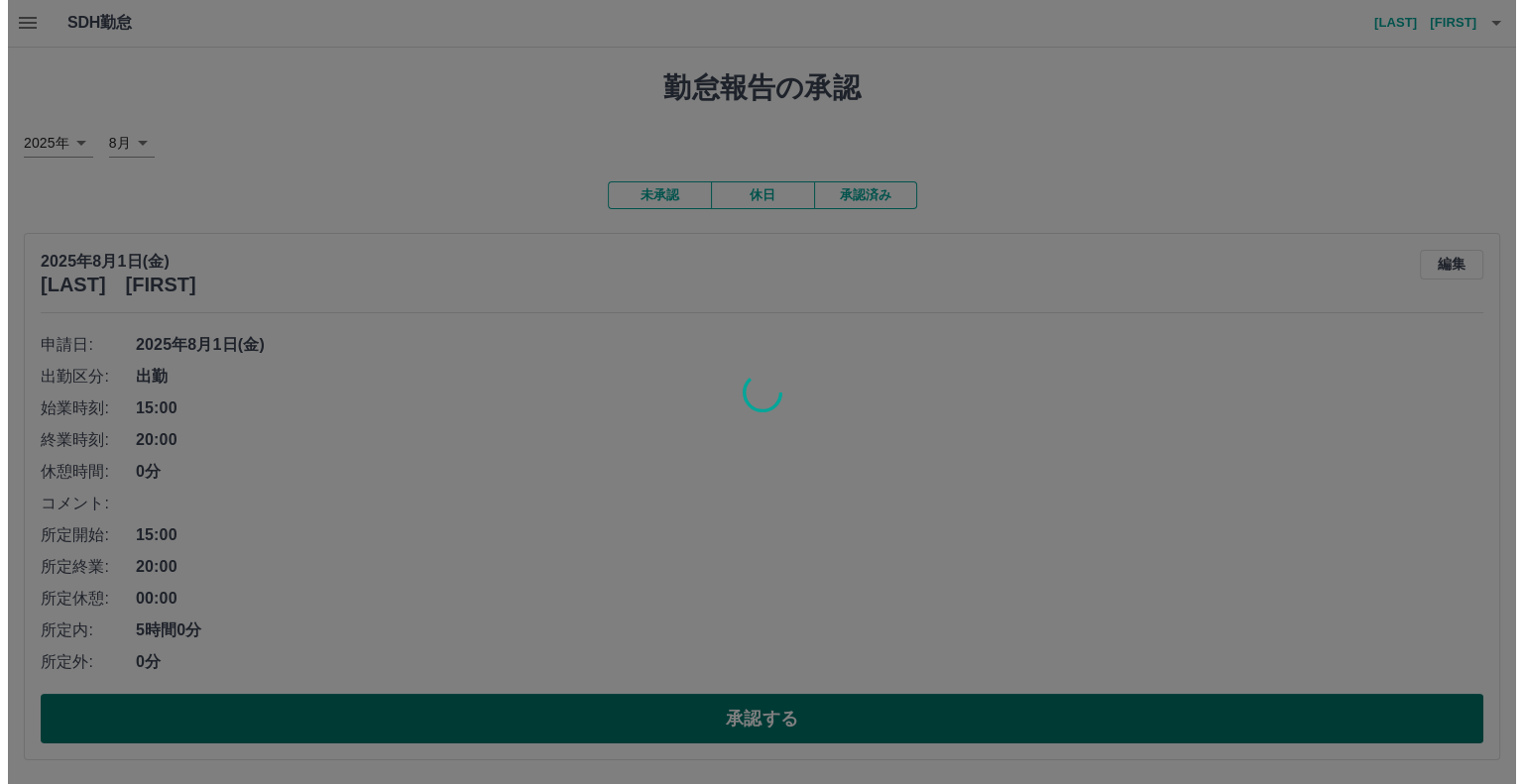 scroll, scrollTop: 0, scrollLeft: 0, axis: both 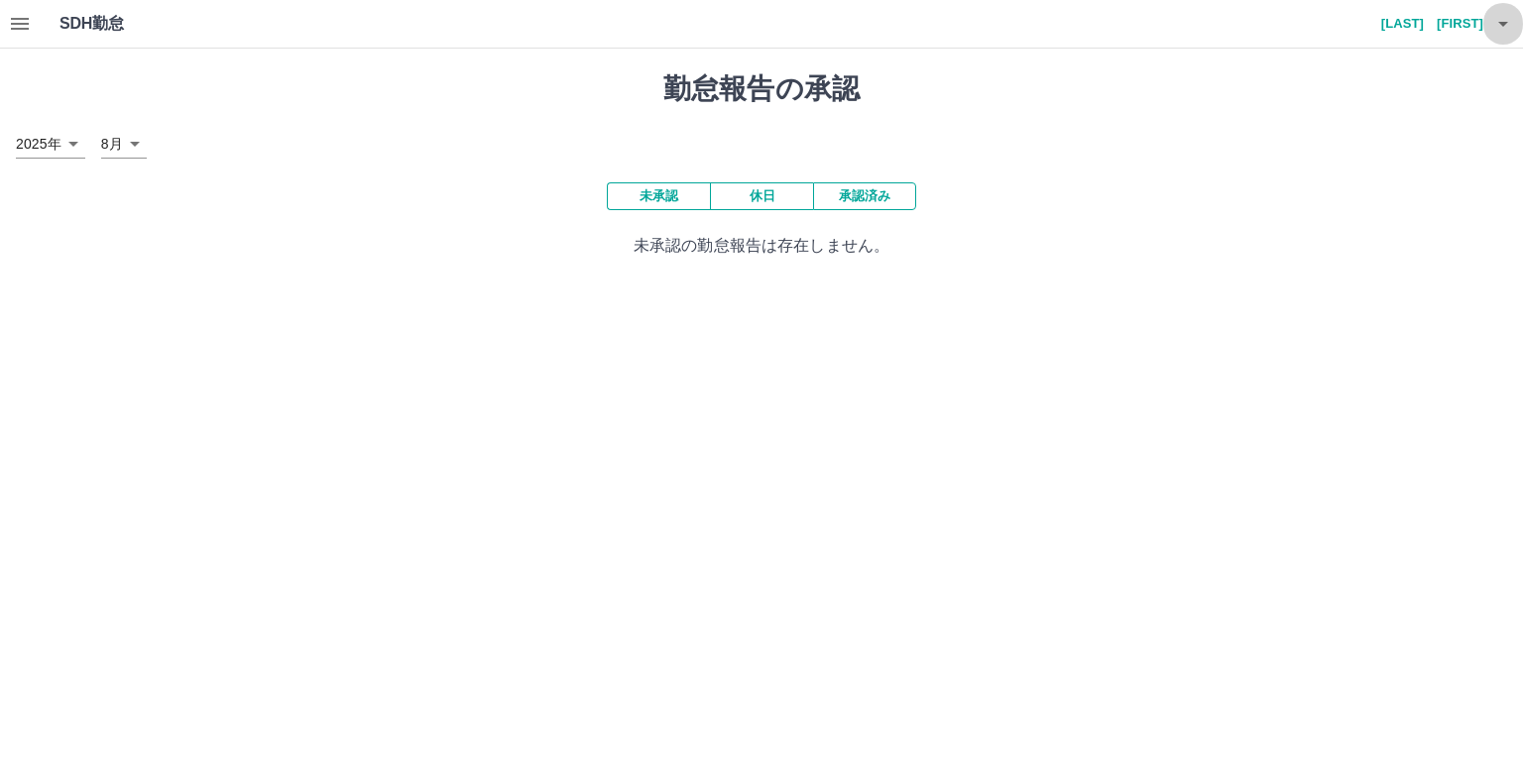 click 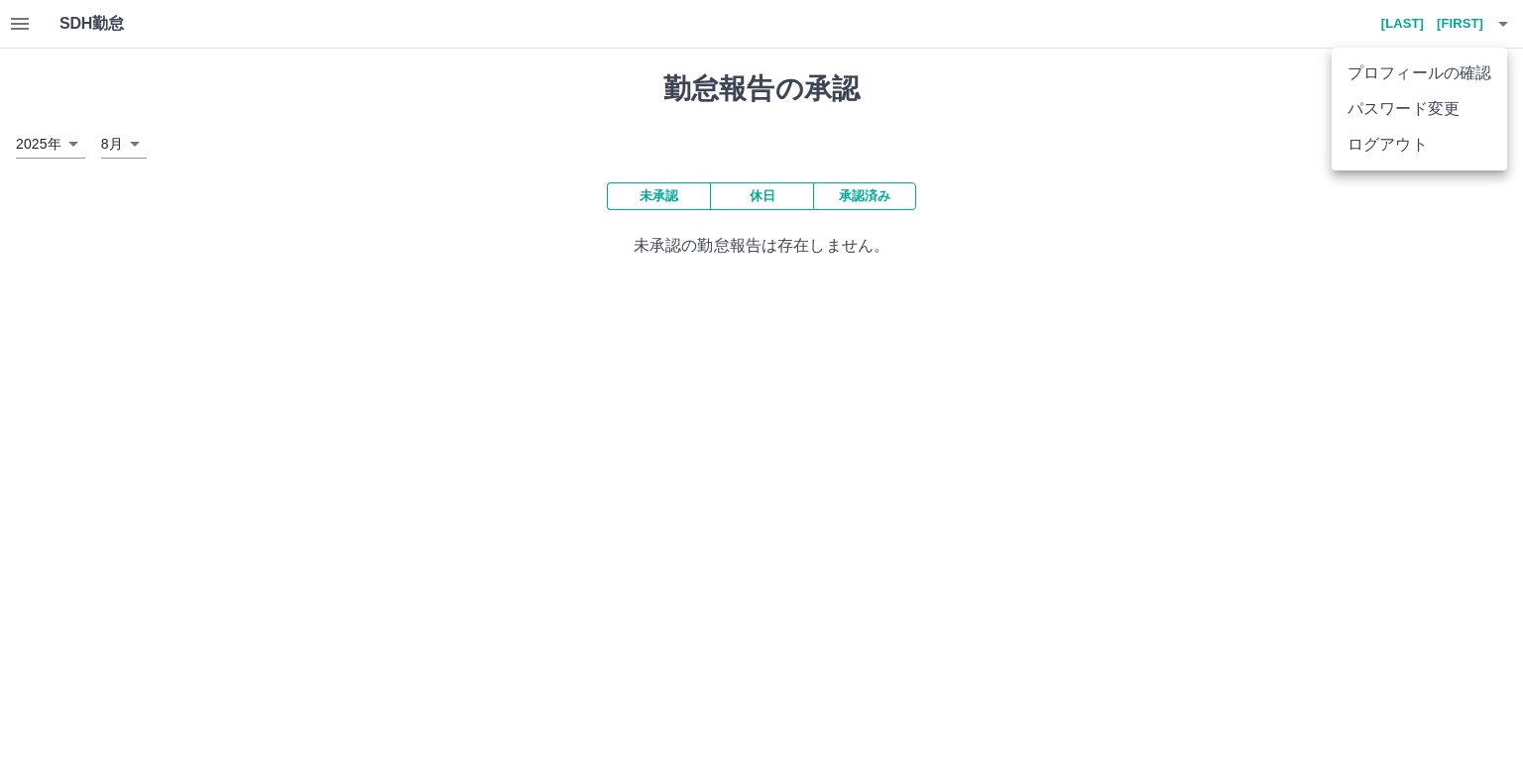 drag, startPoint x: 1383, startPoint y: 149, endPoint x: 1344, endPoint y: 137, distance: 40.804412 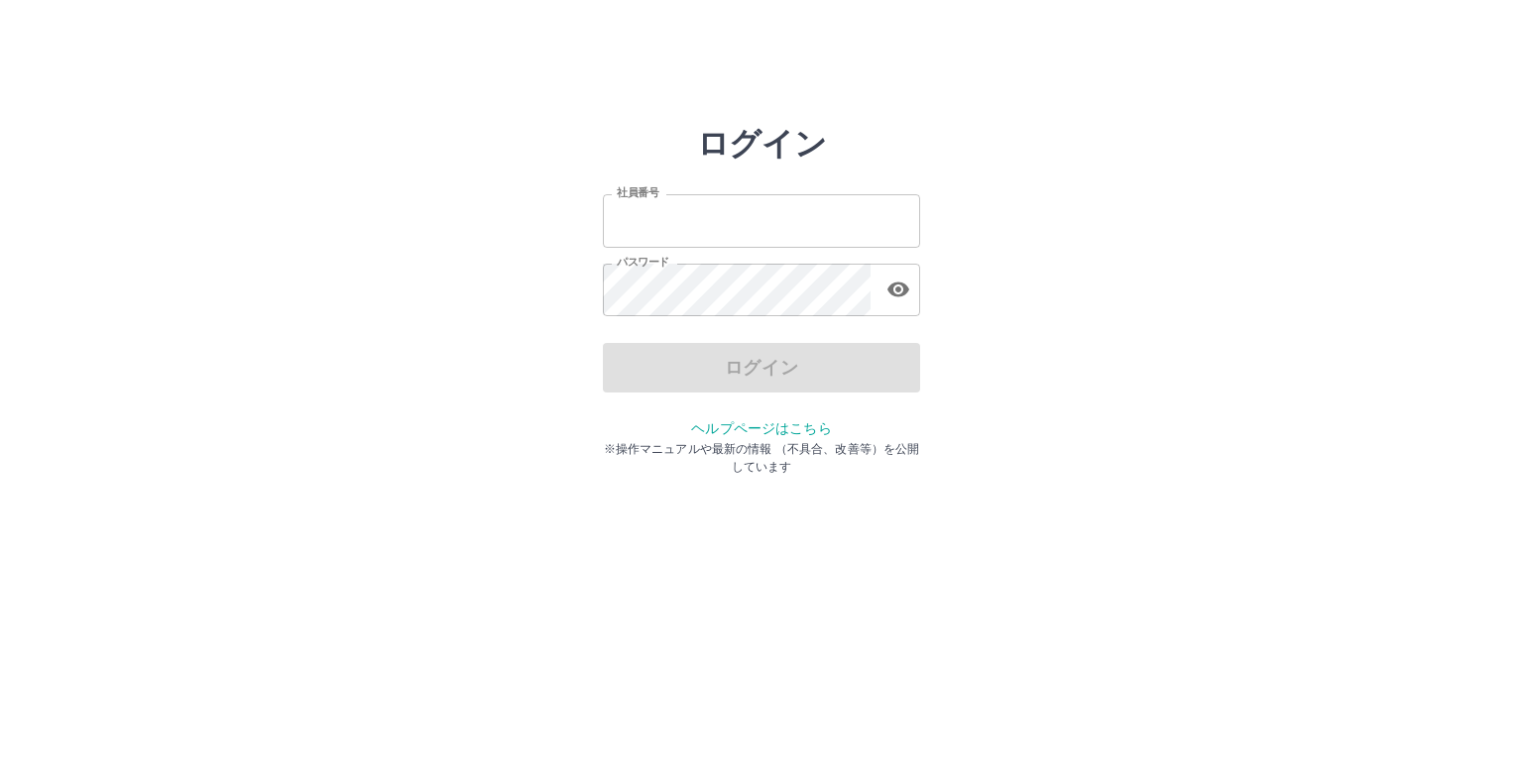 scroll, scrollTop: 0, scrollLeft: 0, axis: both 